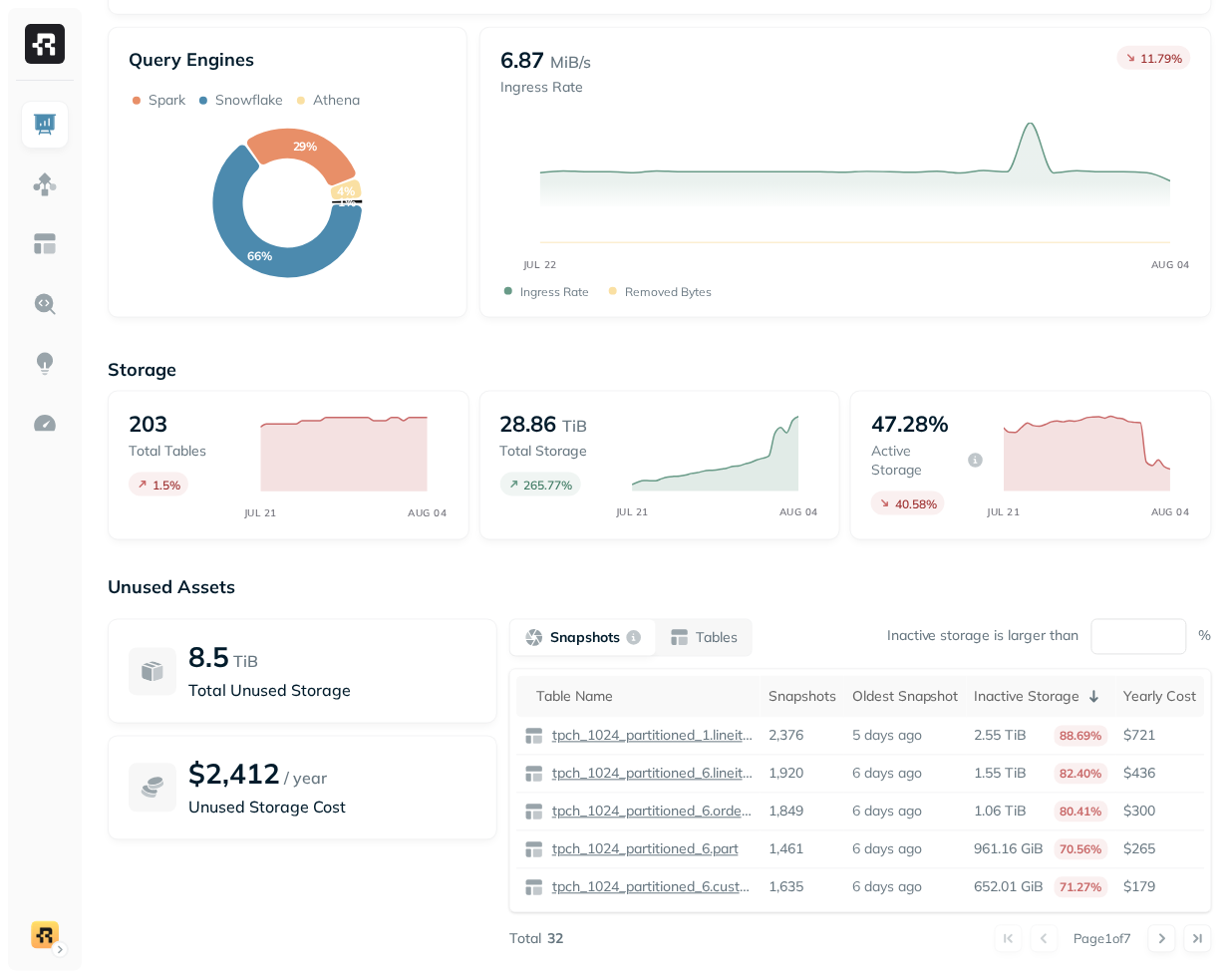 scroll, scrollTop: 401, scrollLeft: 0, axis: vertical 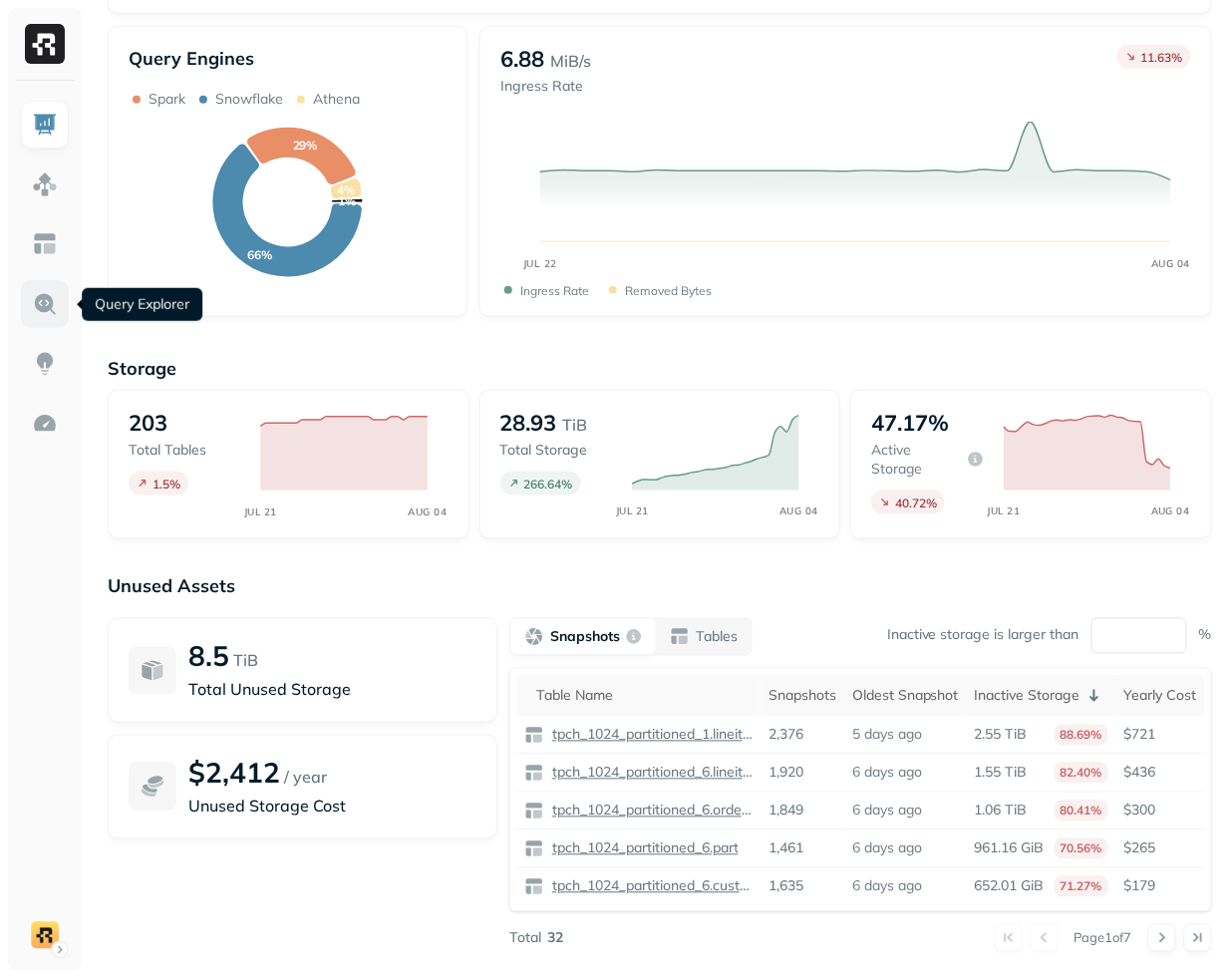 click at bounding box center (45, 304) 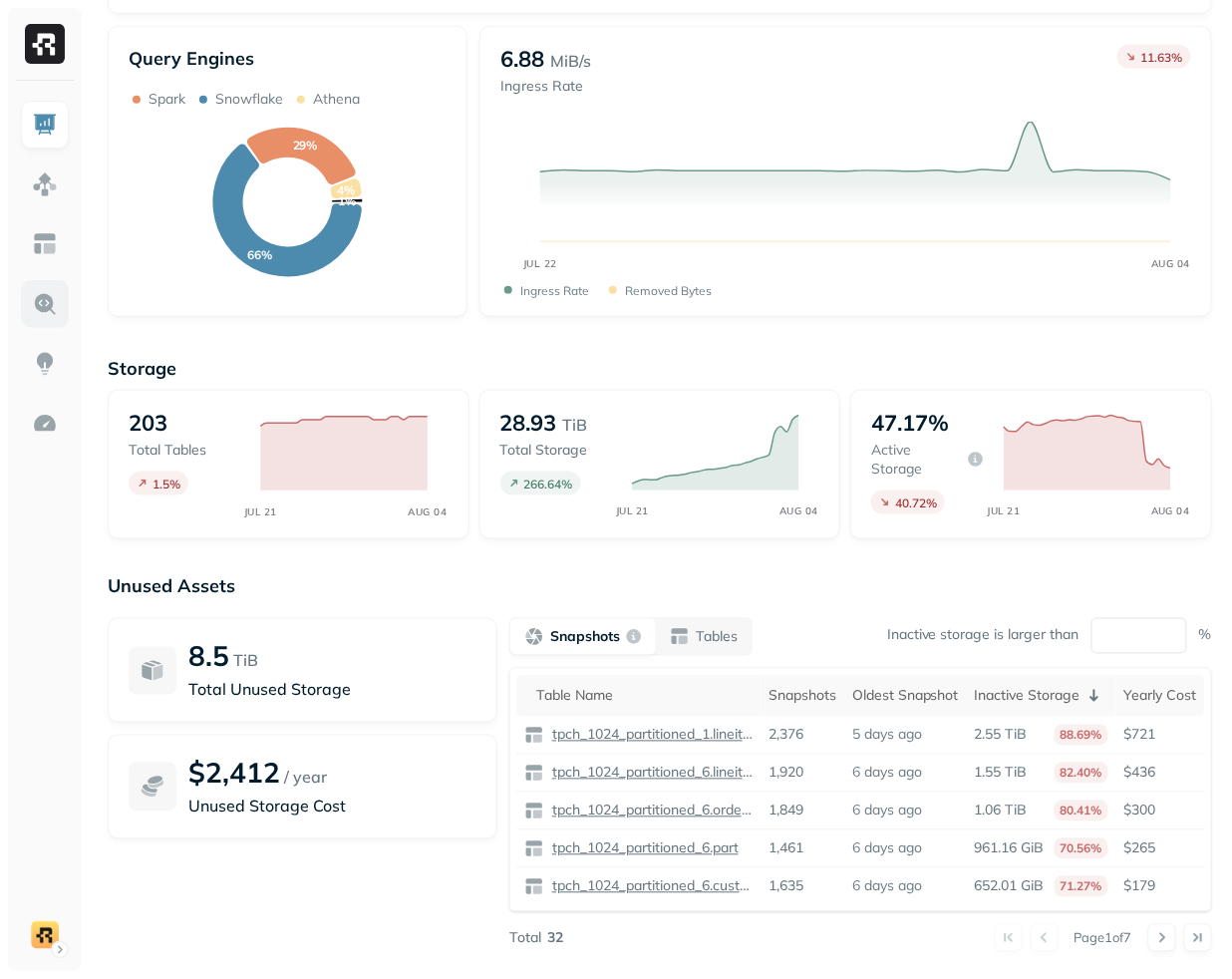 scroll, scrollTop: 0, scrollLeft: 0, axis: both 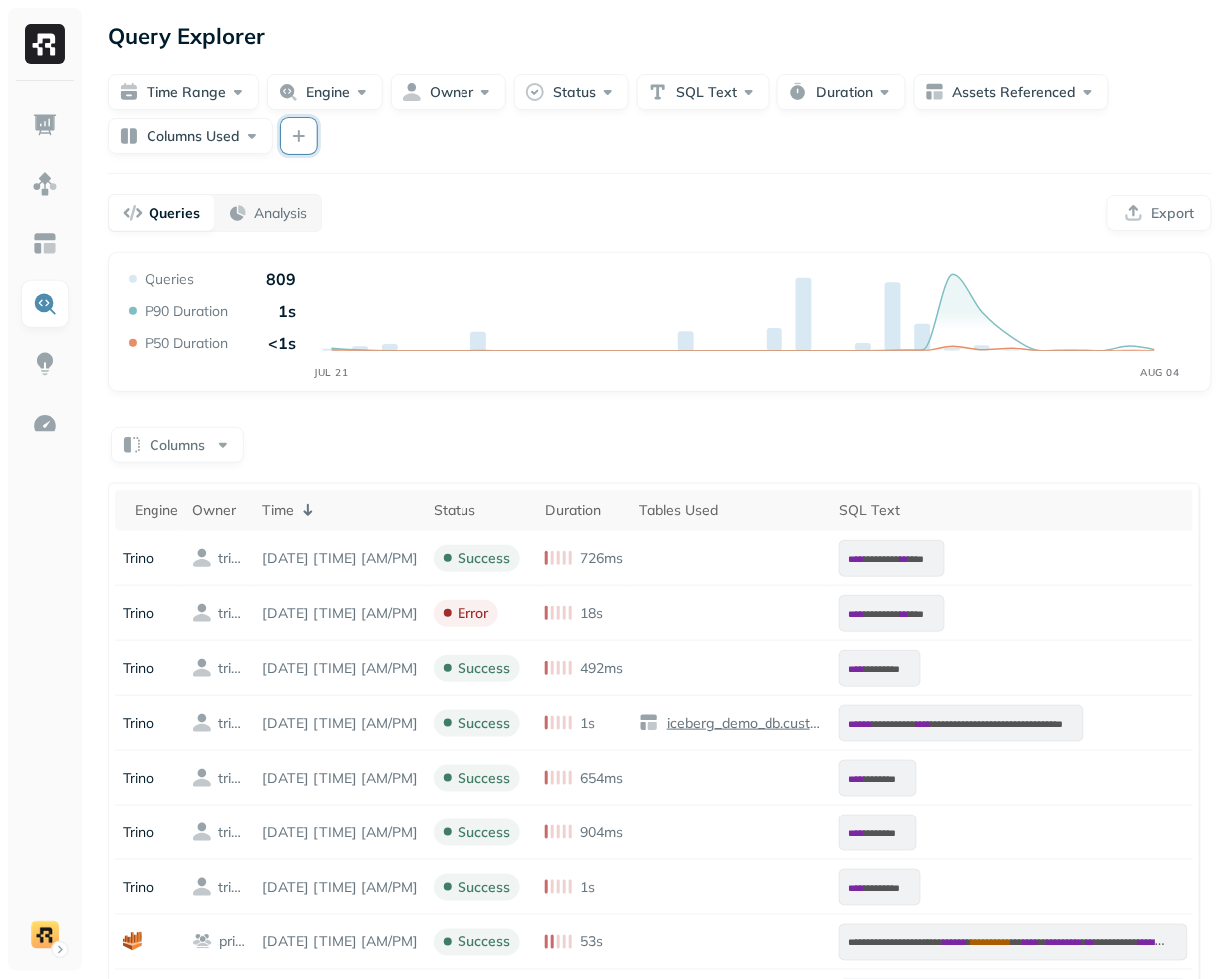 click at bounding box center (299, 136) 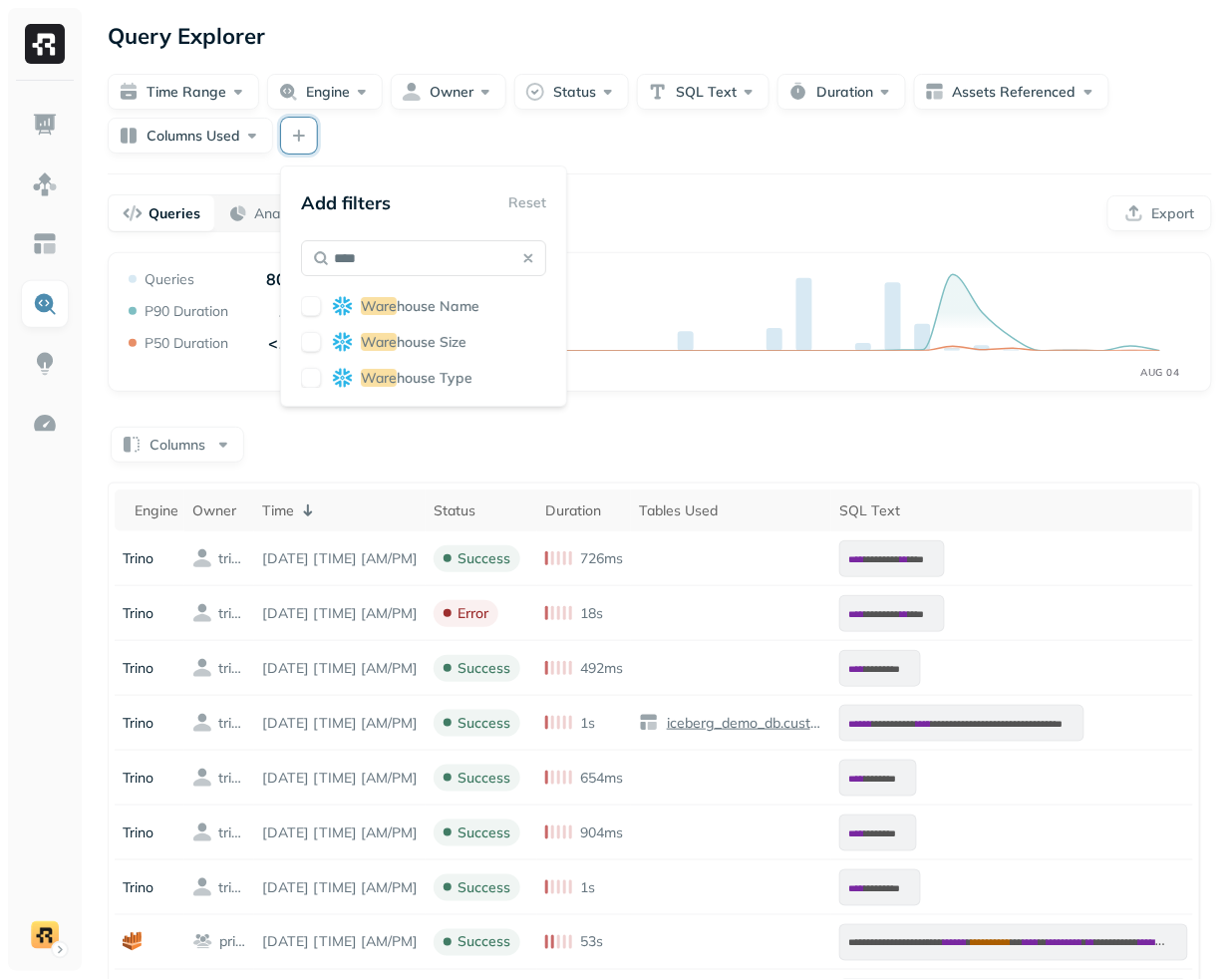 type on "****" 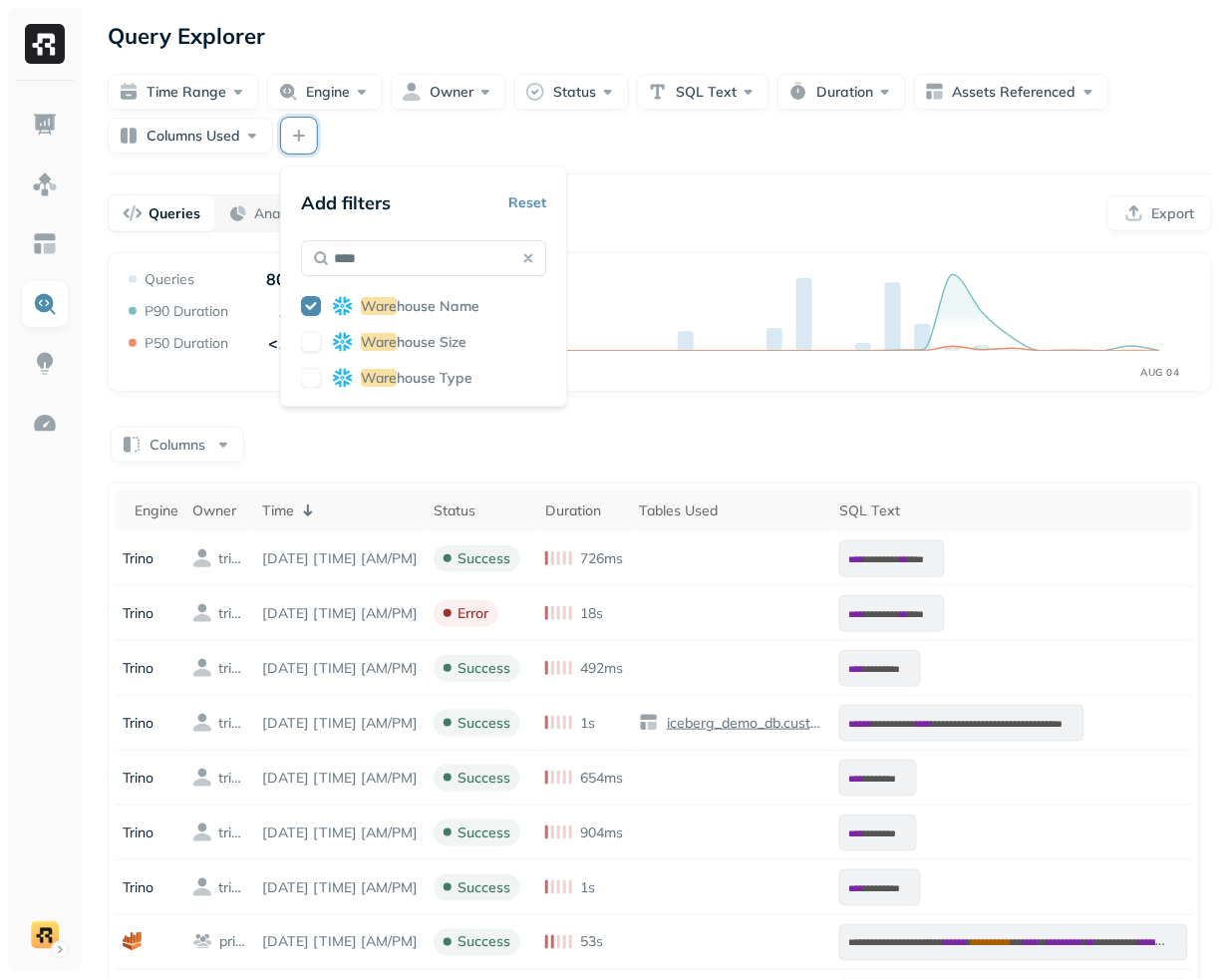 click on "house Size" at bounding box center [432, 342] 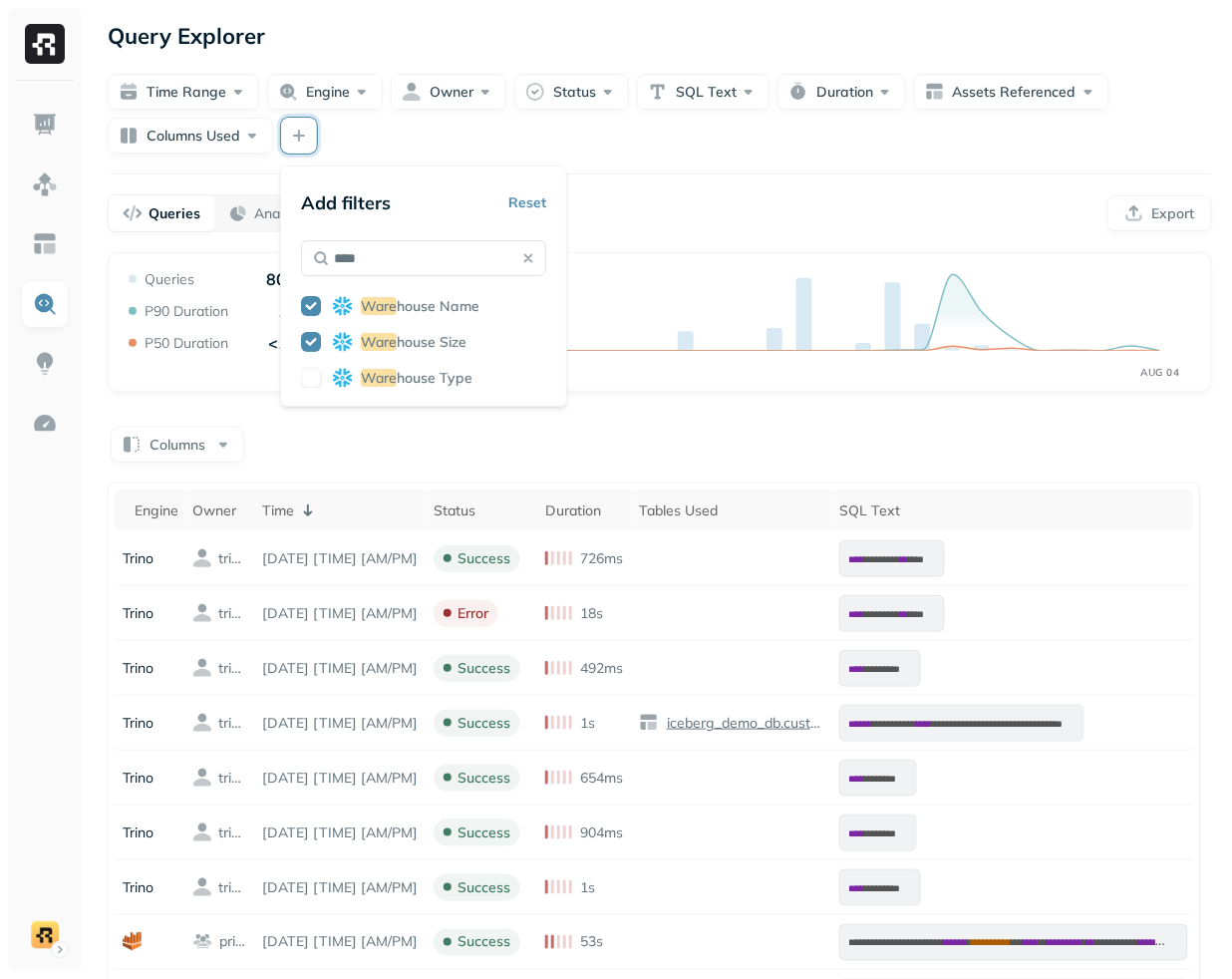 click on "house Type" at bounding box center [435, 378] 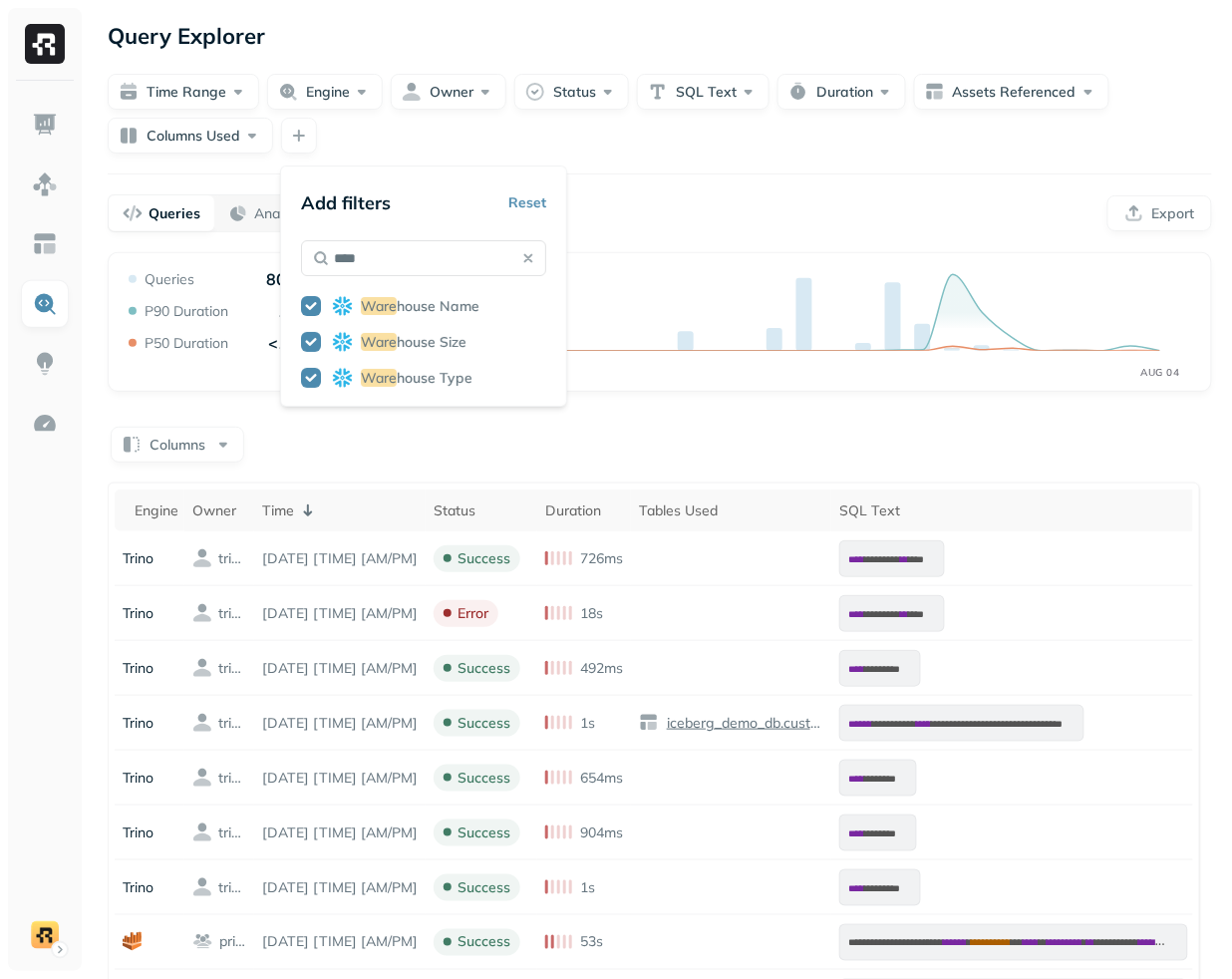 click on "Queries Analysis Export" at bounding box center (660, 213) 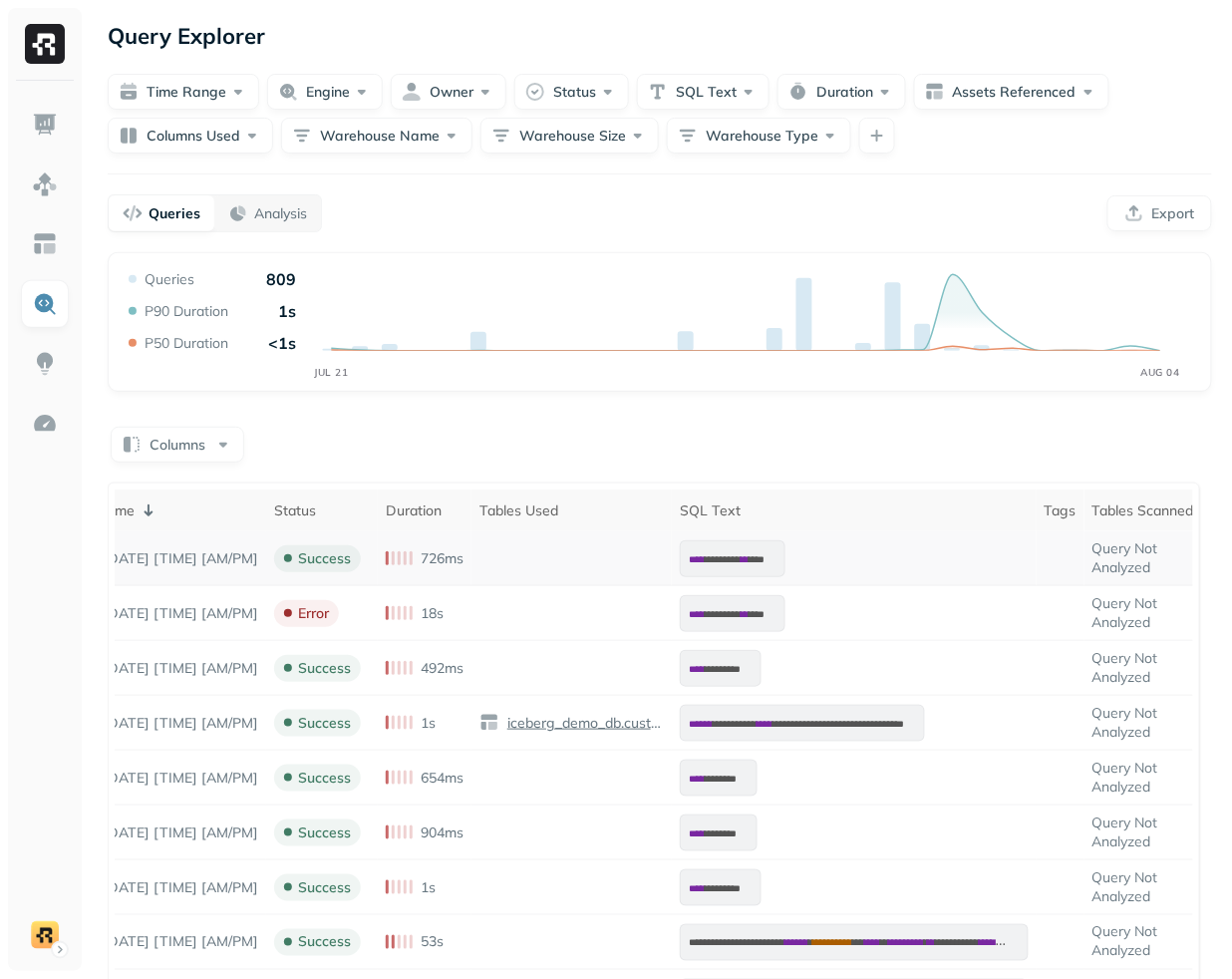 scroll, scrollTop: 0, scrollLeft: 0, axis: both 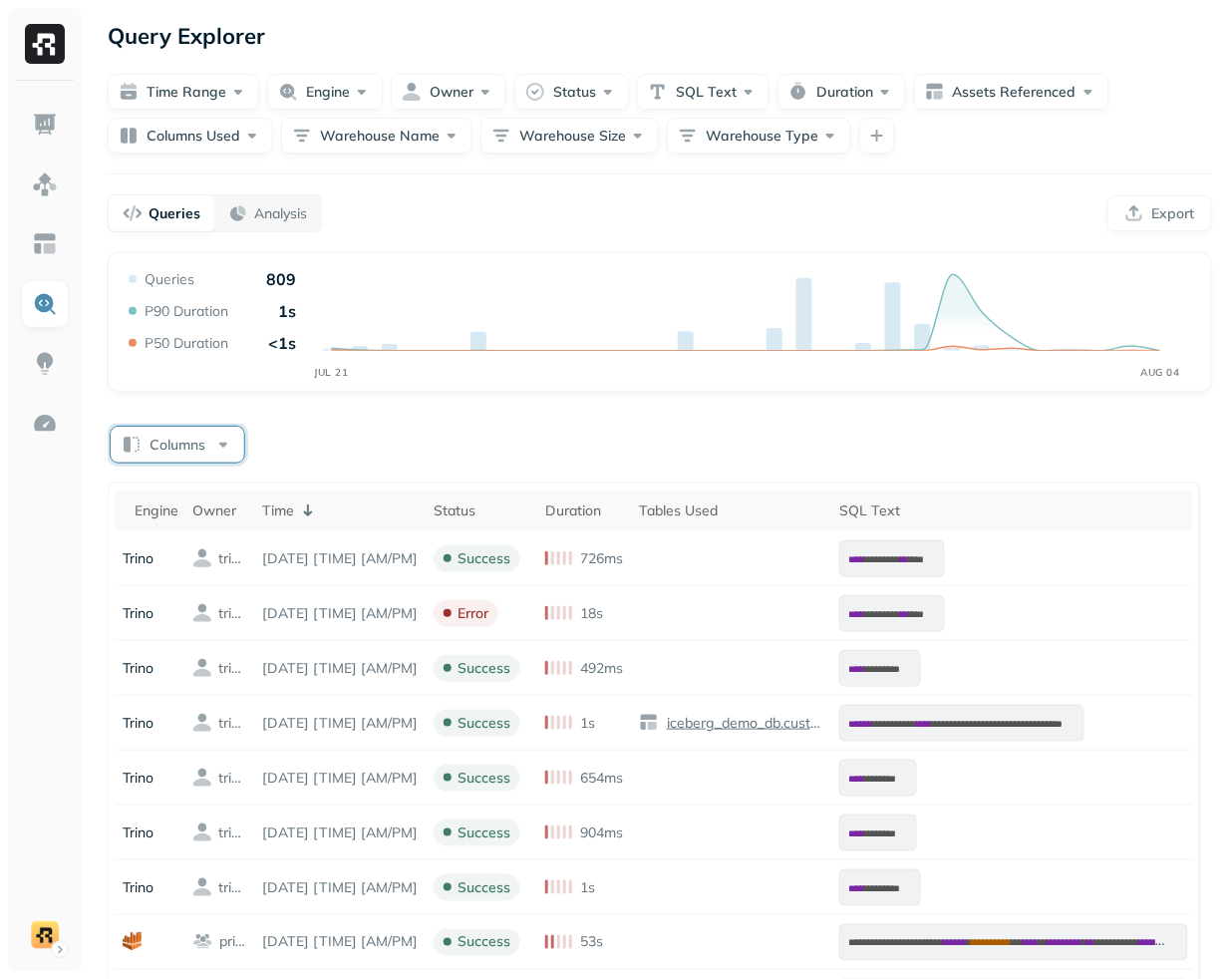 click on "Columns" at bounding box center (177, 445) 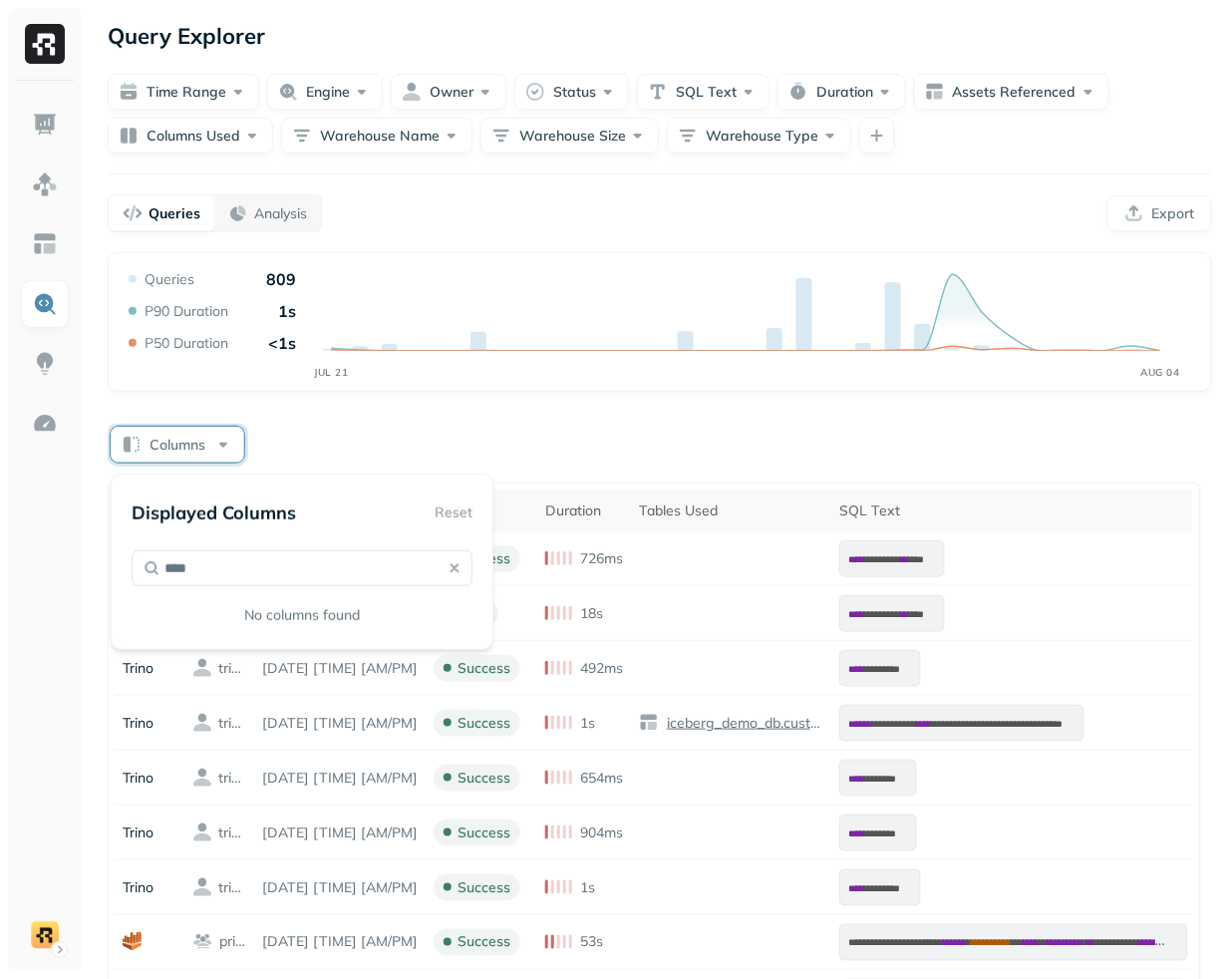 type on "****" 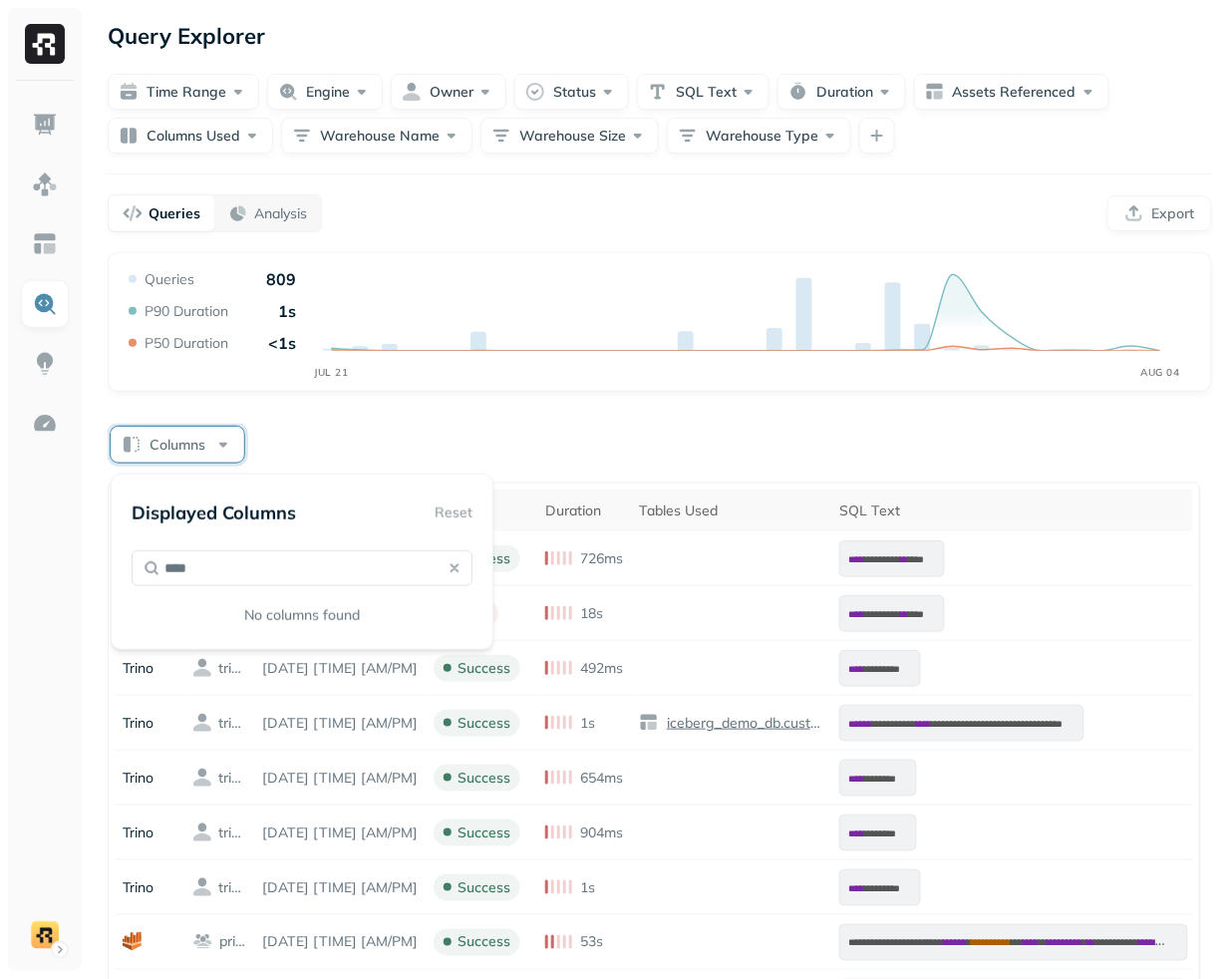 click on "Displayed Columns Reset **** No columns found" at bounding box center [302, 561] 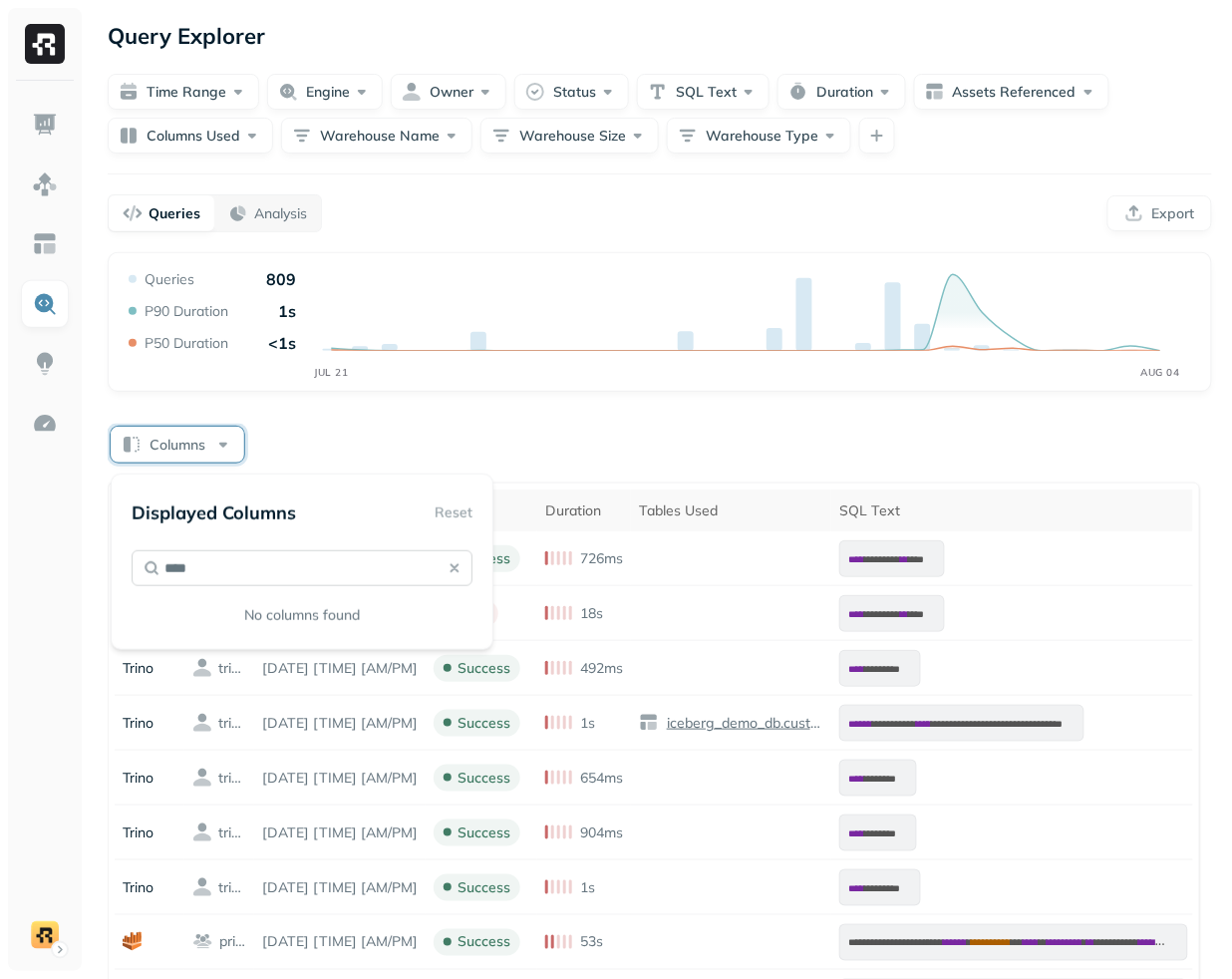 click on "****" at bounding box center [302, 568] 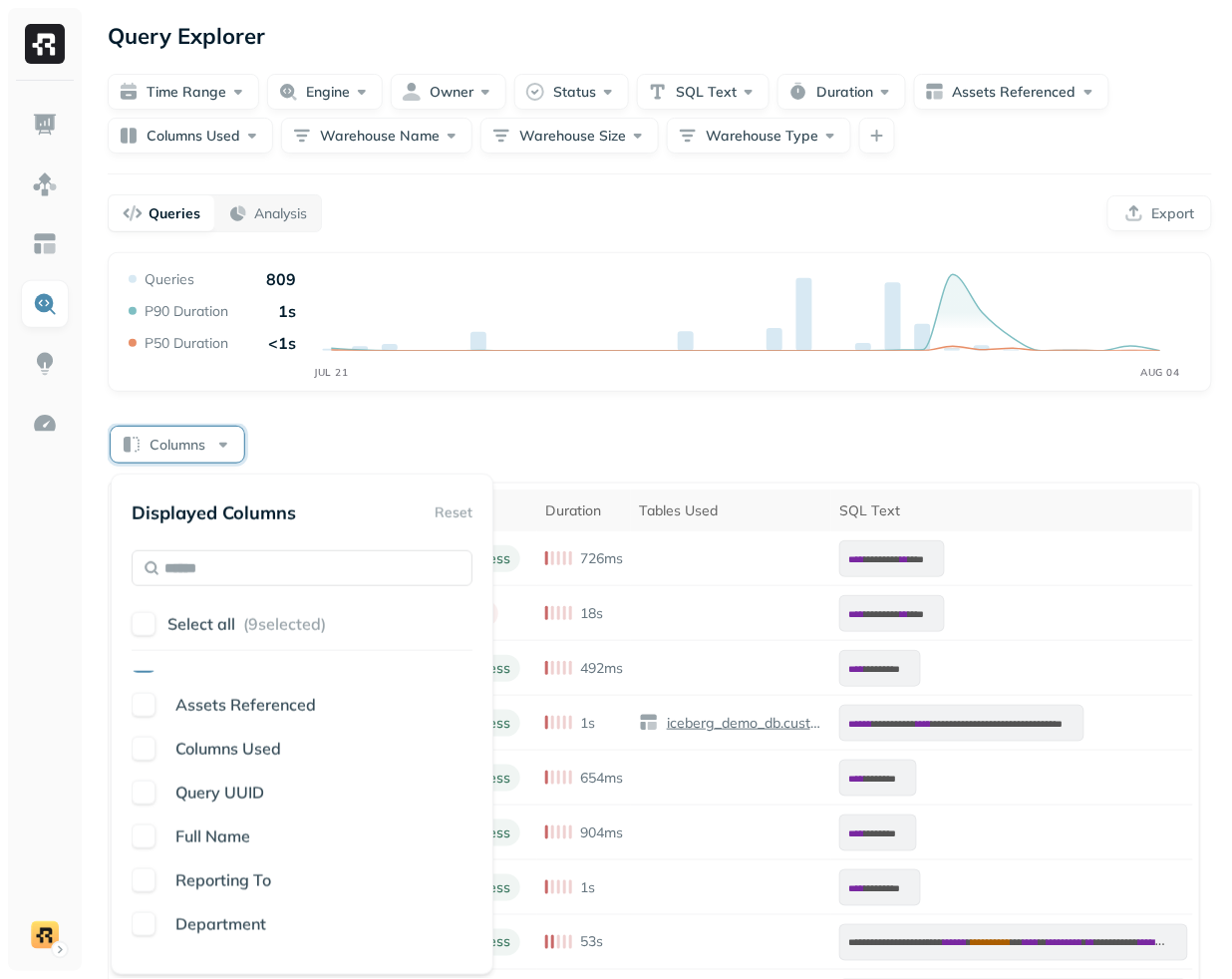 scroll, scrollTop: 445, scrollLeft: 0, axis: vertical 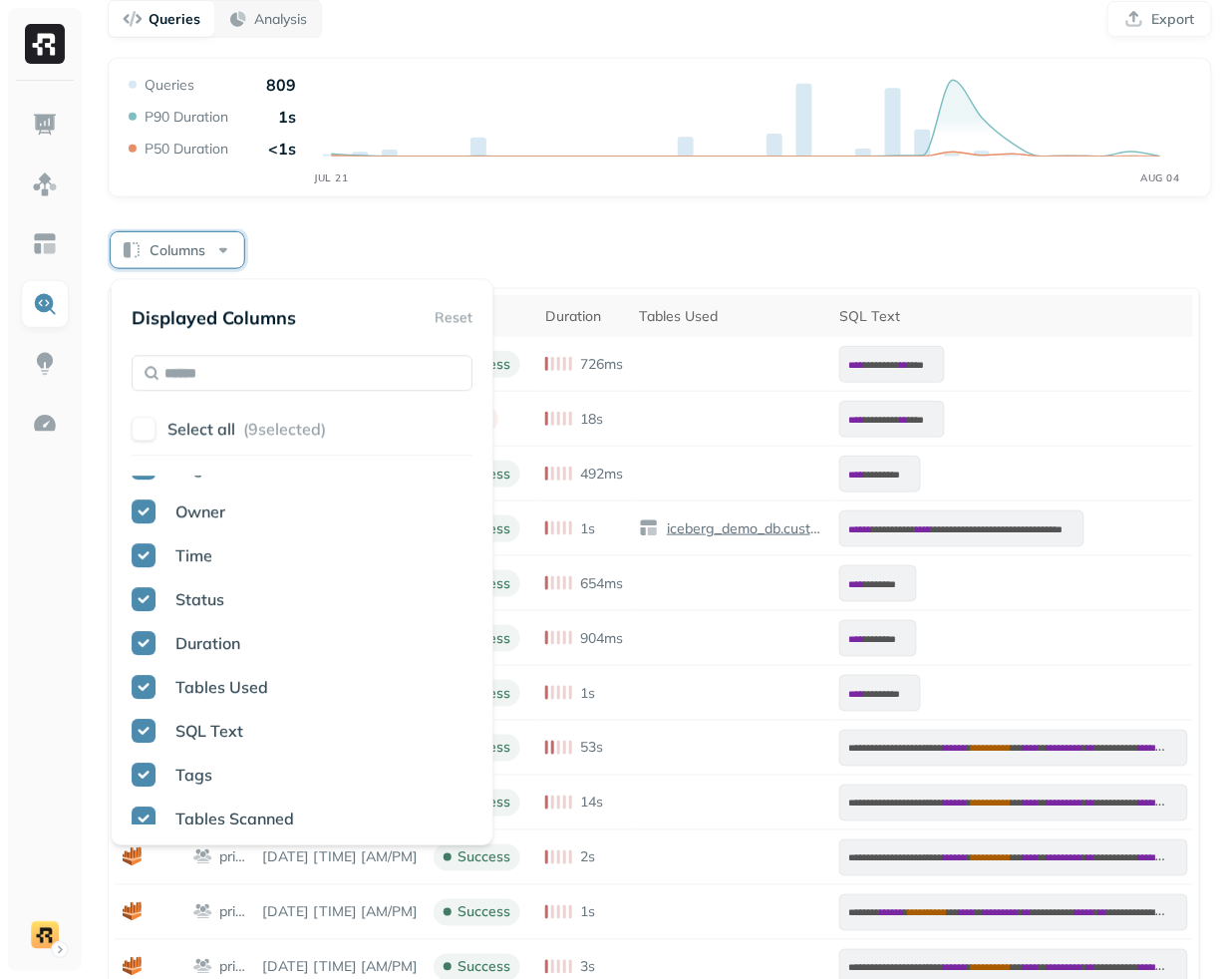 type 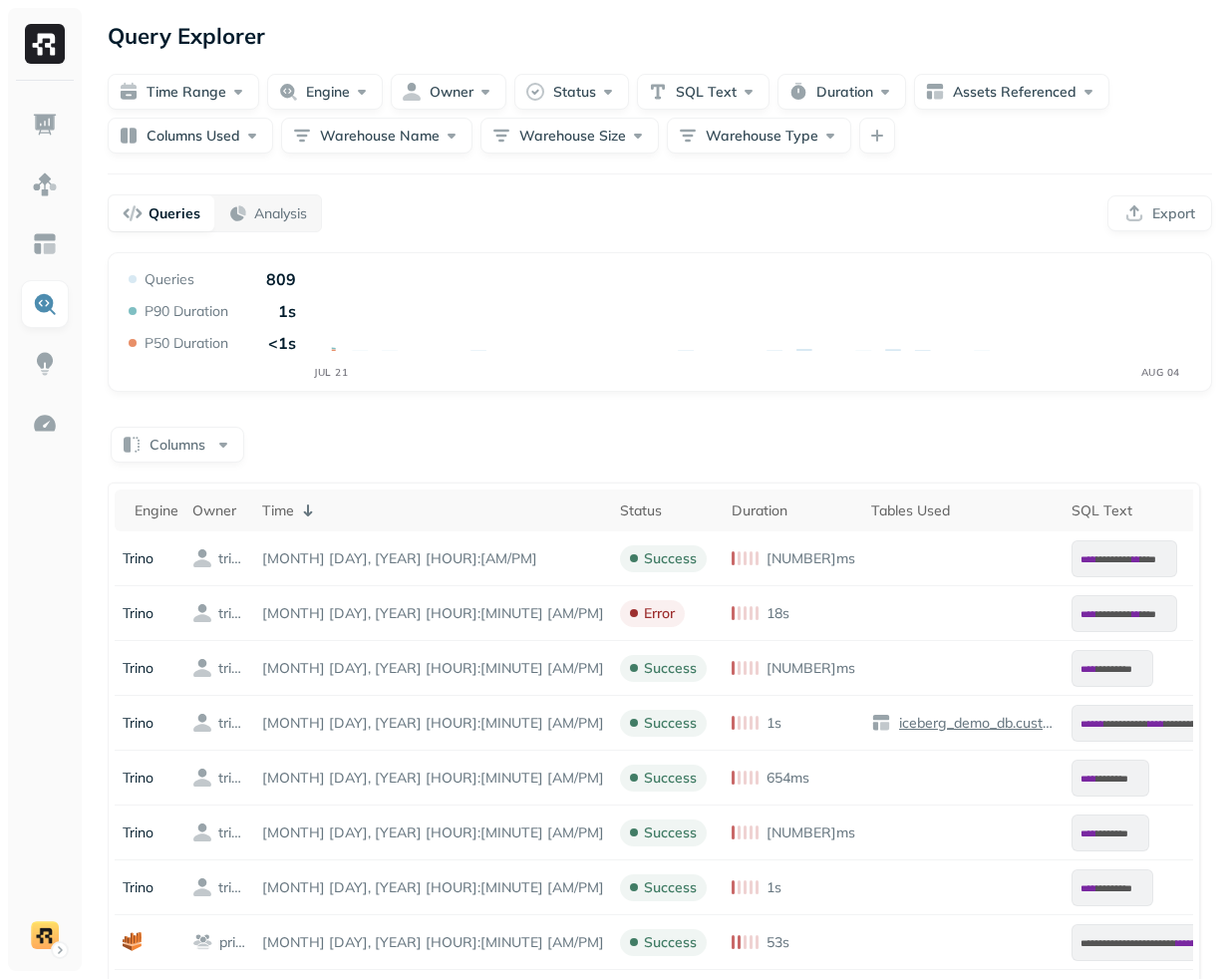 scroll, scrollTop: 0, scrollLeft: 0, axis: both 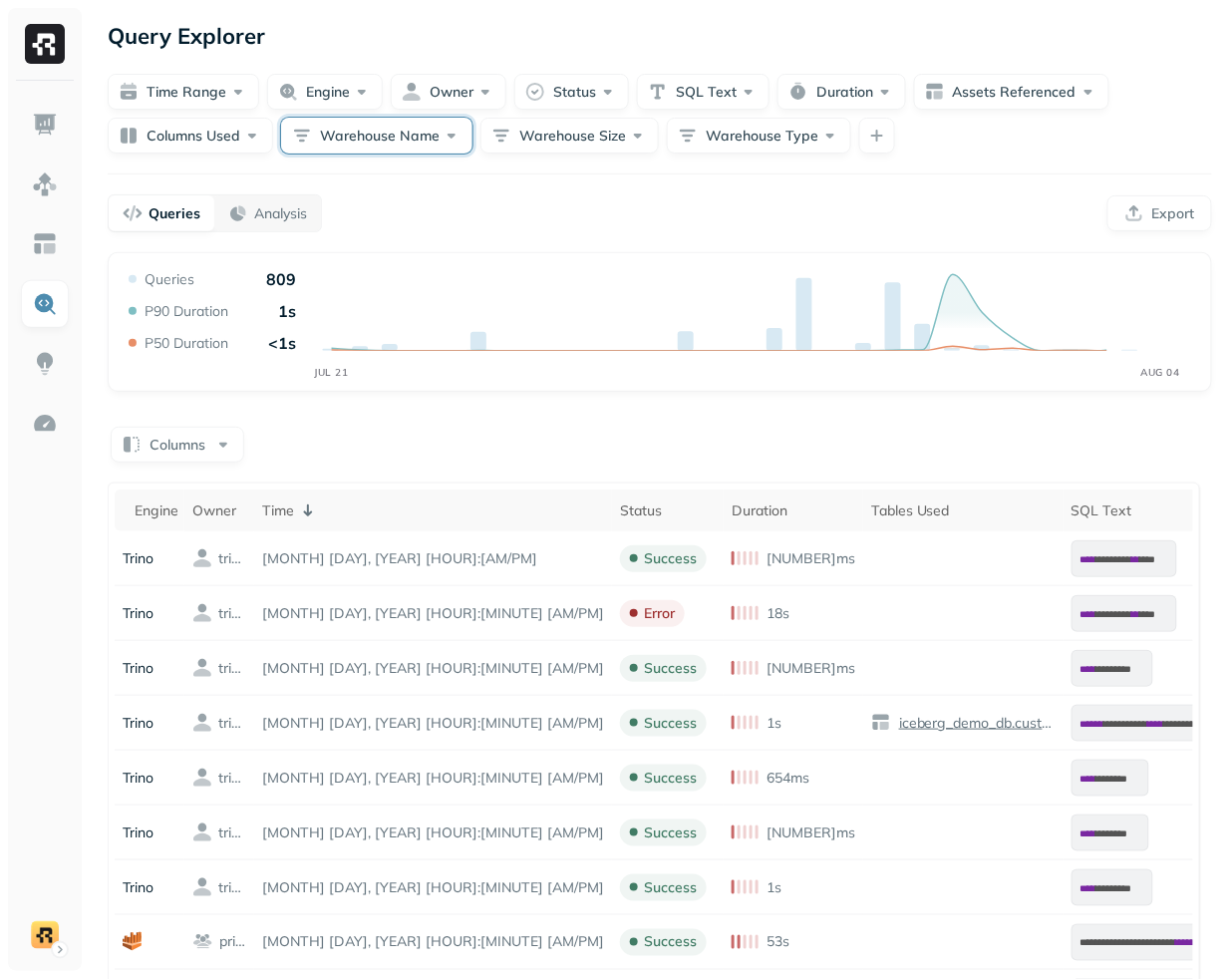 click on "Warehouse Name" at bounding box center [377, 136] 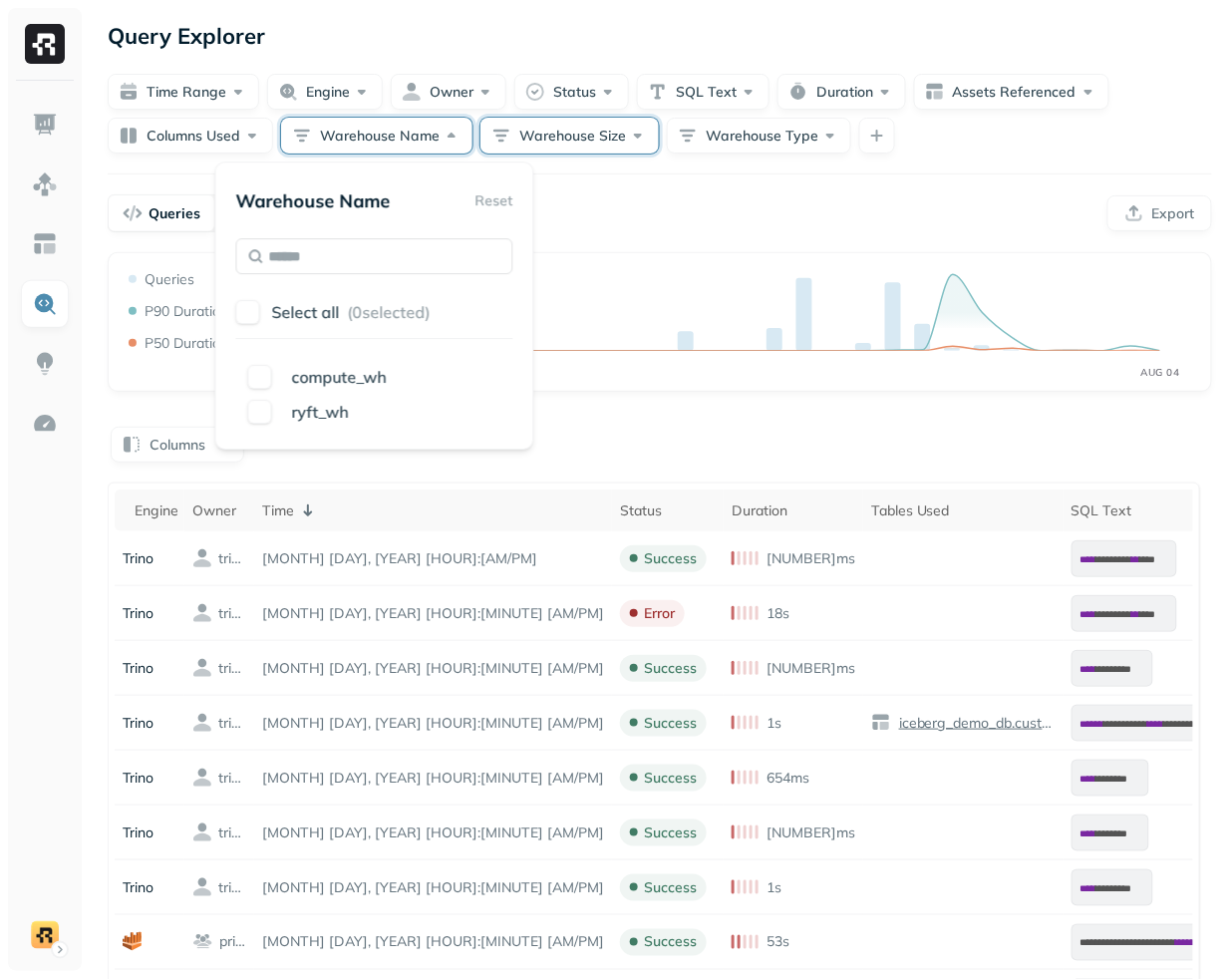 click on "Warehouse Size" at bounding box center (569, 136) 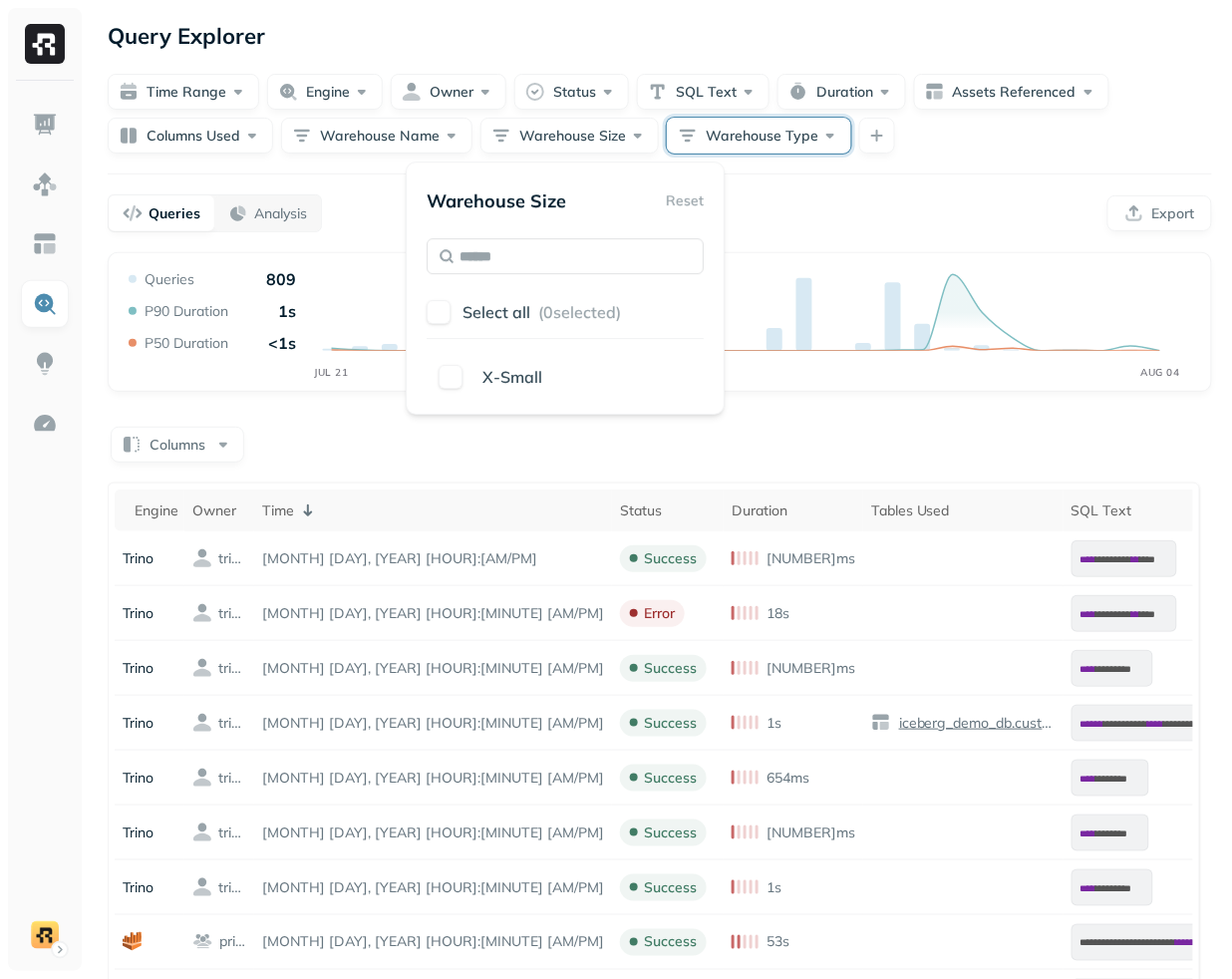 click on "Warehouse Type" at bounding box center (759, 136) 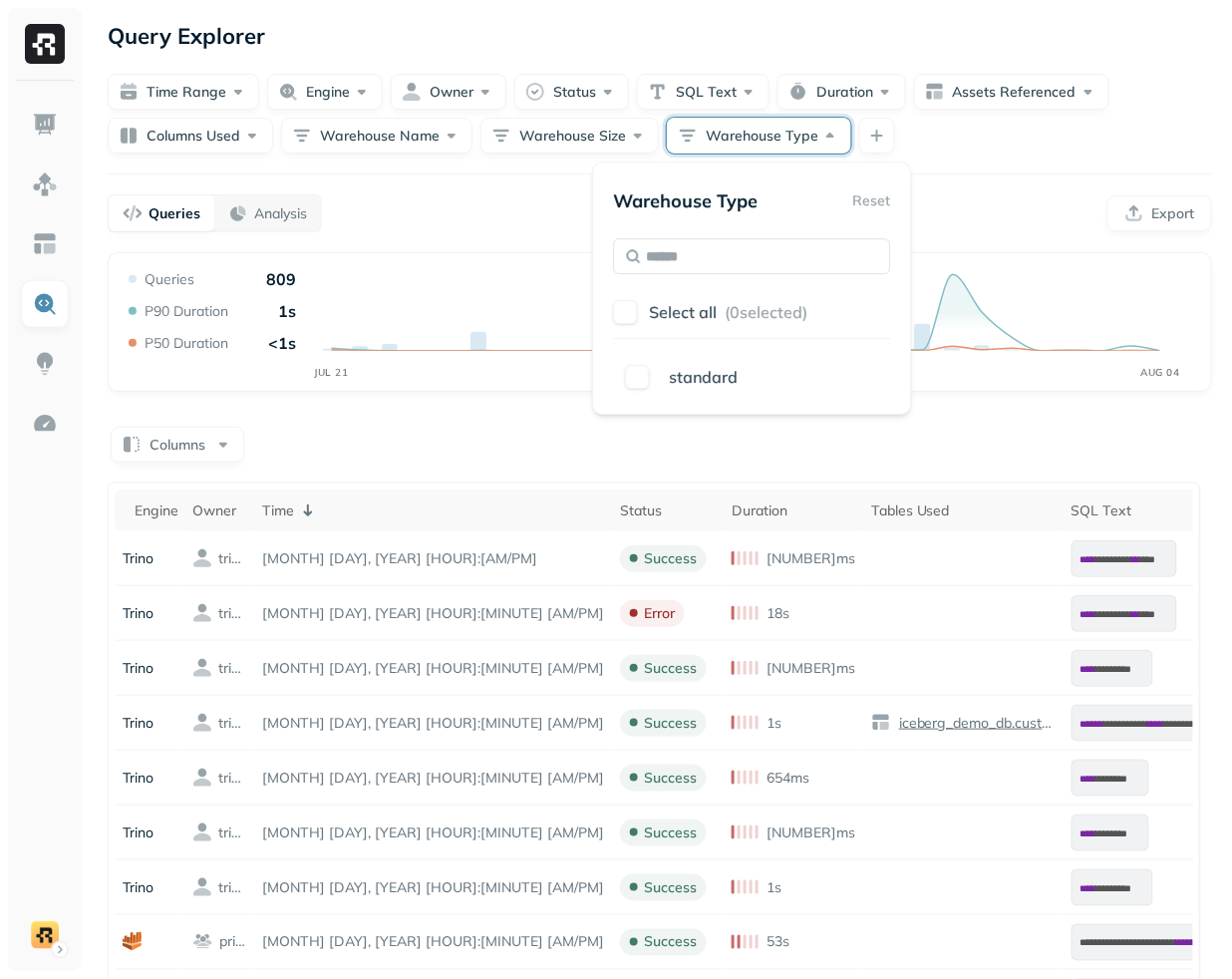 click at bounding box center (660, 173) 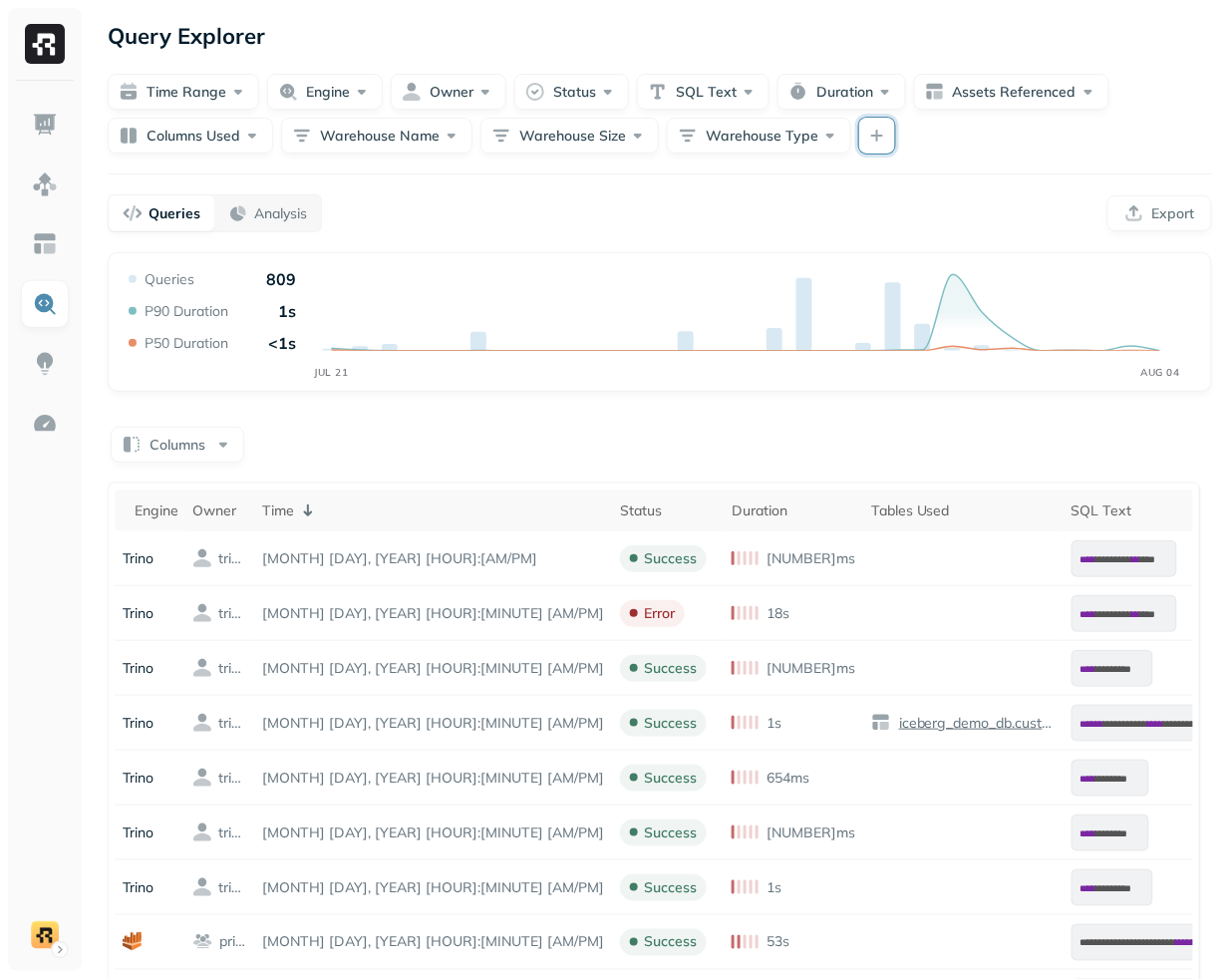 click at bounding box center [877, 136] 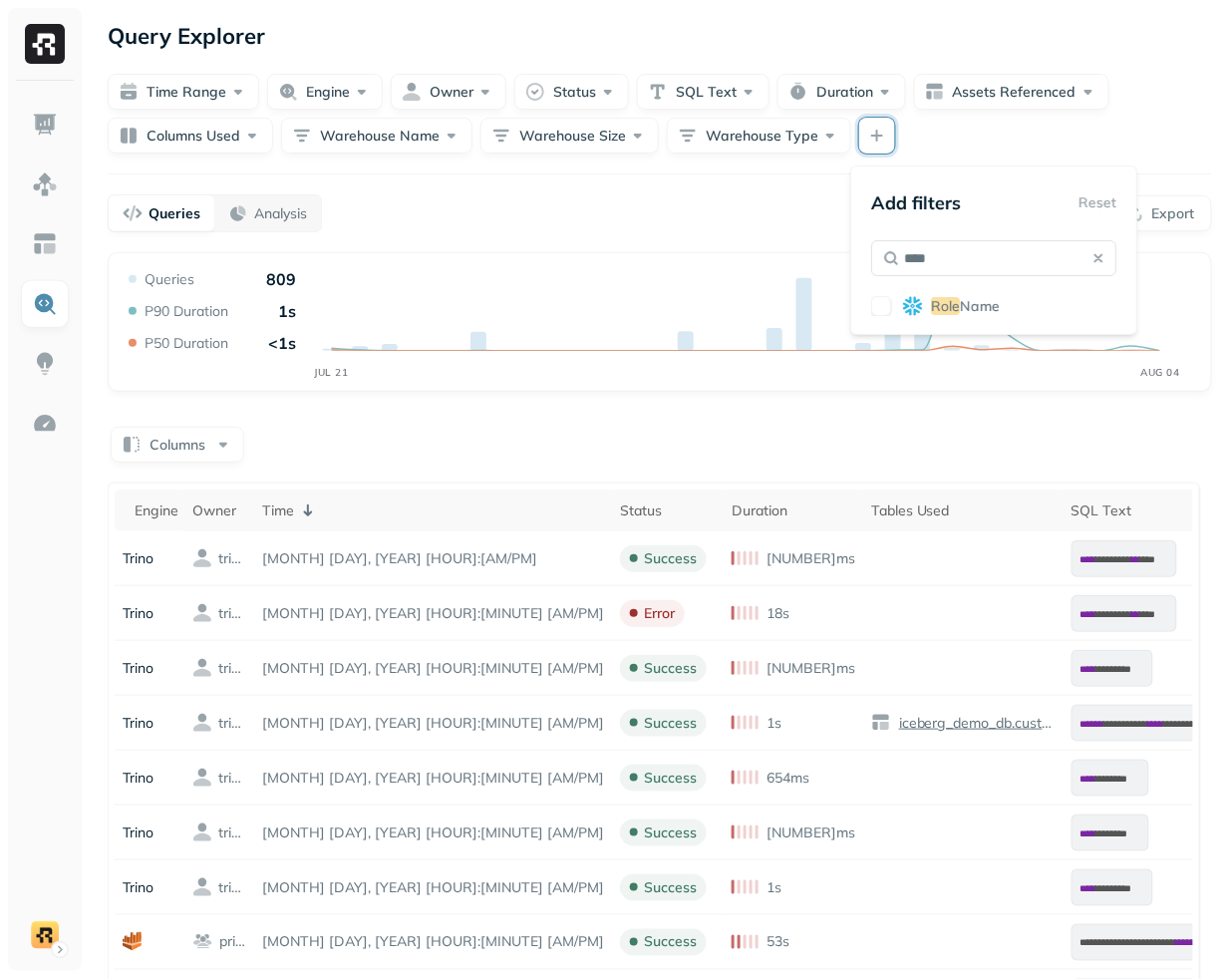 click on "Add filters Reset **** Role  Name" at bounding box center [994, 250] 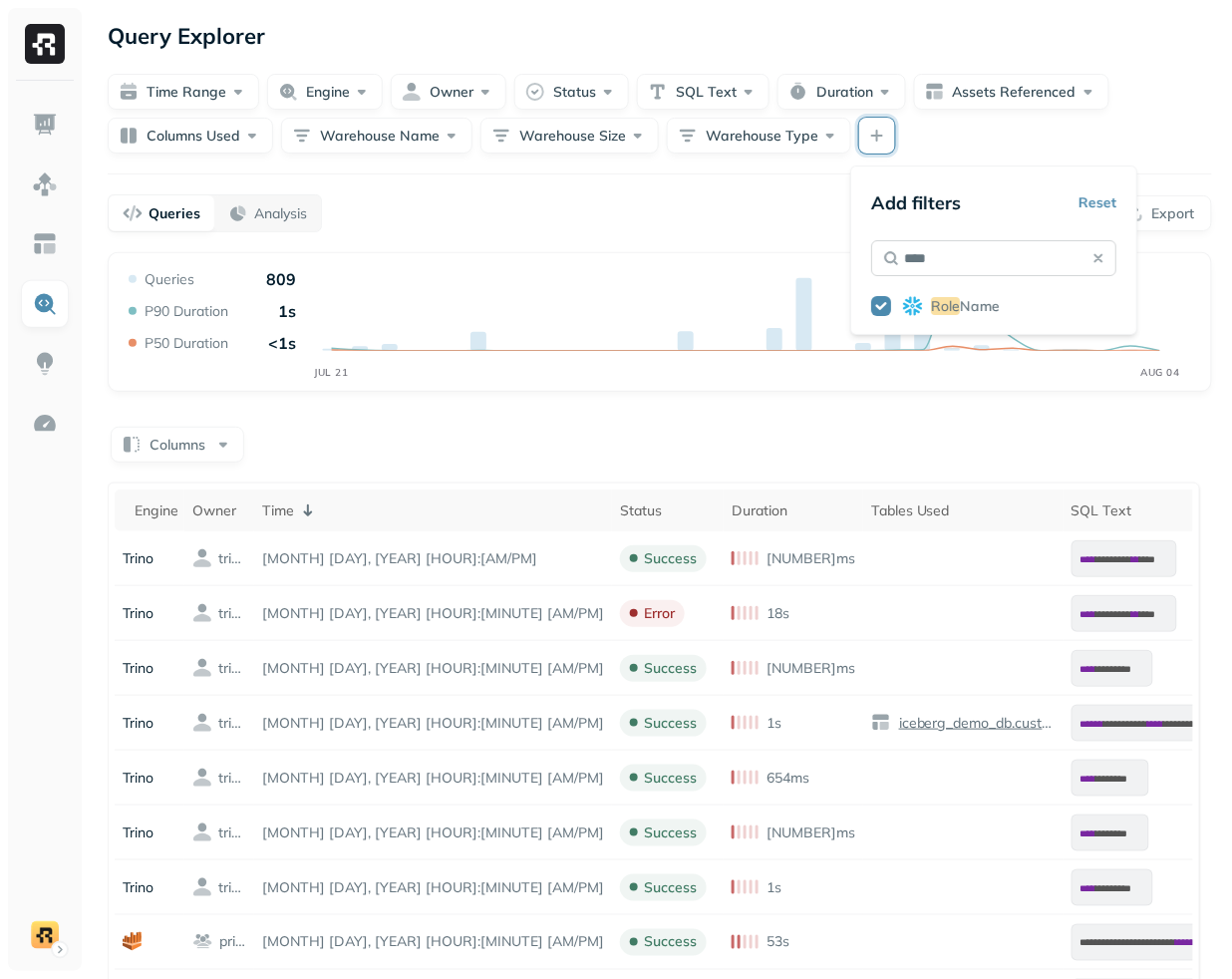 click on "****" at bounding box center [994, 258] 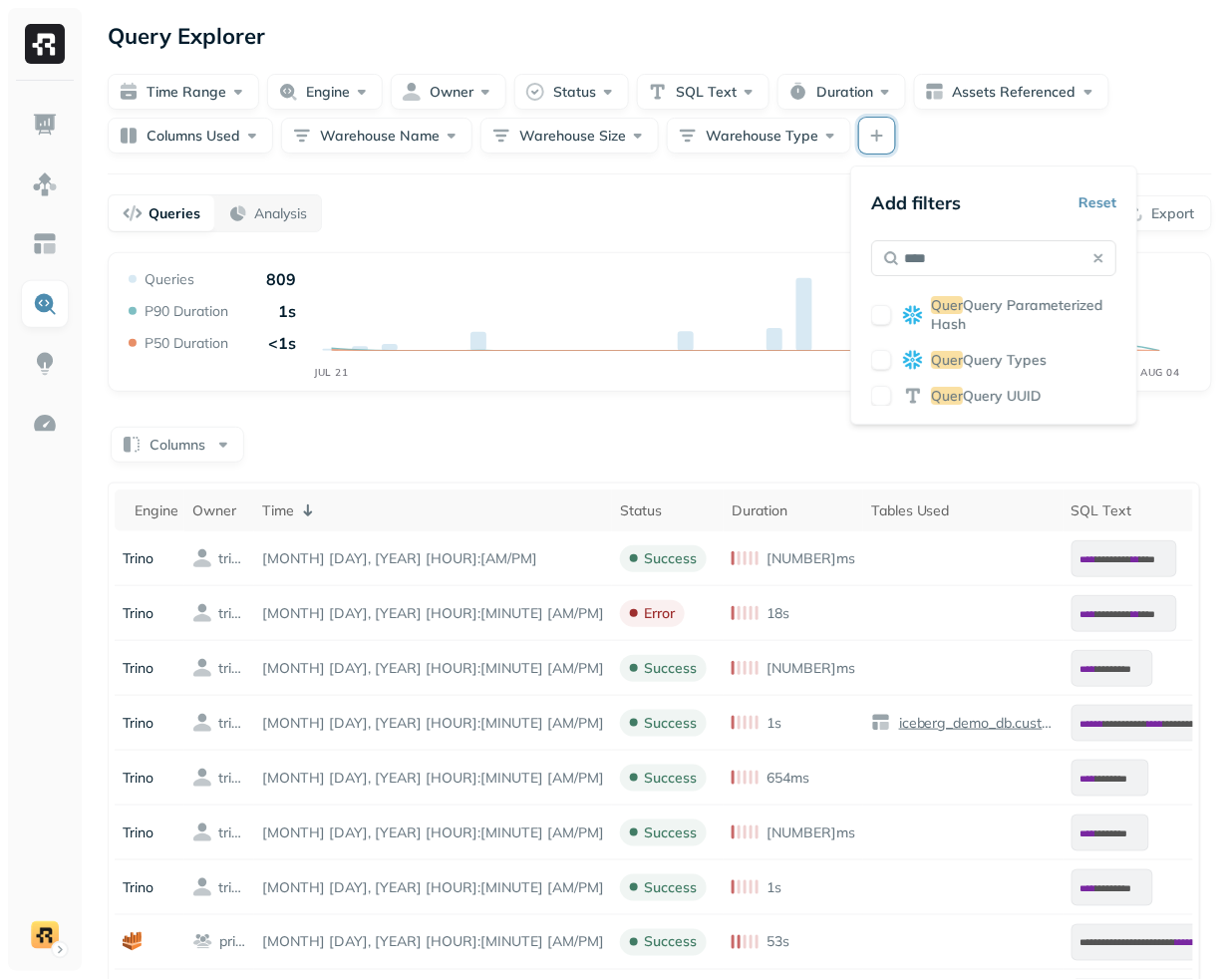 click on "Quer" at bounding box center [947, 360] 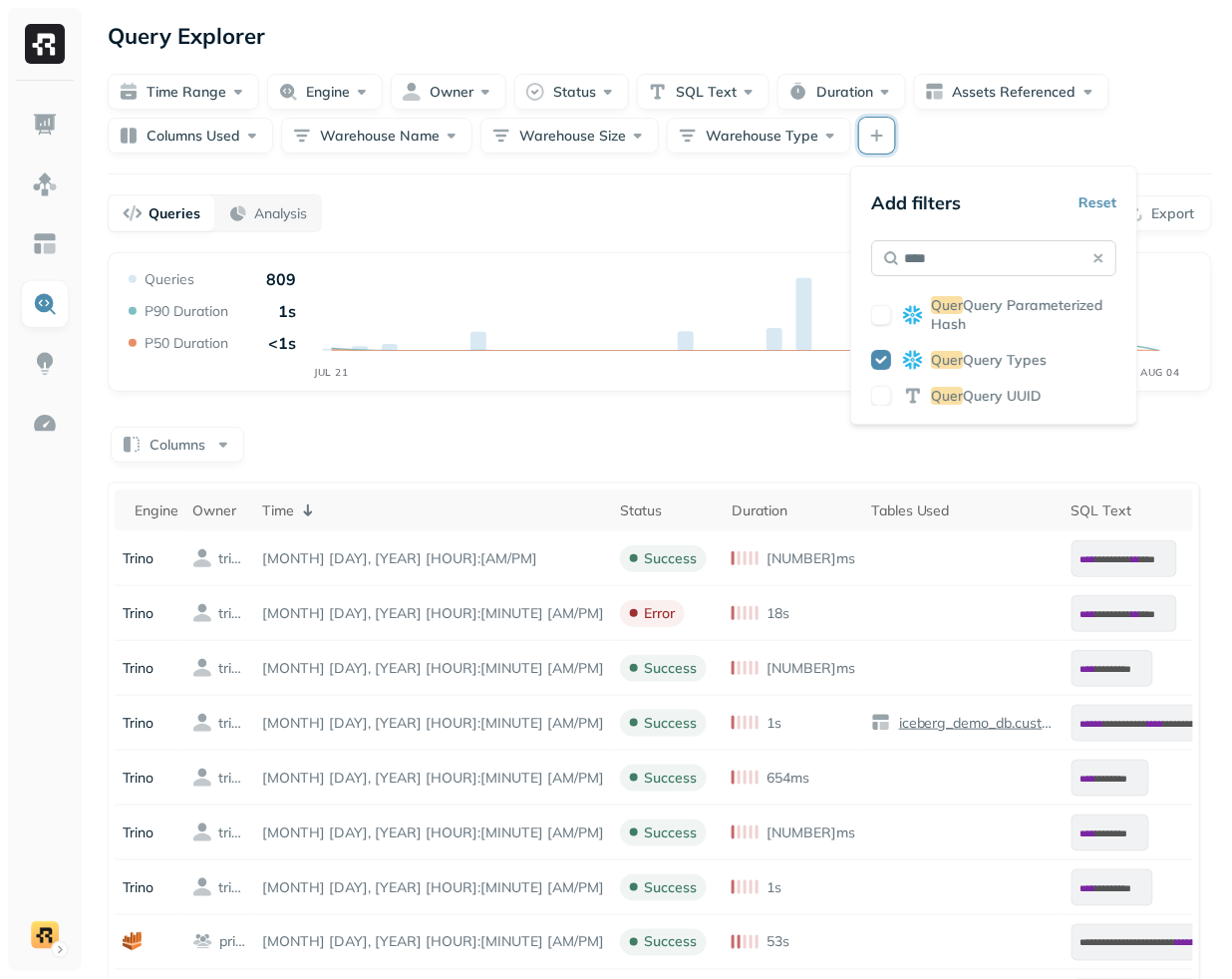 click on "****" at bounding box center [994, 258] 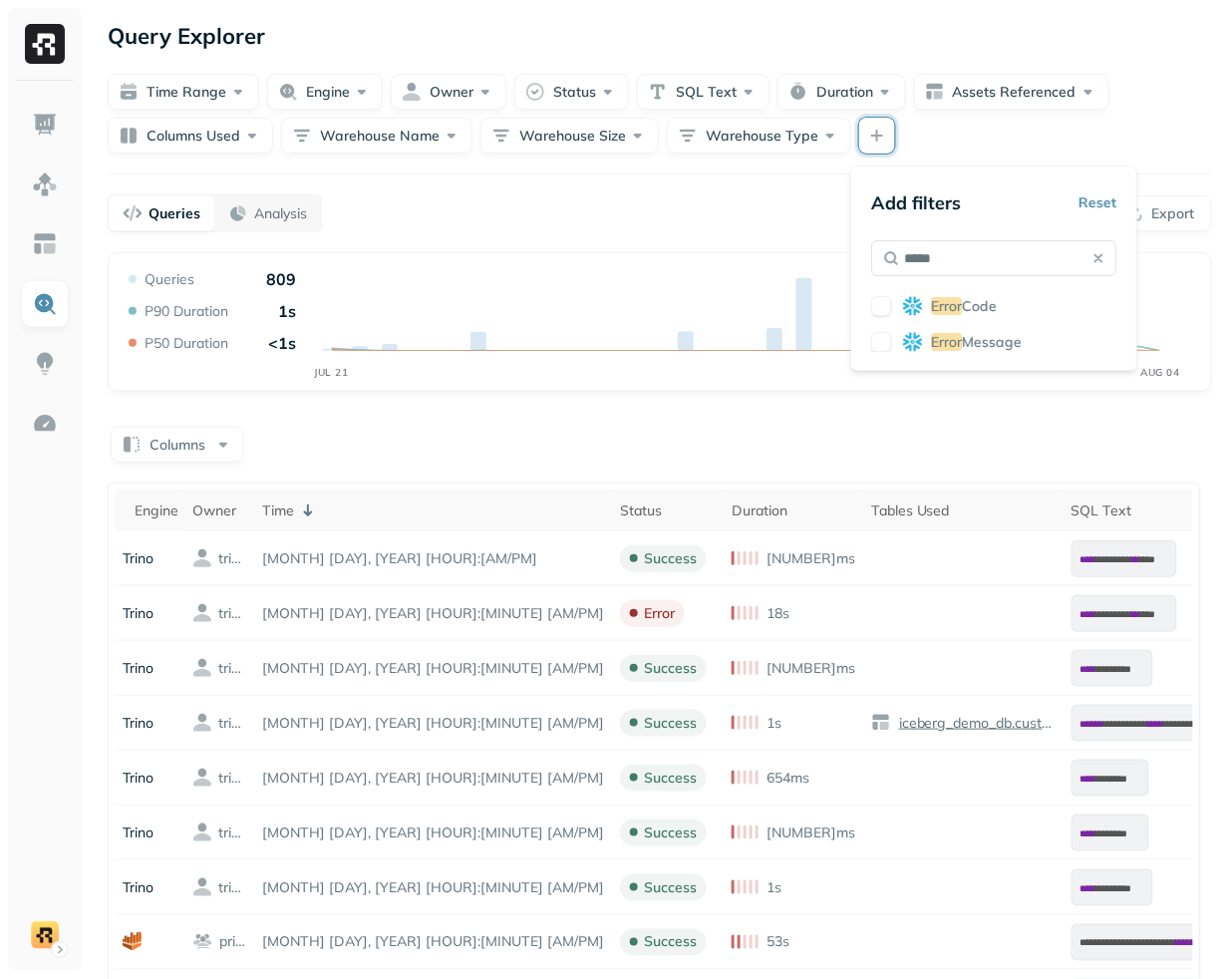 click on "Message" at bounding box center (992, 342) 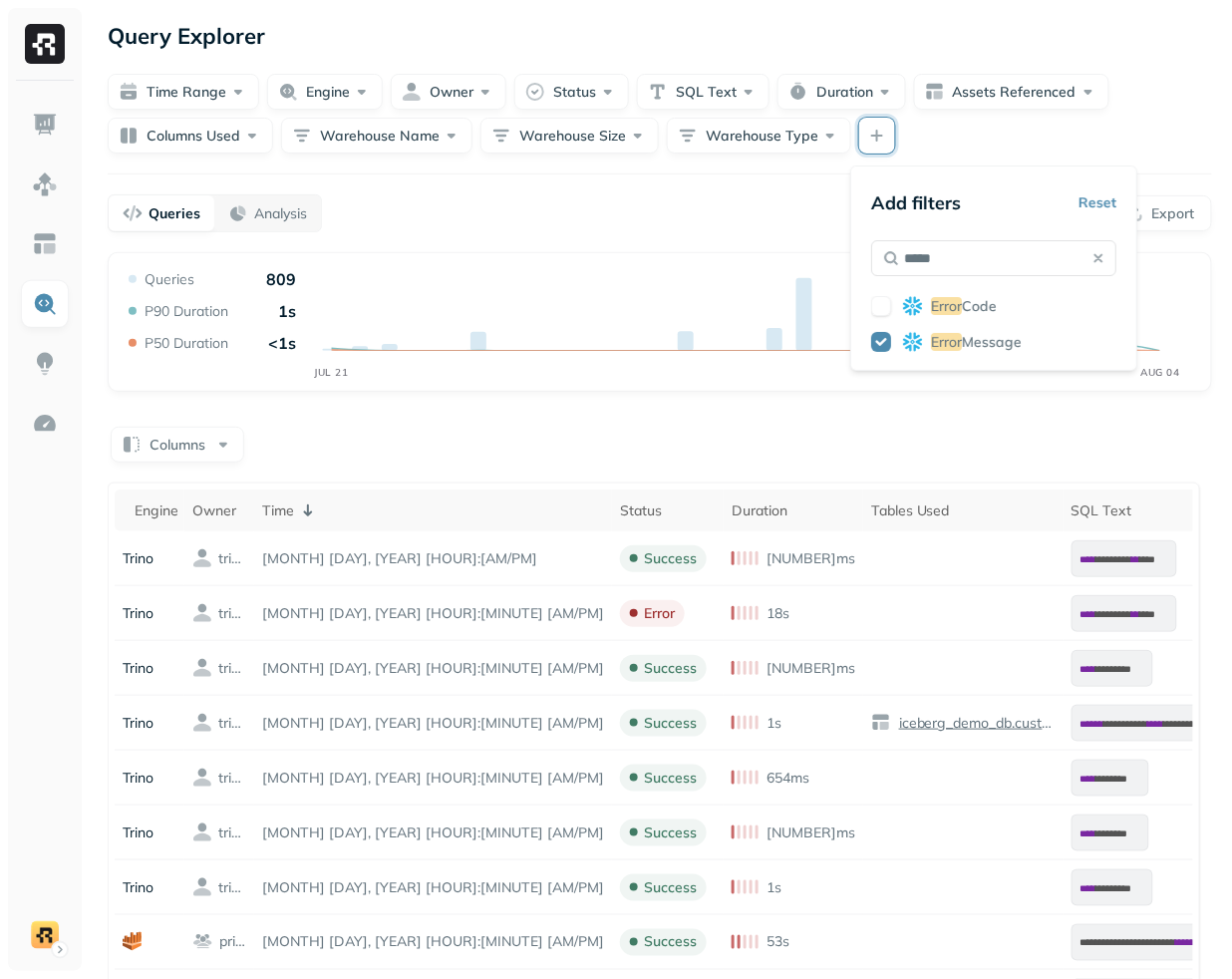 click on "Error  Code" at bounding box center [964, 306] 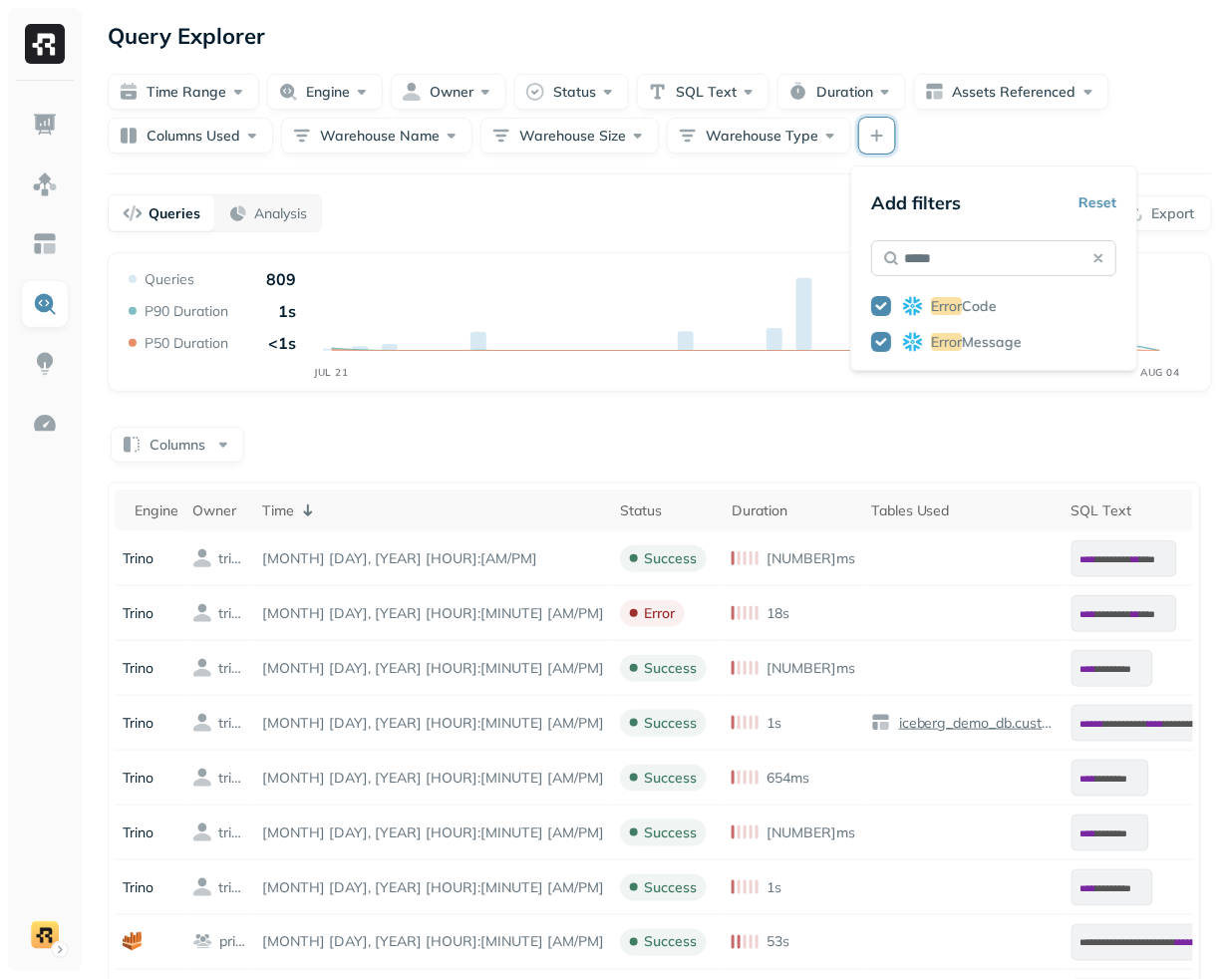 click on "*****" at bounding box center (994, 258) 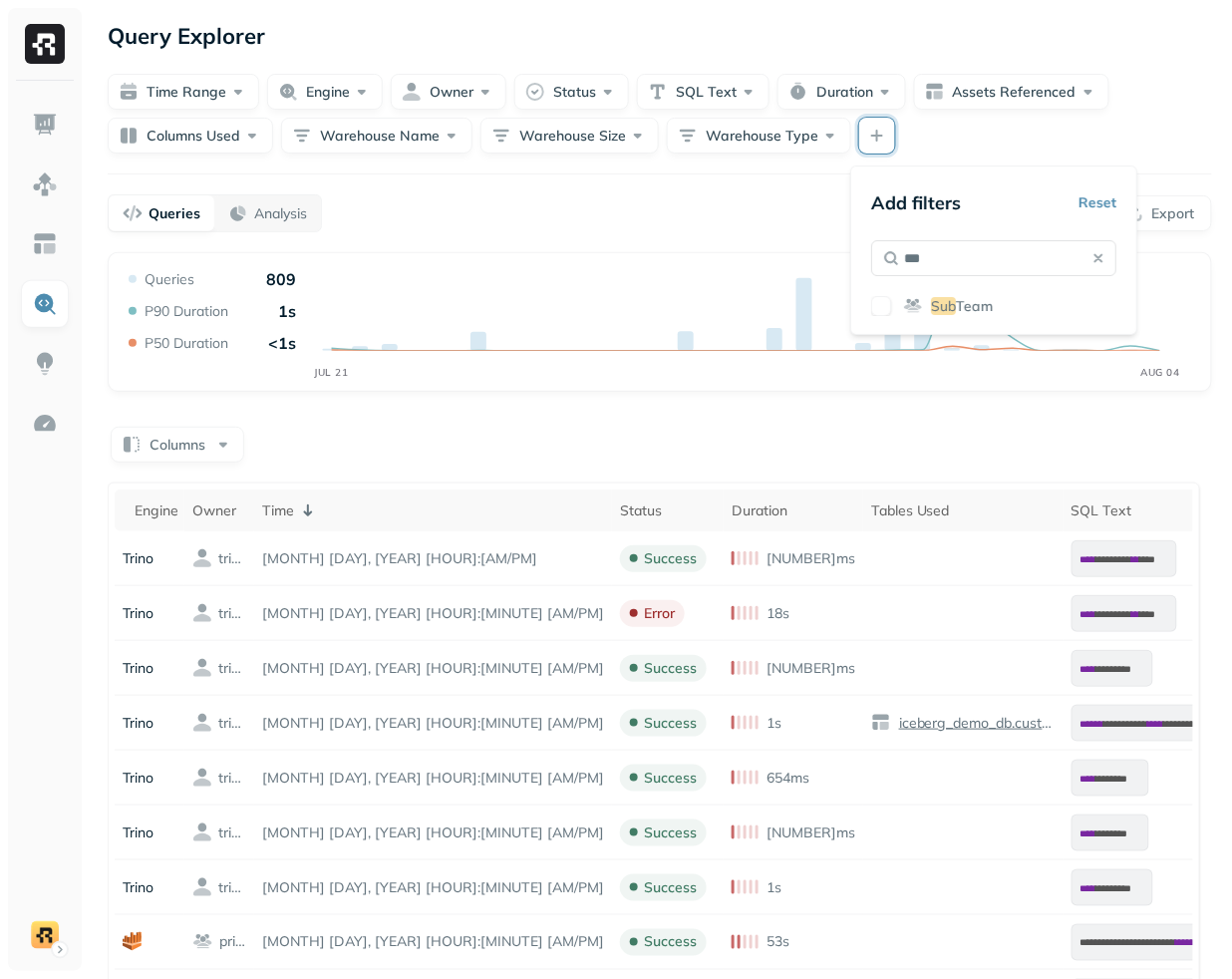 click on "Add filters Reset *** Sub  Team" at bounding box center (994, 250) 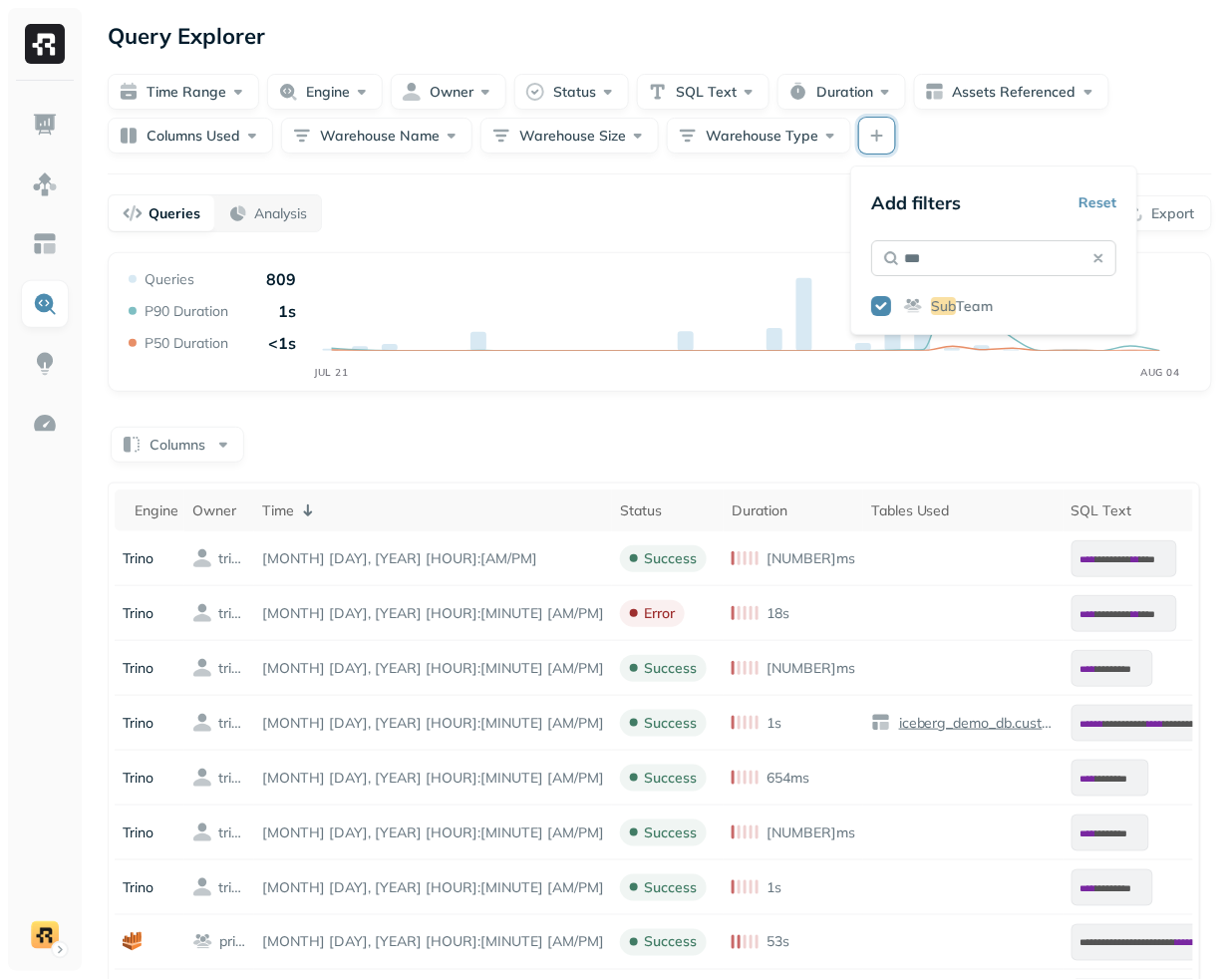 click on "***" at bounding box center [994, 258] 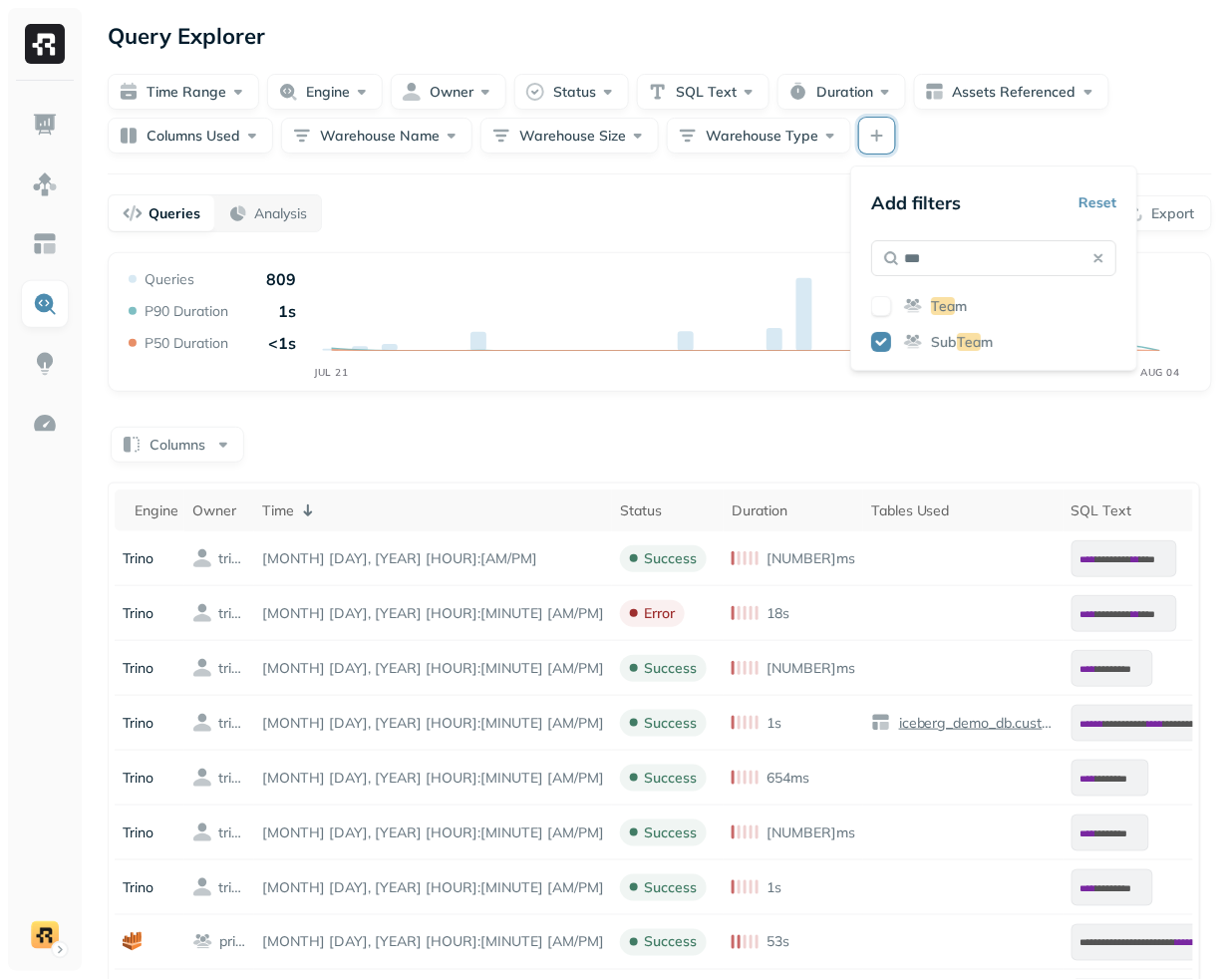 type on "***" 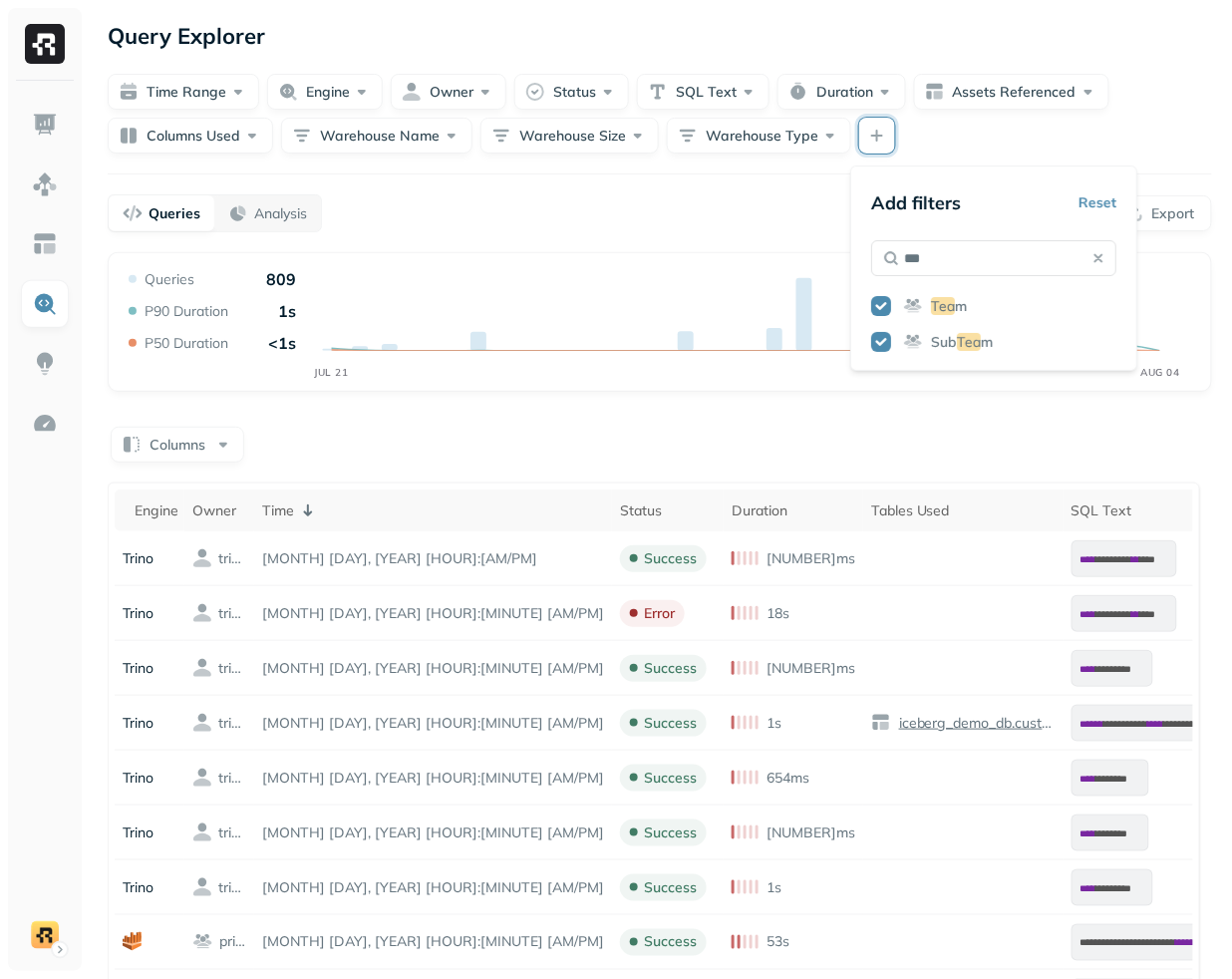 click on "Queries Analysis Export" at bounding box center (660, 213) 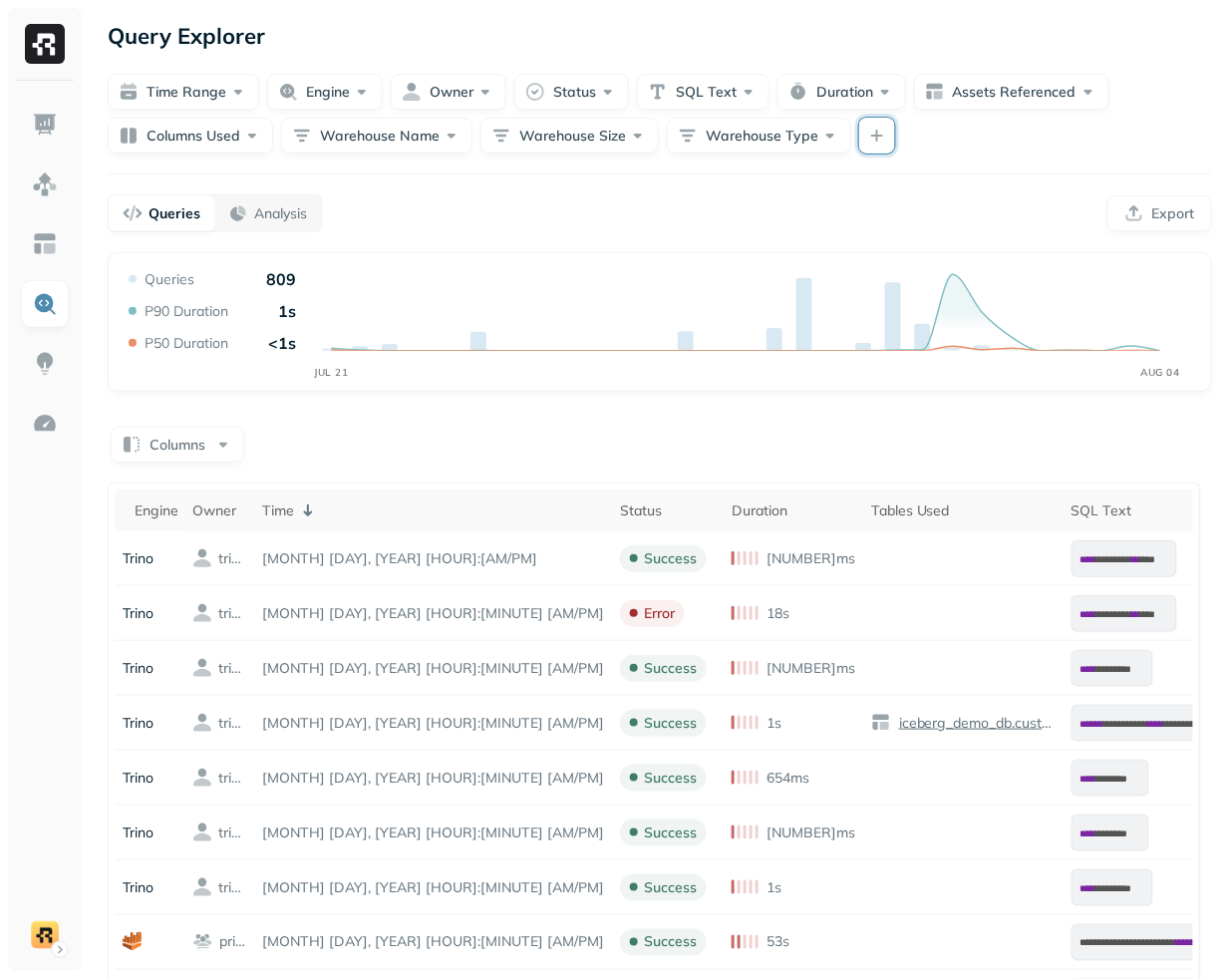 click at bounding box center (877, 136) 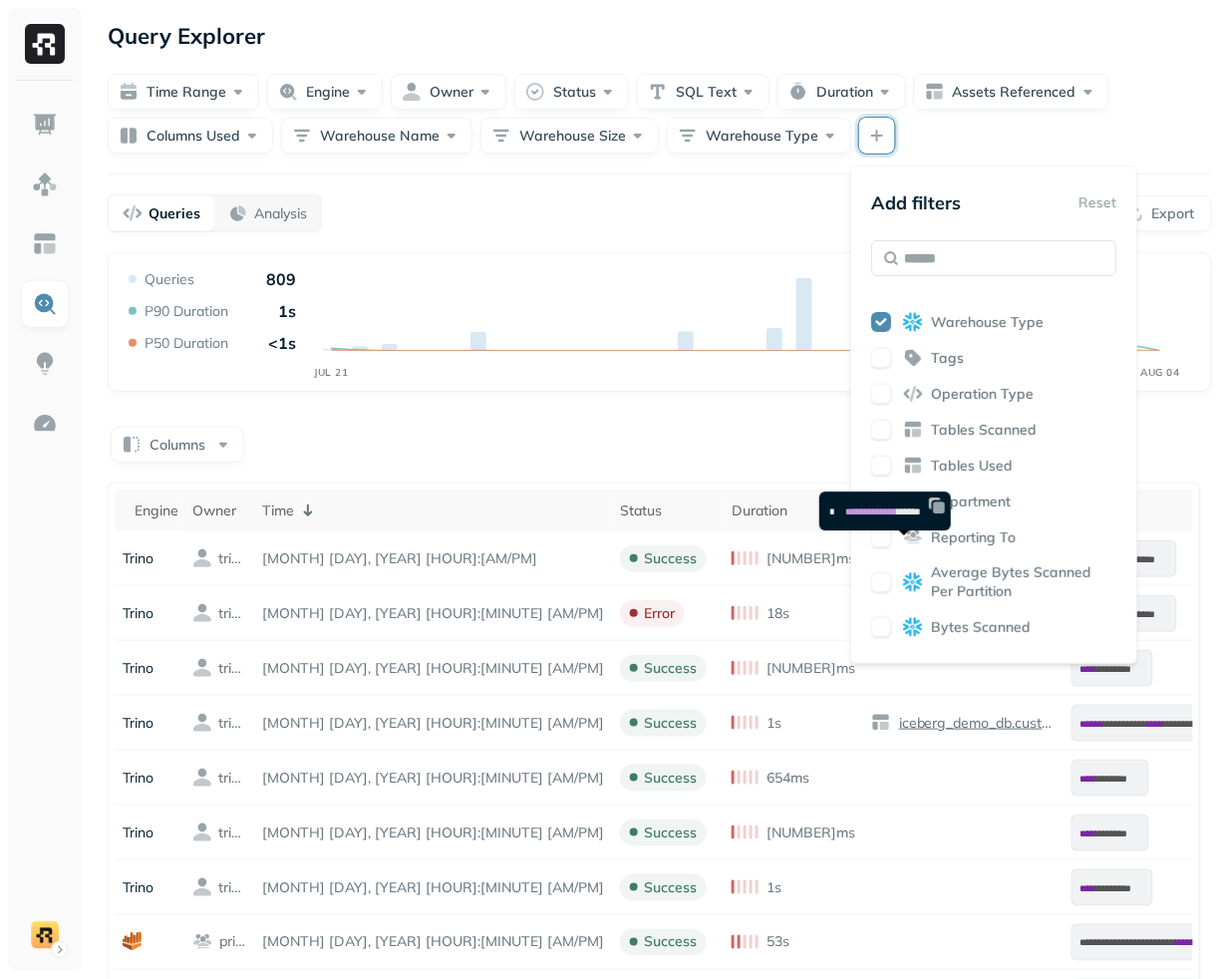 scroll, scrollTop: 364, scrollLeft: 0, axis: vertical 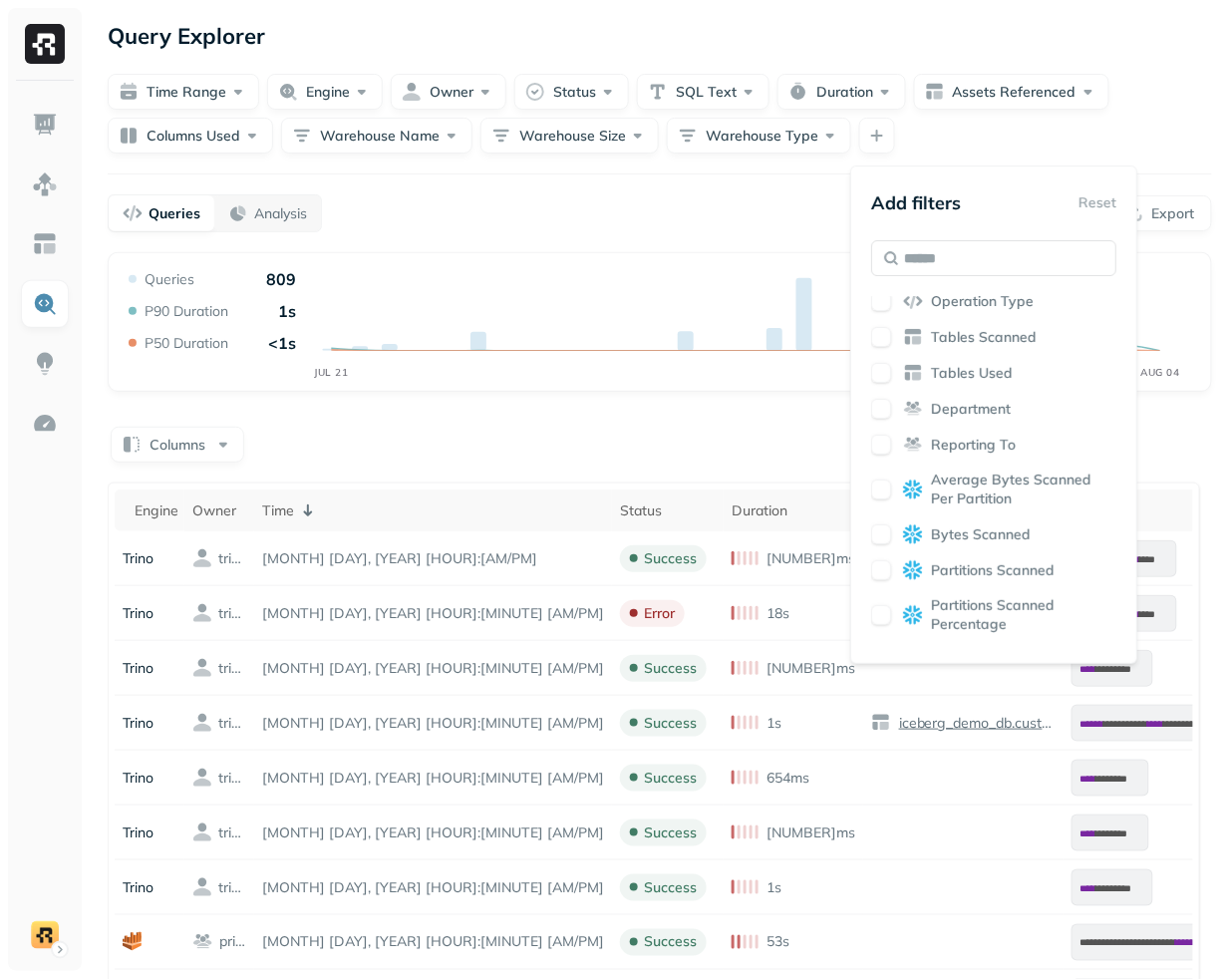 click on "Queries Analysis Export" at bounding box center (660, 213) 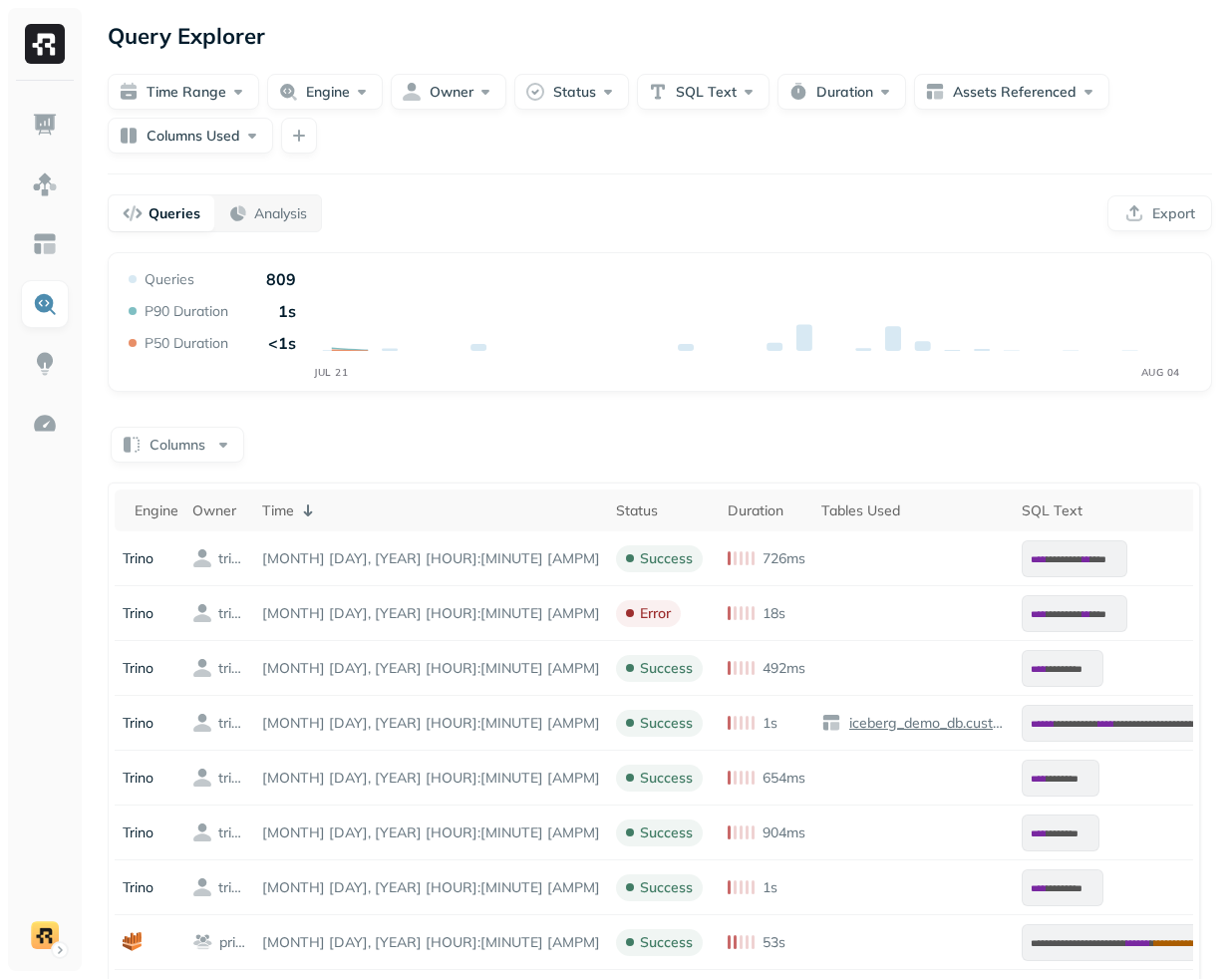 scroll, scrollTop: 0, scrollLeft: 0, axis: both 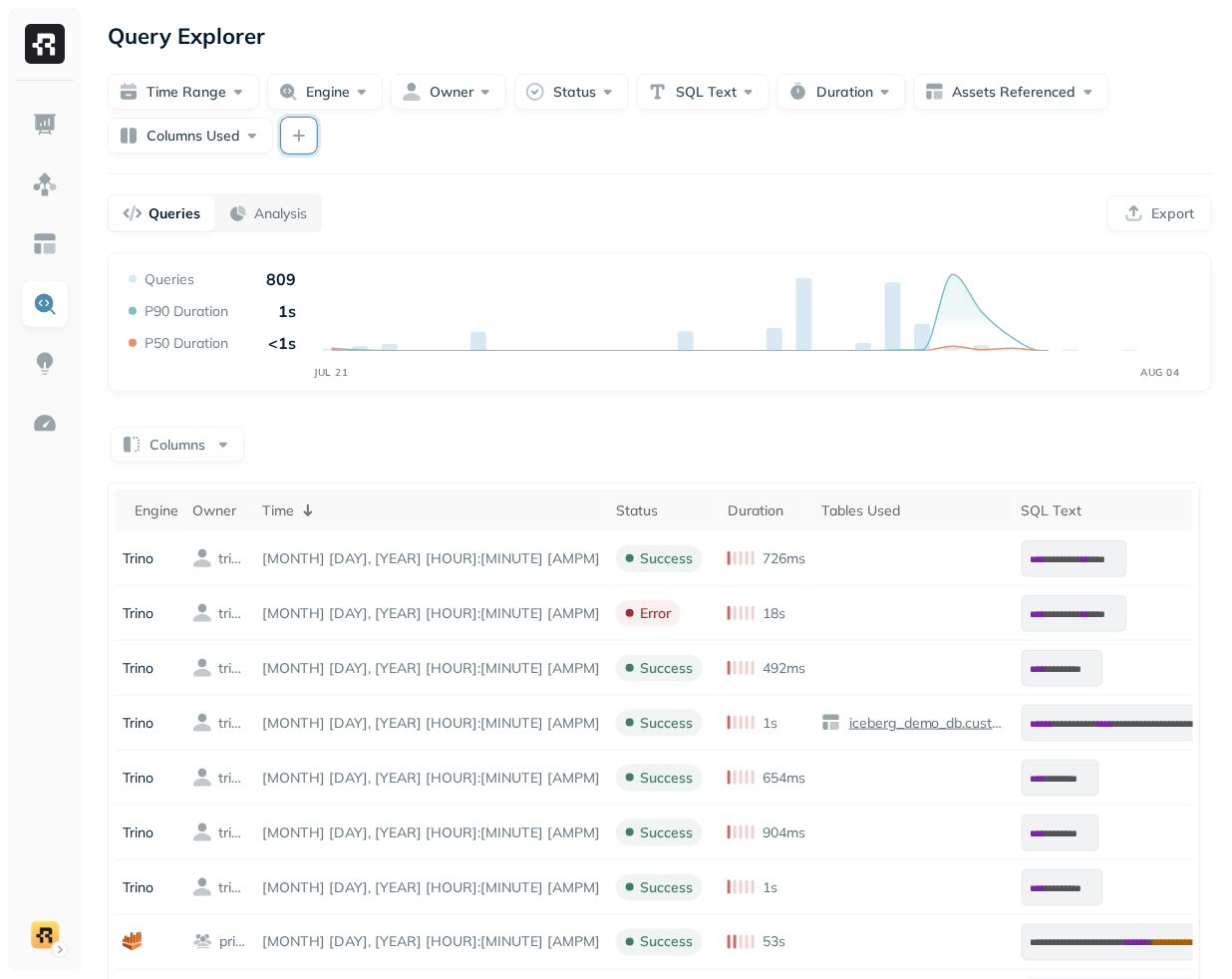 click at bounding box center (299, 136) 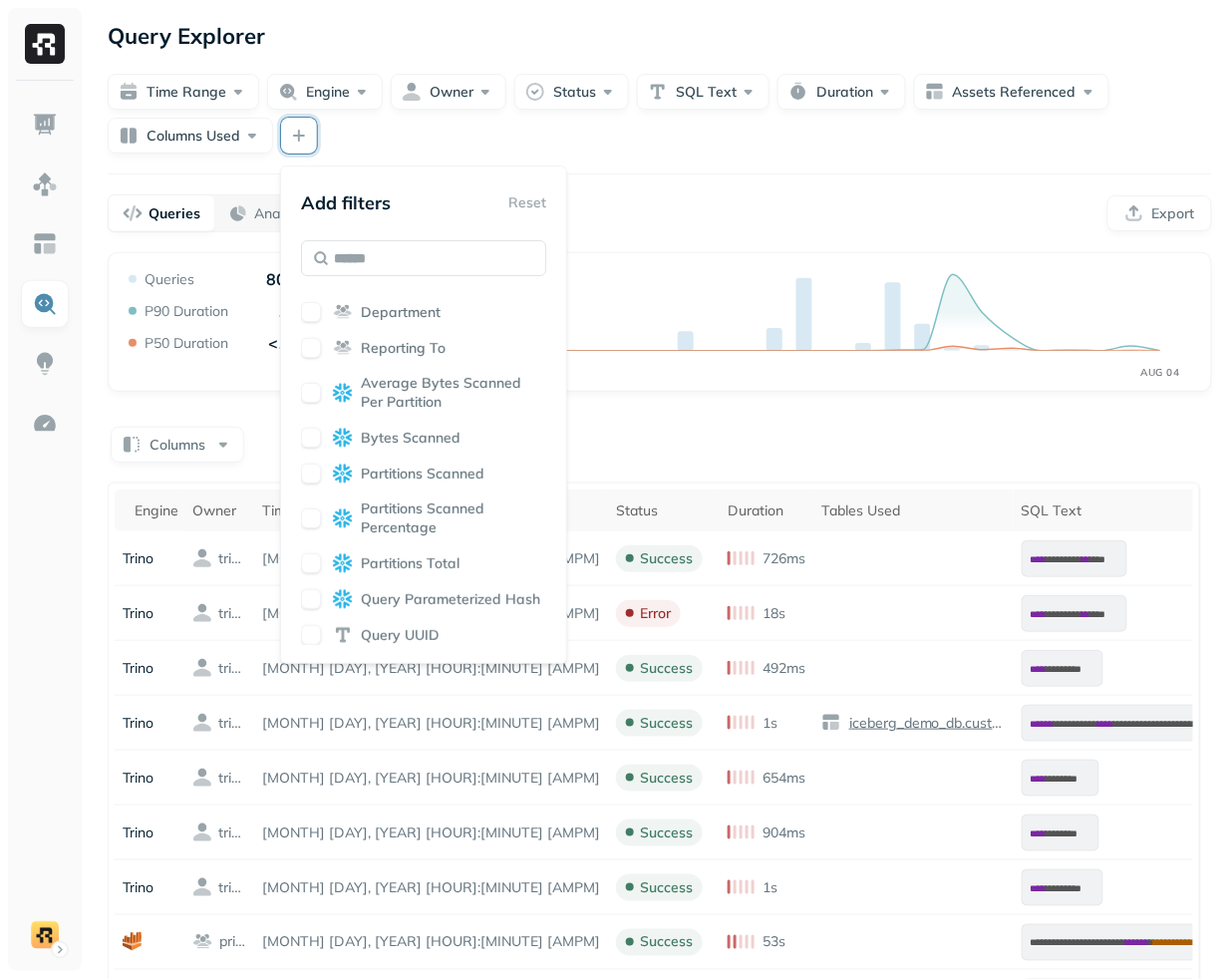 scroll, scrollTop: 430, scrollLeft: 0, axis: vertical 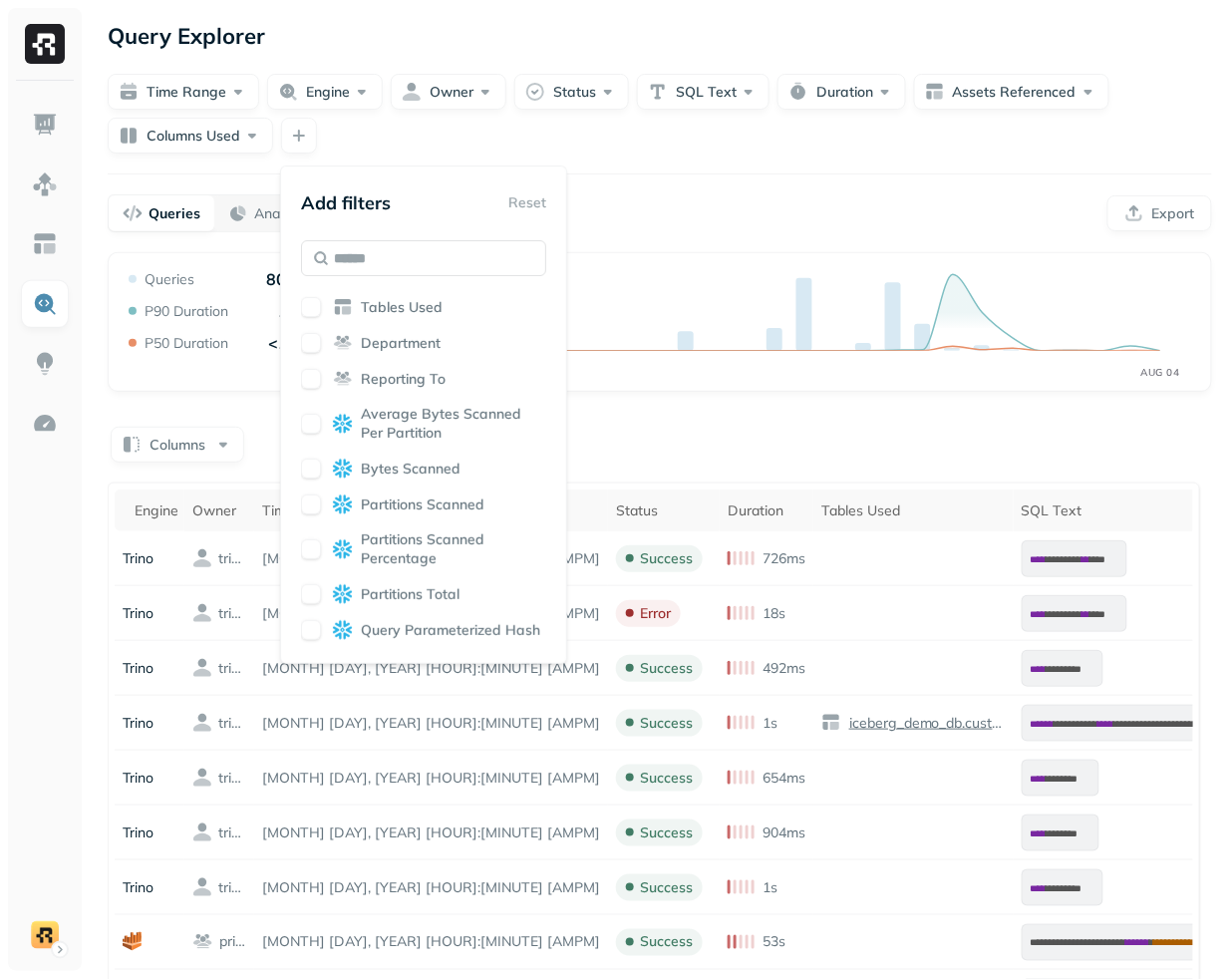 click on "Time Range Engine Owner Status SQL Text Duration Assets Referenced Columns Used" at bounding box center [660, 114] 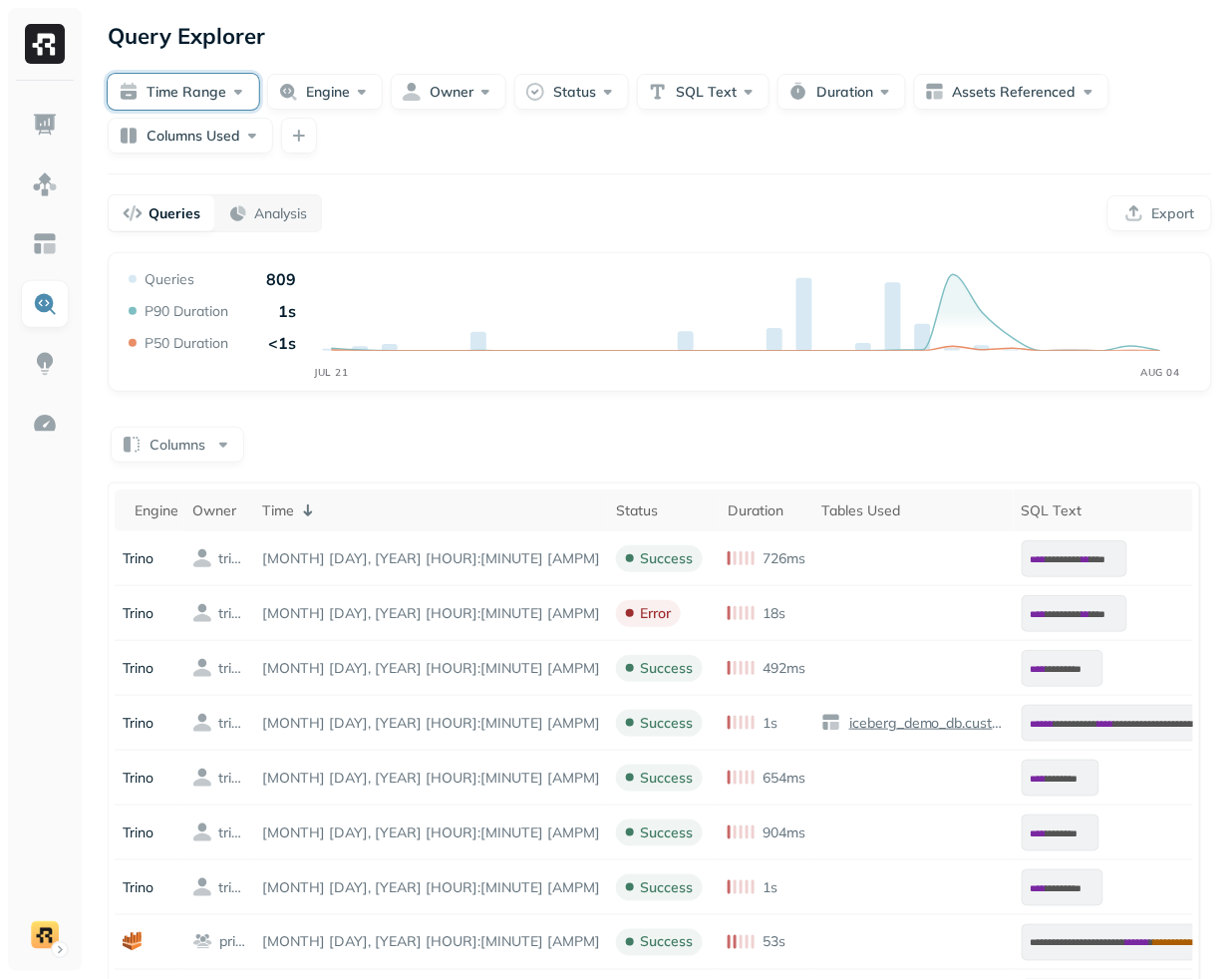 click on "Time Range" at bounding box center [183, 92] 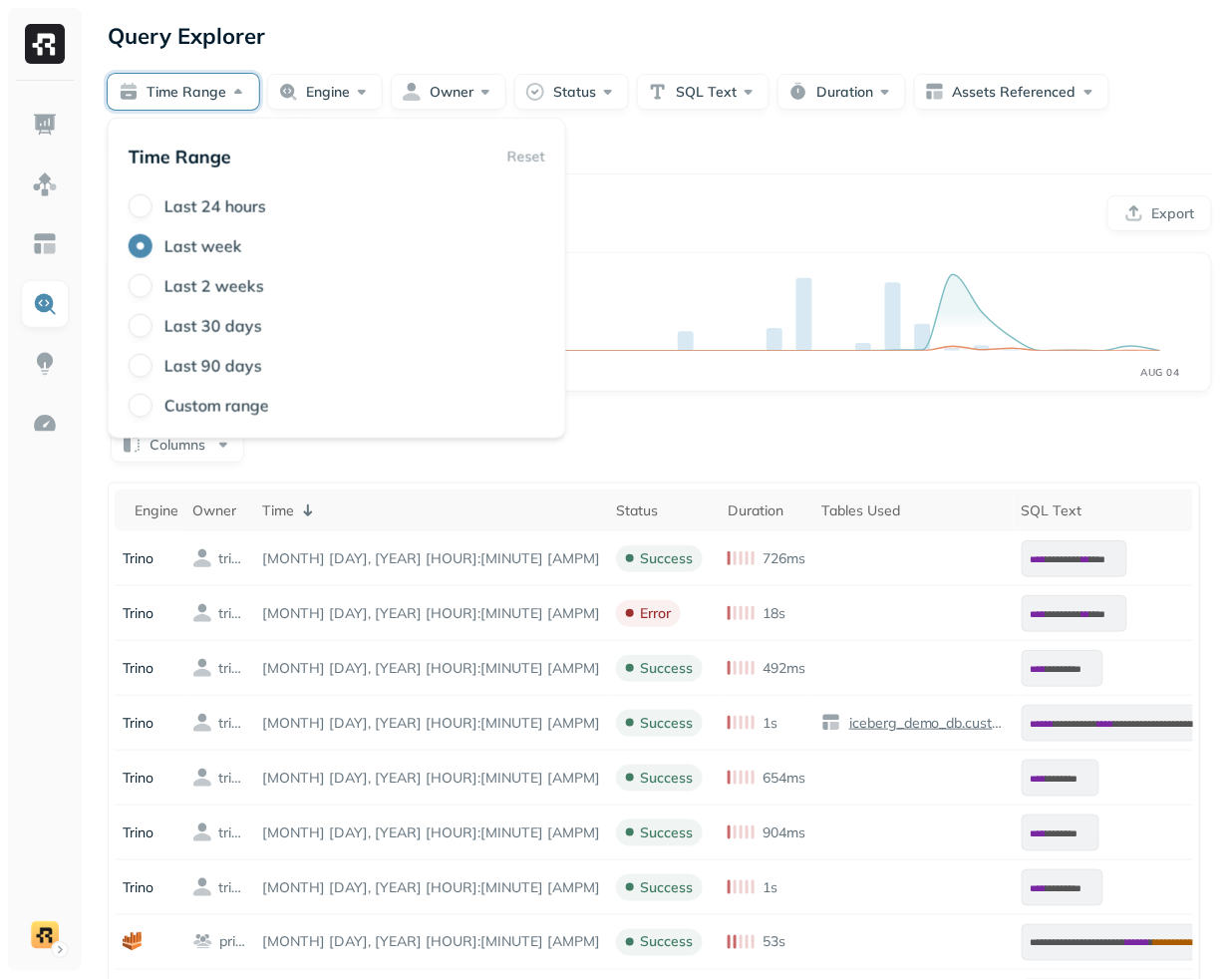 click on "Last 30 days" at bounding box center [213, 326] 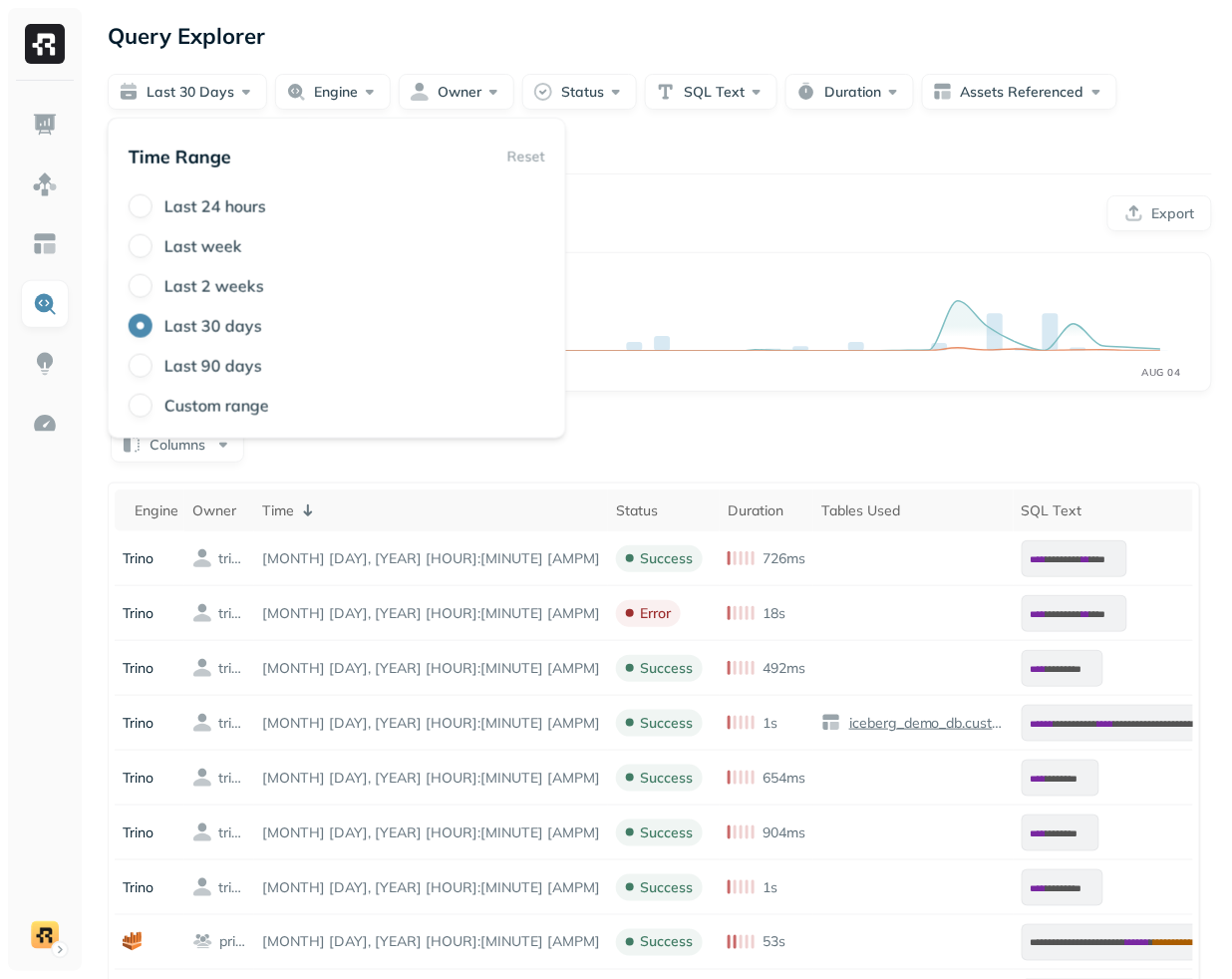 click on "Queries Analysis Export" at bounding box center (660, 213) 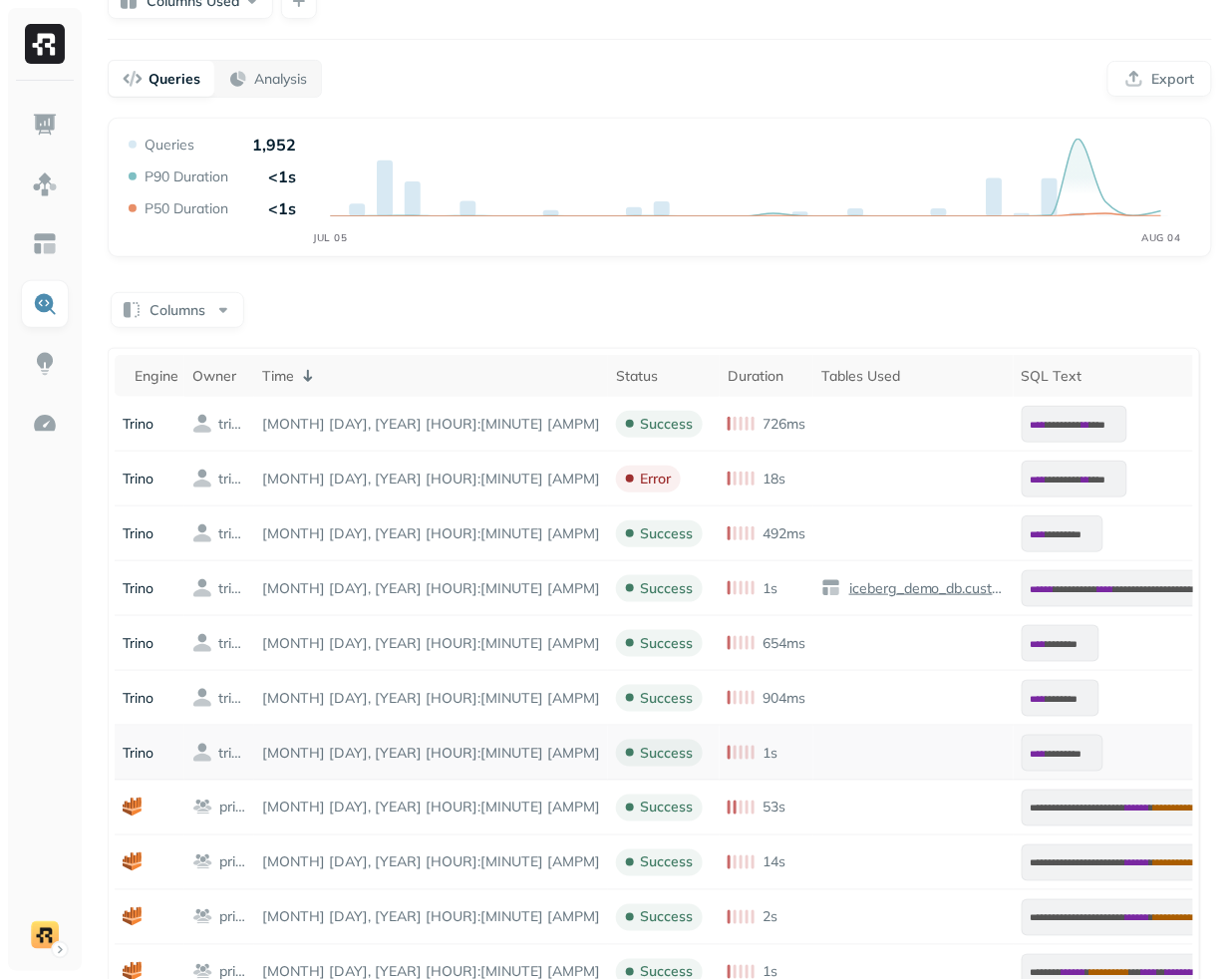 scroll, scrollTop: 0, scrollLeft: 0, axis: both 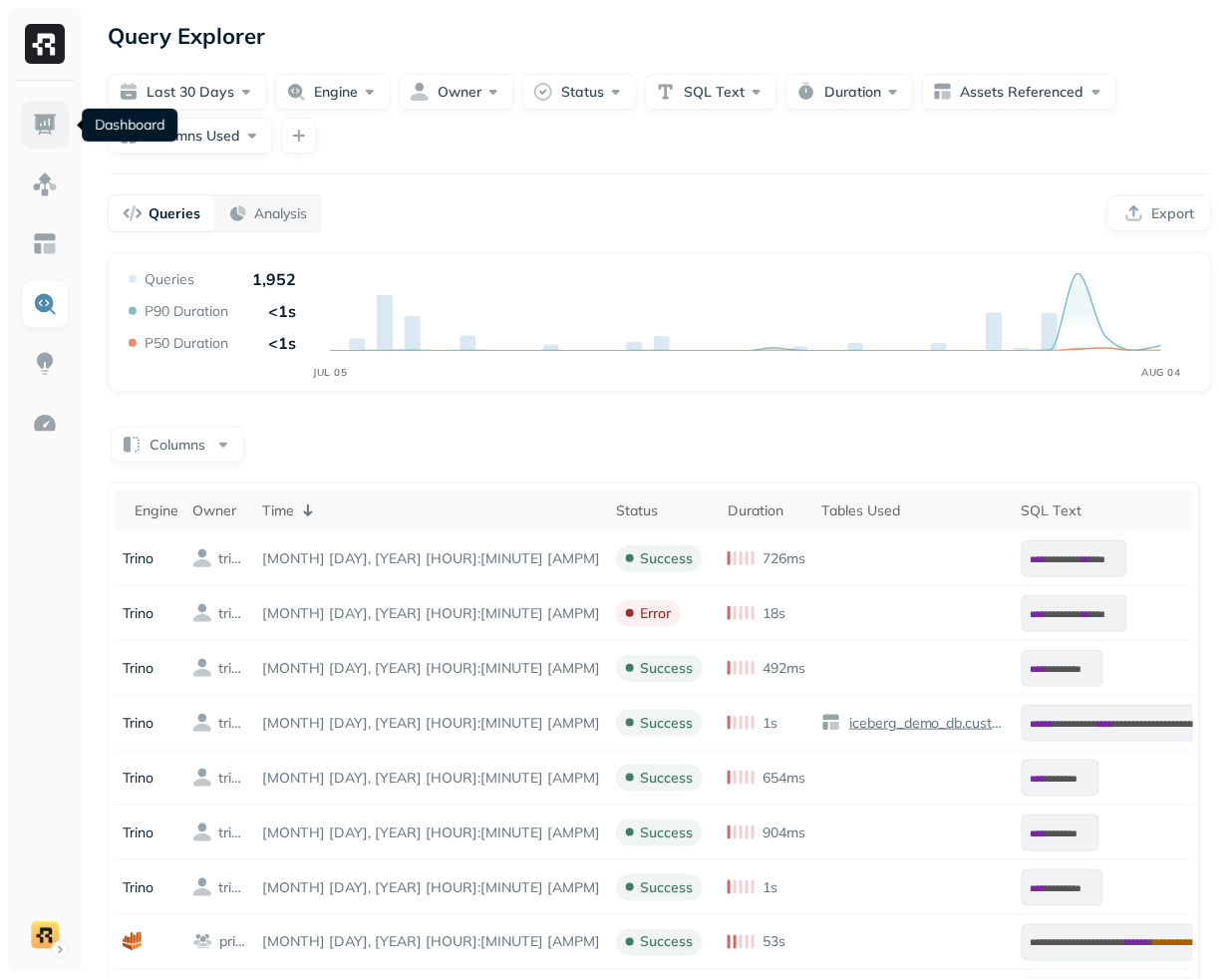 click at bounding box center [45, 125] 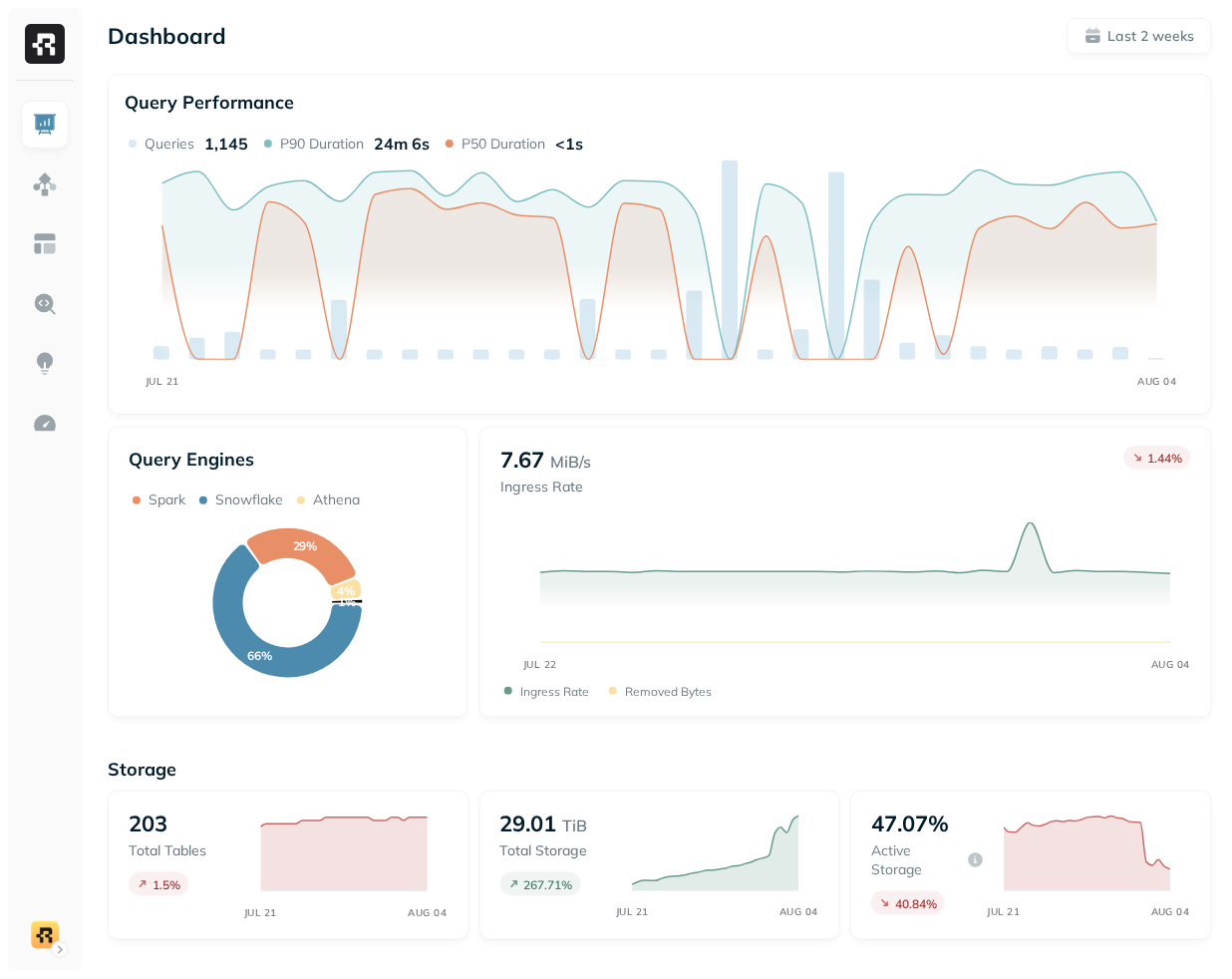 click on "JUL 21 AUG 04" 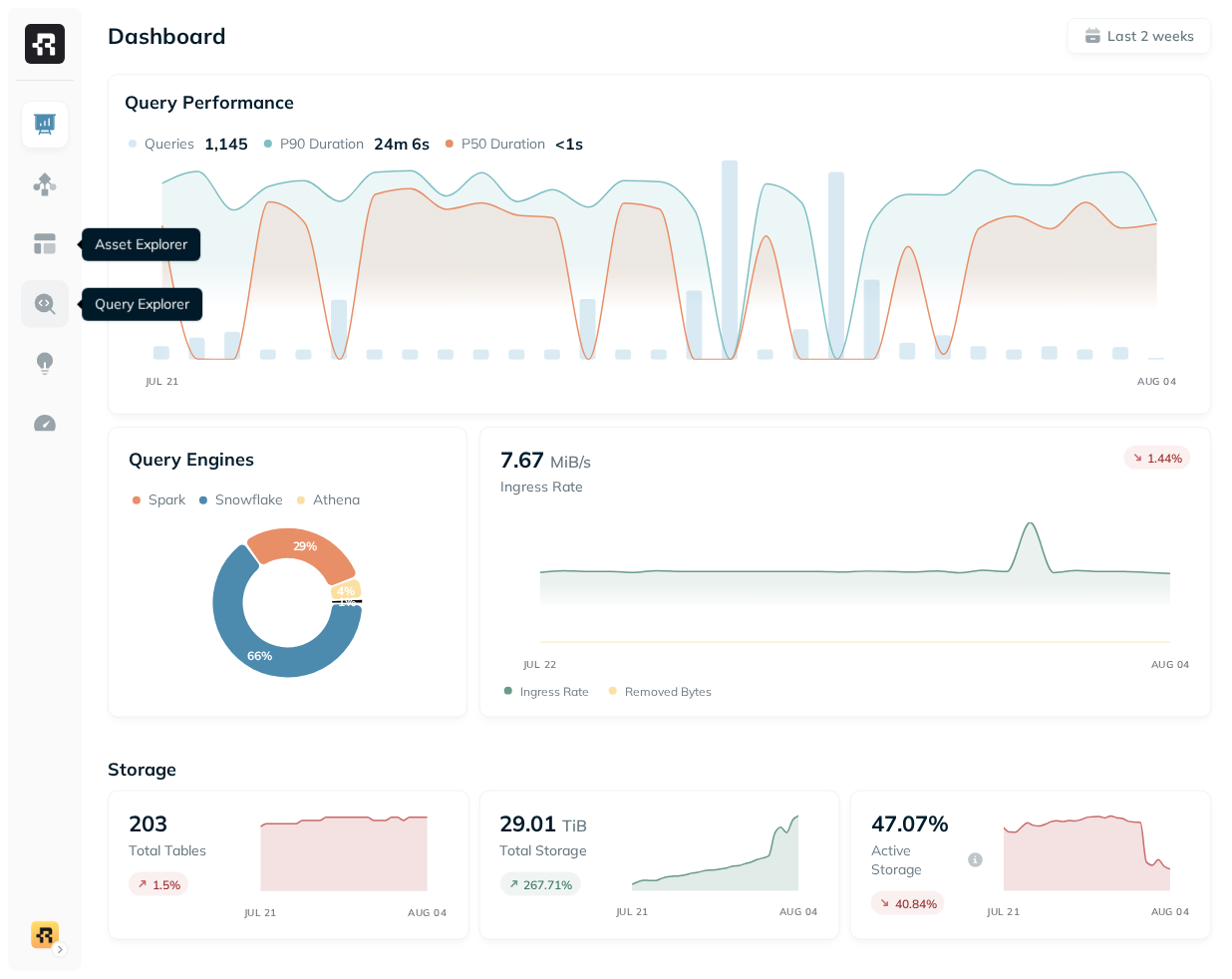 click at bounding box center (45, 304) 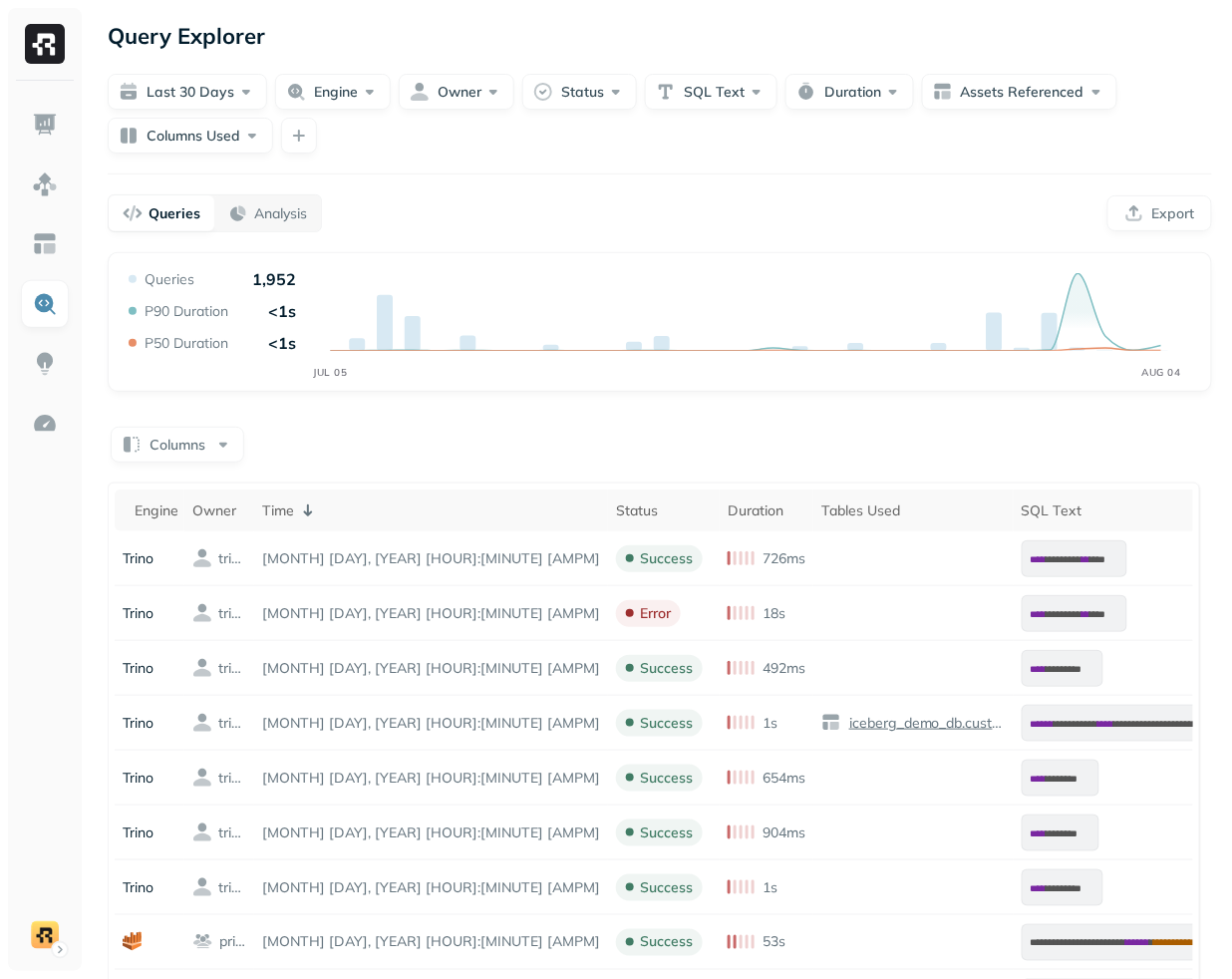 click on "Last 30 days Engine Owner Status SQL Text Duration Assets Referenced Columns Used" at bounding box center (660, 104) 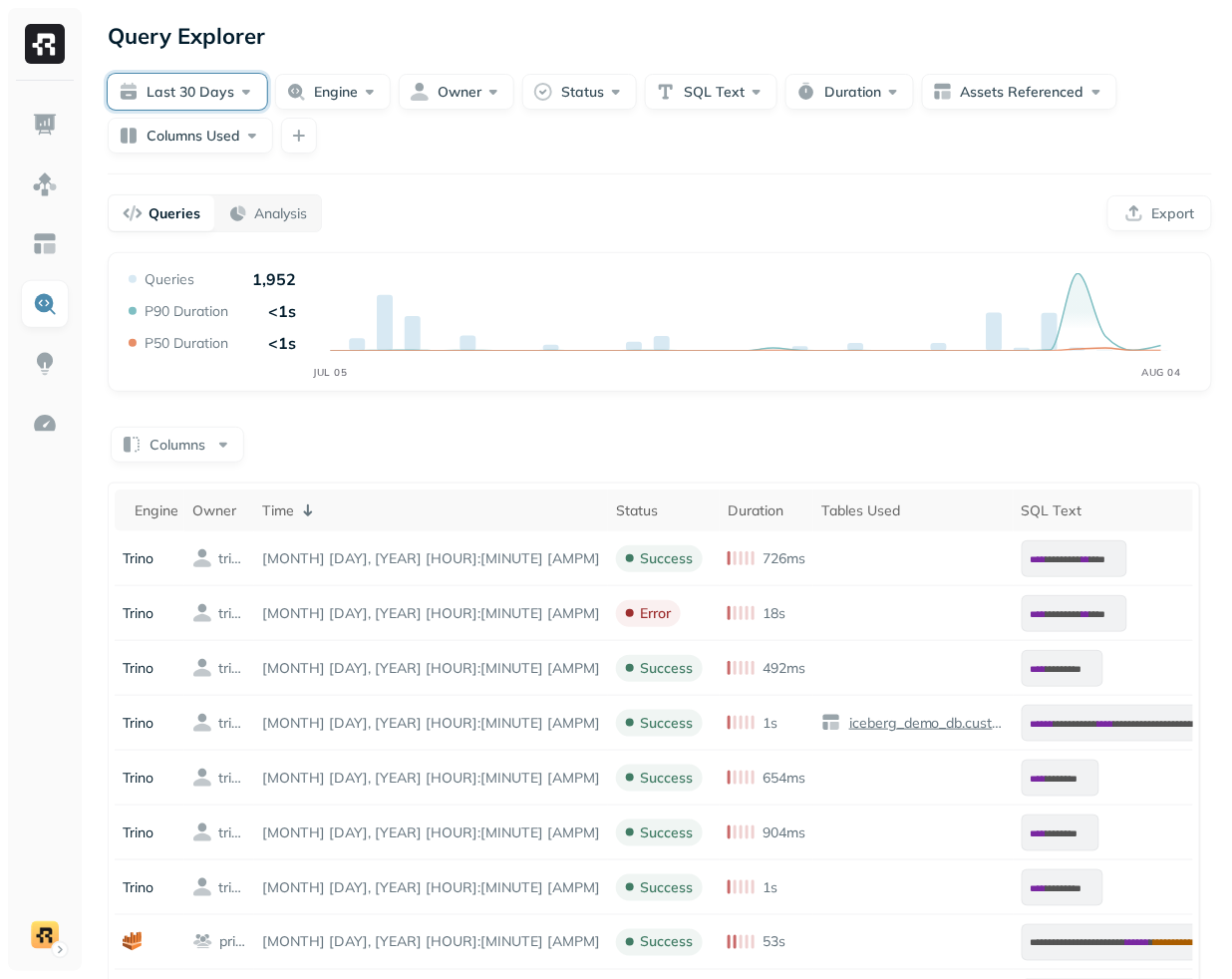 click on "Last 30 days" at bounding box center [187, 92] 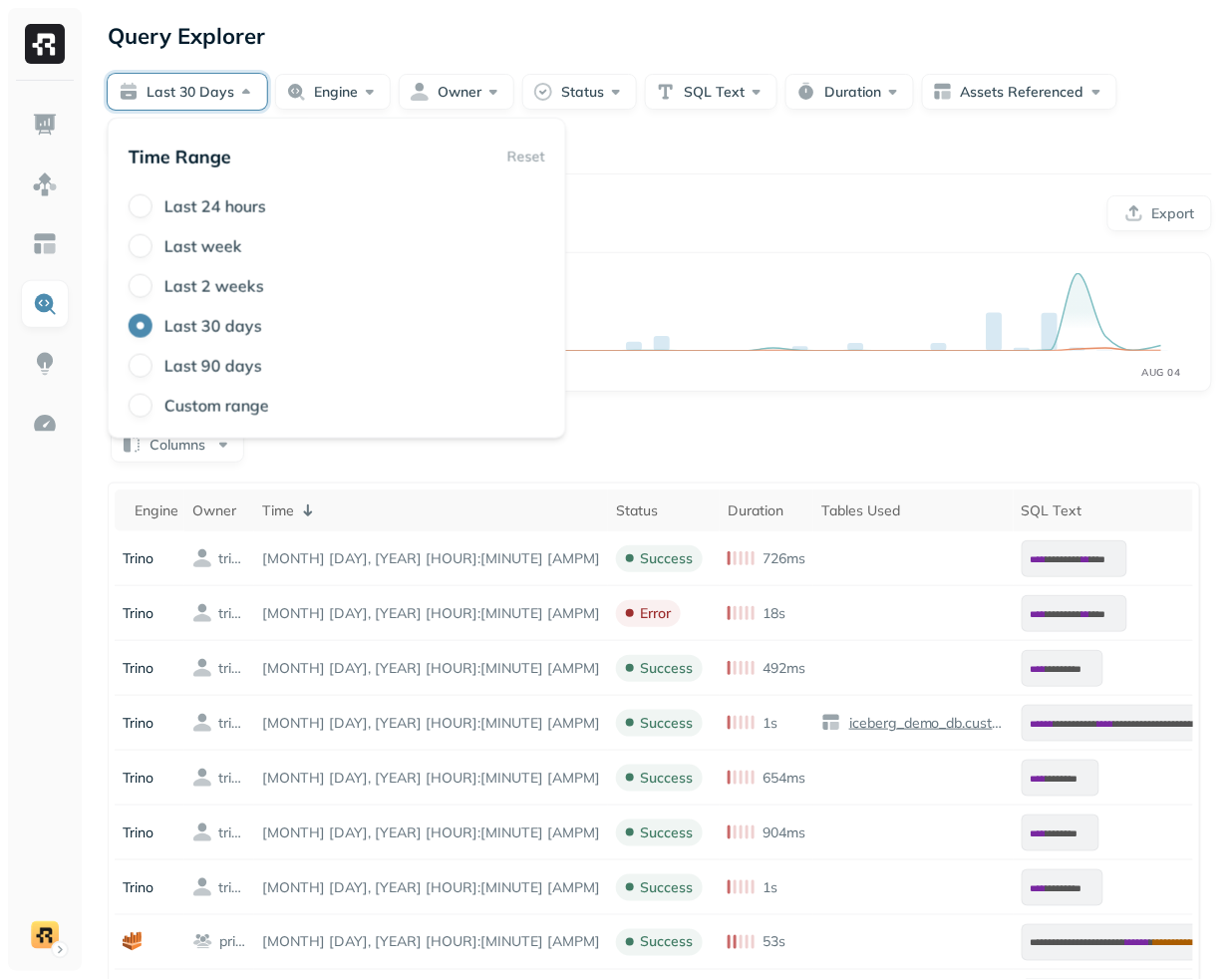 click on "Last 90 days" at bounding box center (213, 366) 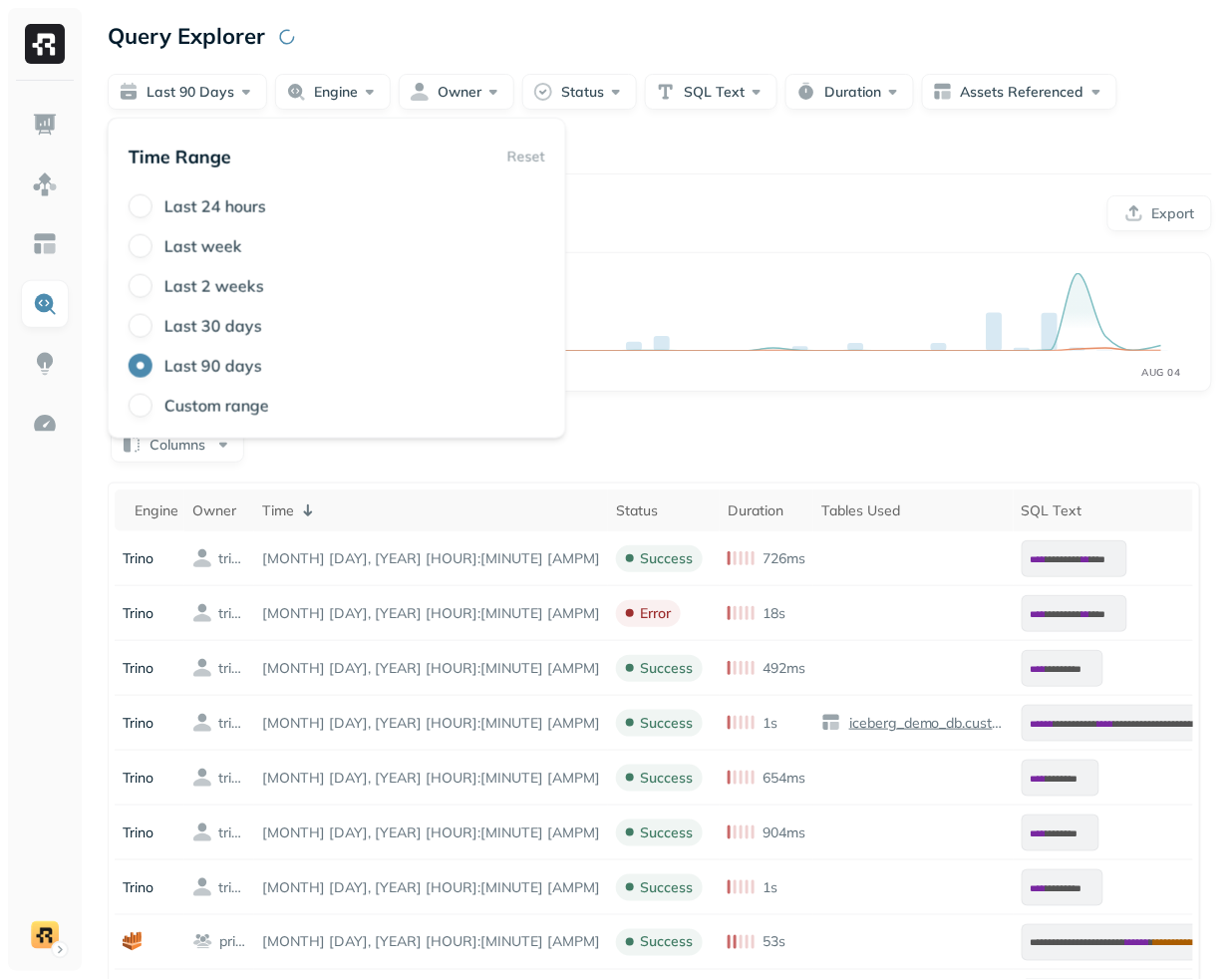 click on "**********" at bounding box center [660, 740] 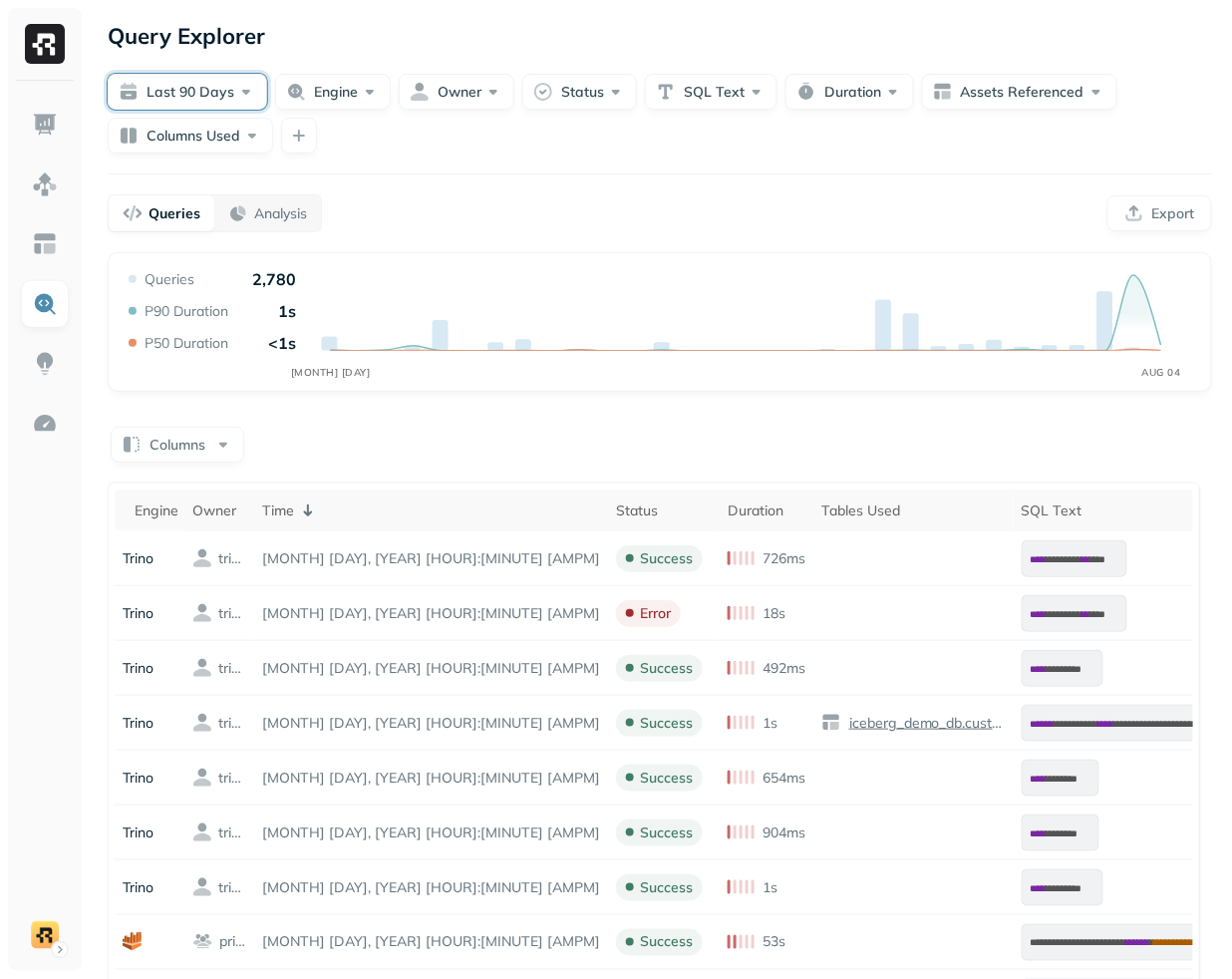 click on "Last 90 days" at bounding box center (187, 92) 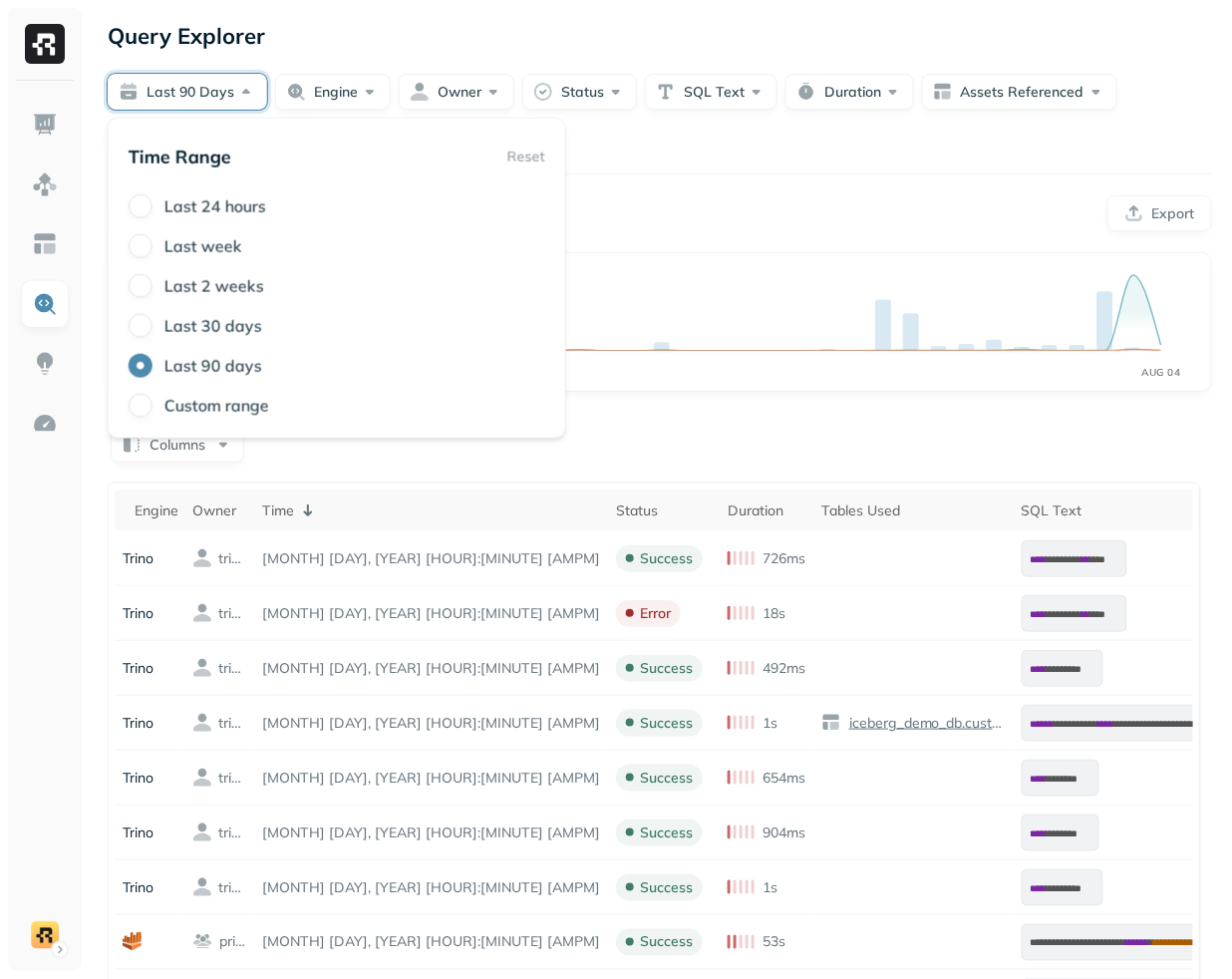 click on "Last week" at bounding box center [203, 246] 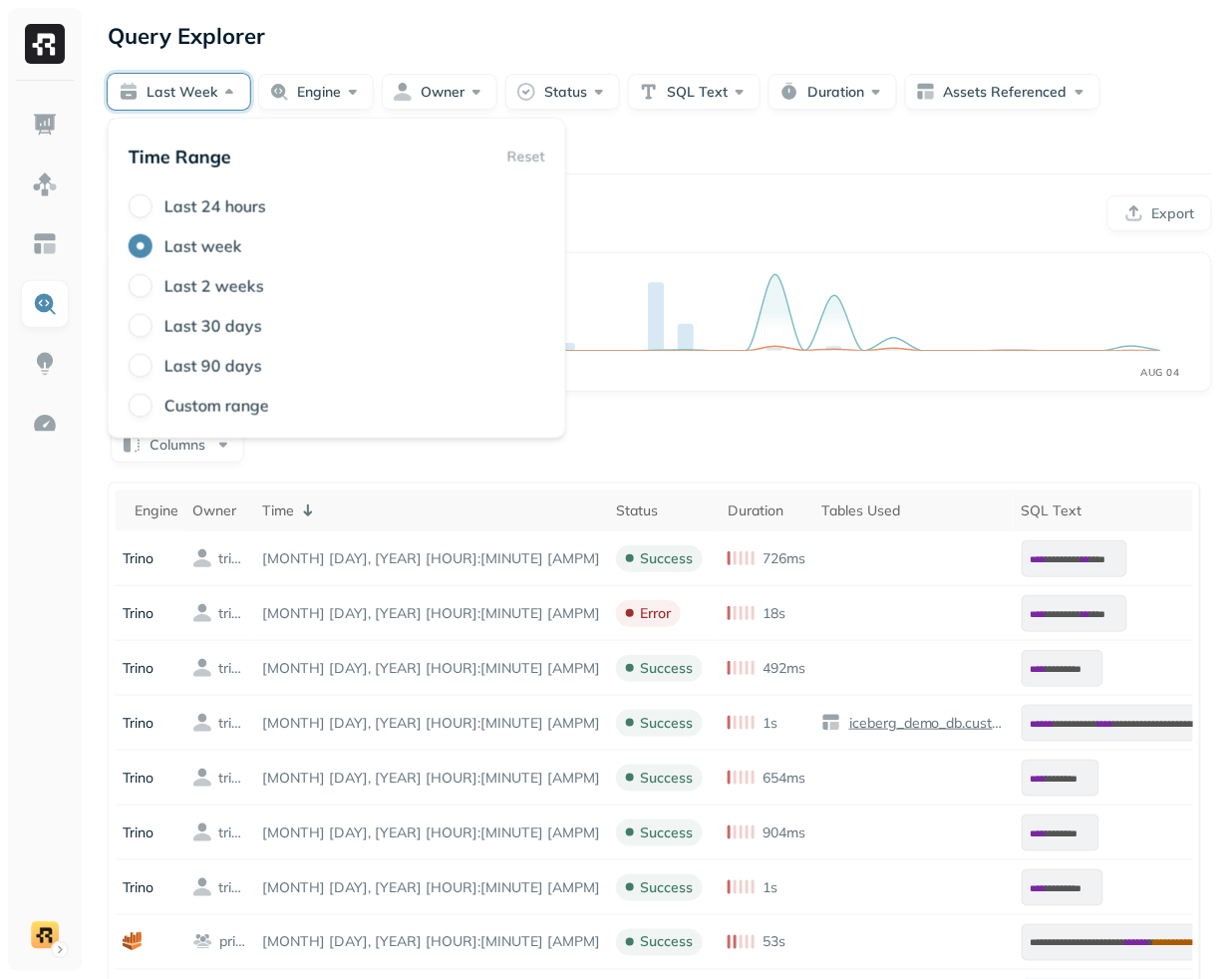 click on "Queries Analysis Export" at bounding box center (660, 213) 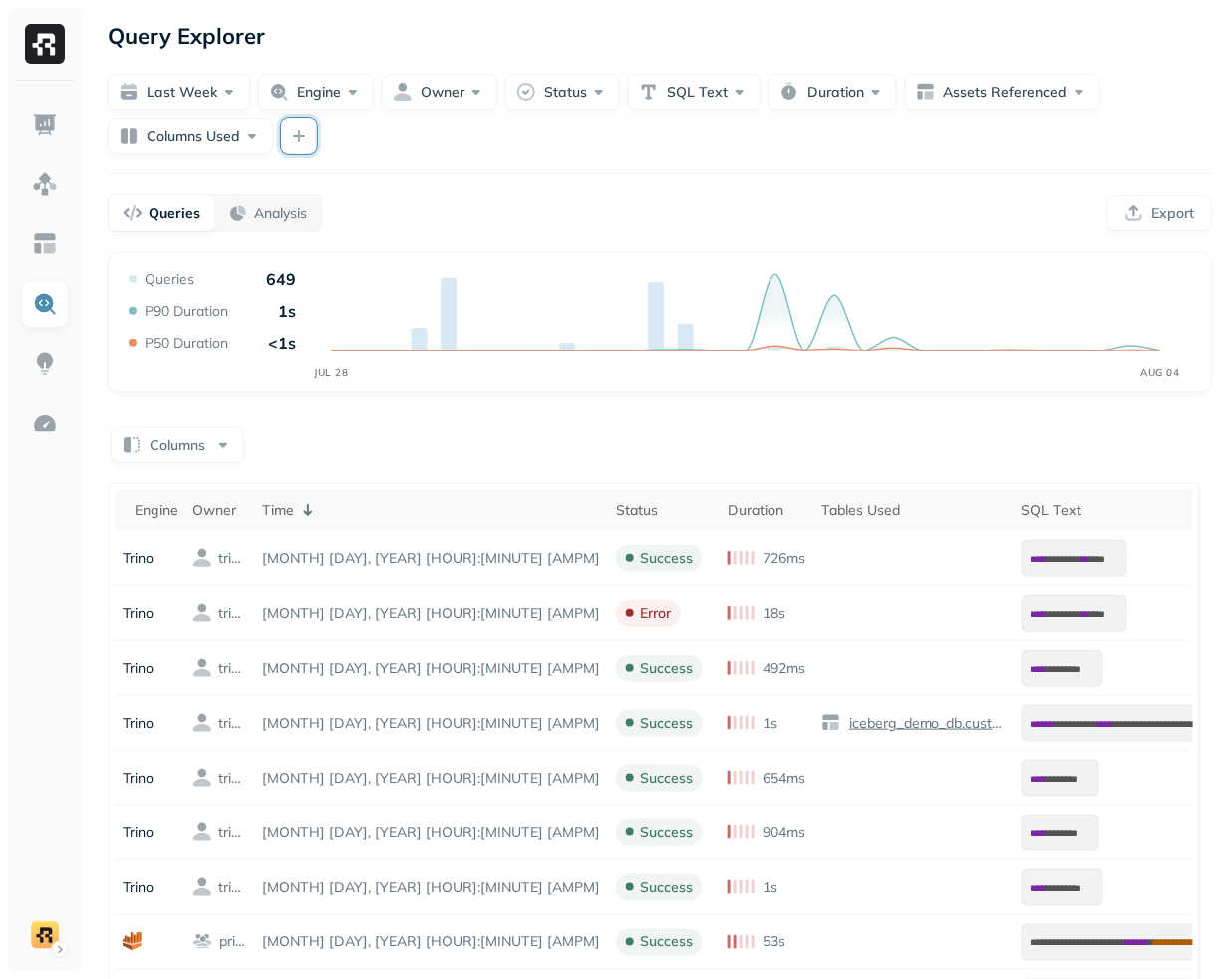 click at bounding box center [299, 136] 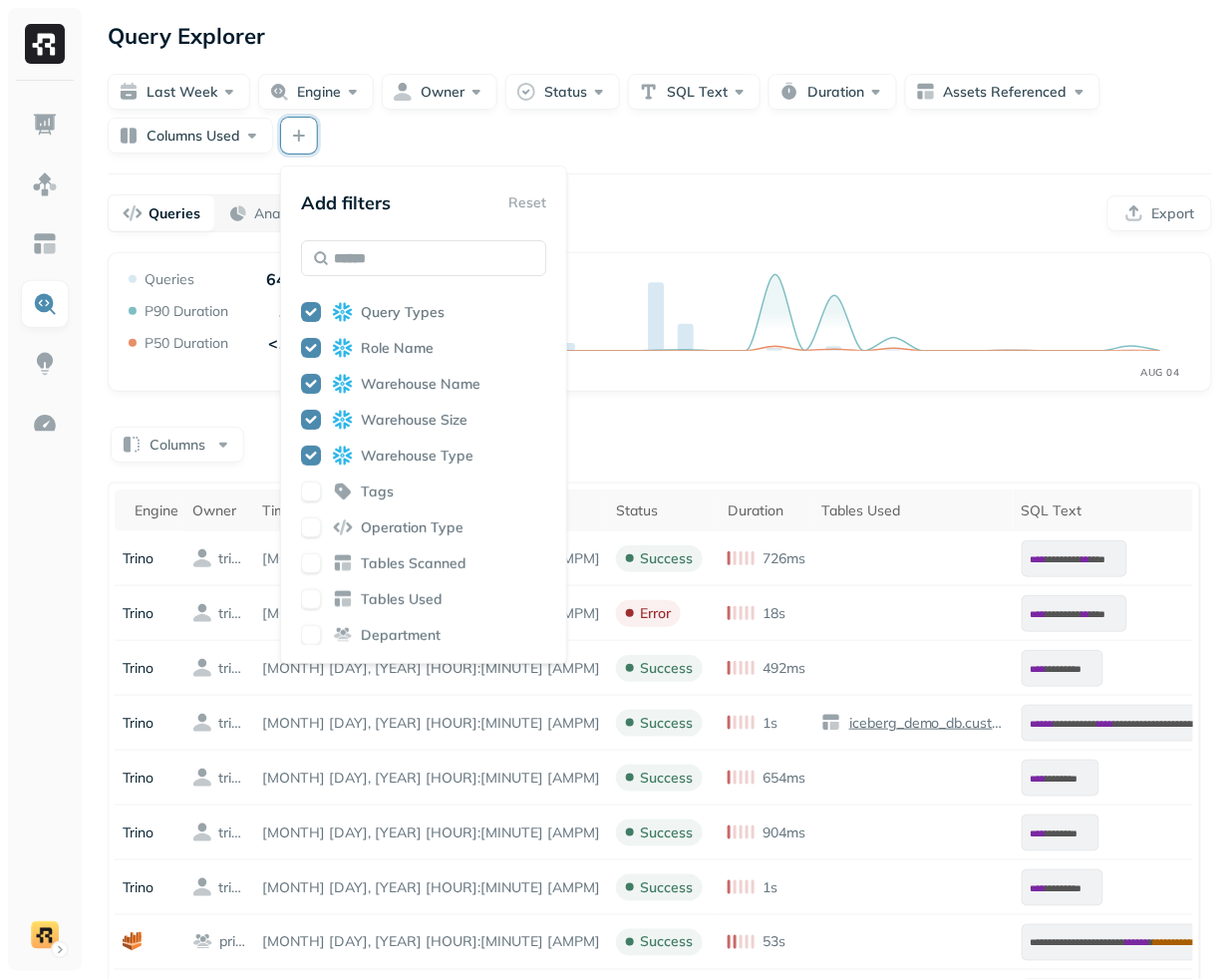 scroll, scrollTop: 180, scrollLeft: 0, axis: vertical 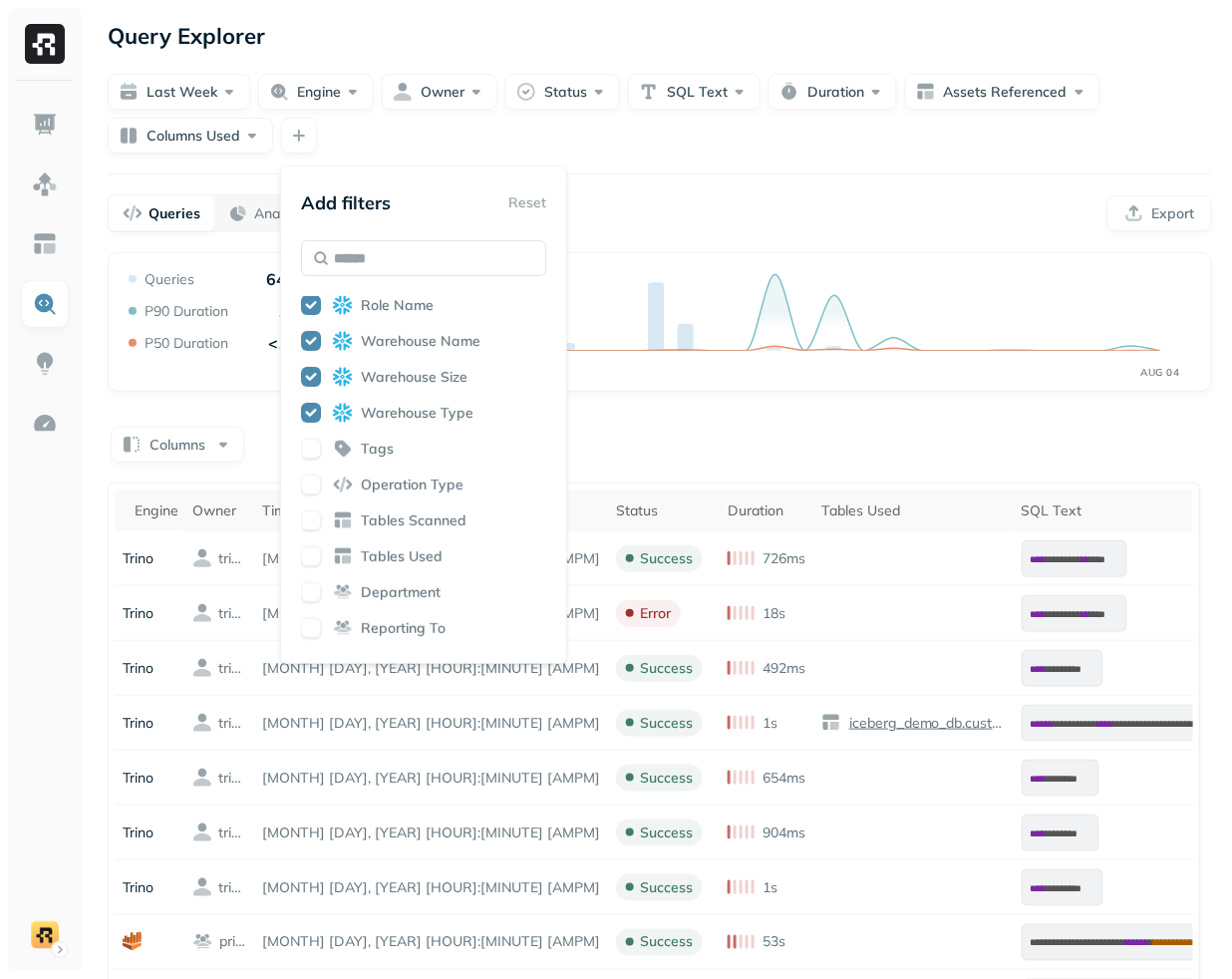 click on "**********" at bounding box center (660, 740) 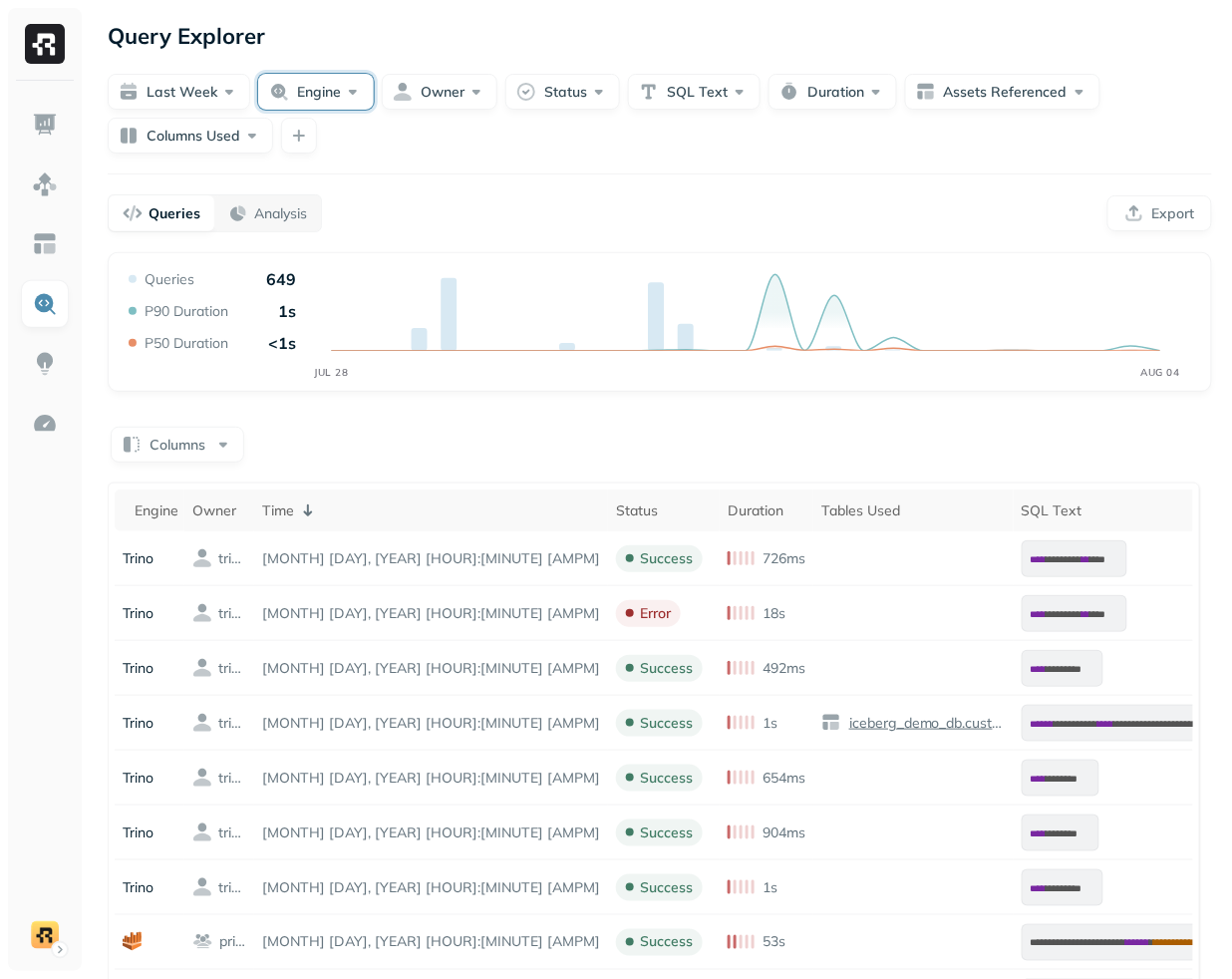 click on "Engine" at bounding box center [316, 92] 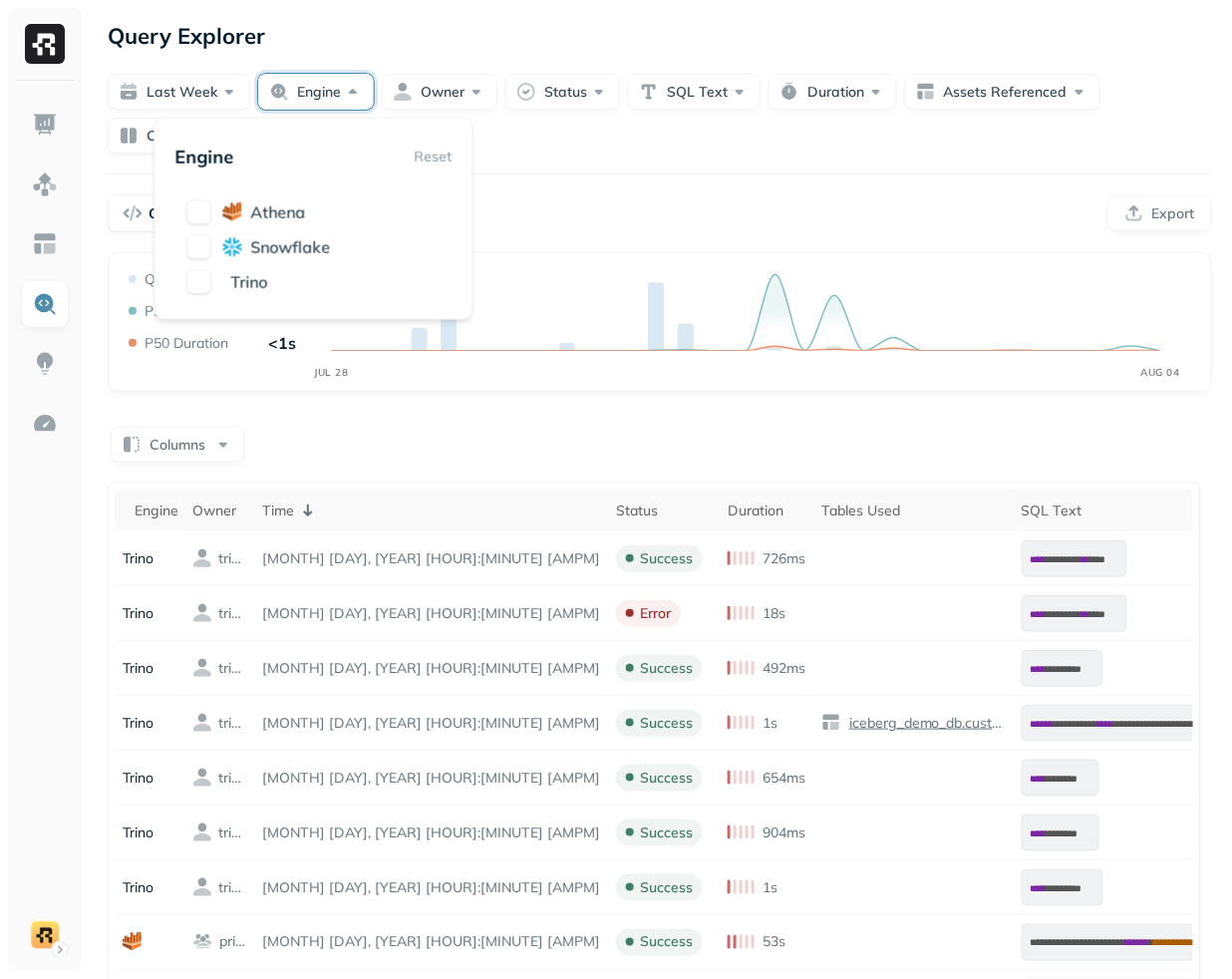 click on "**********" at bounding box center (660, 740) 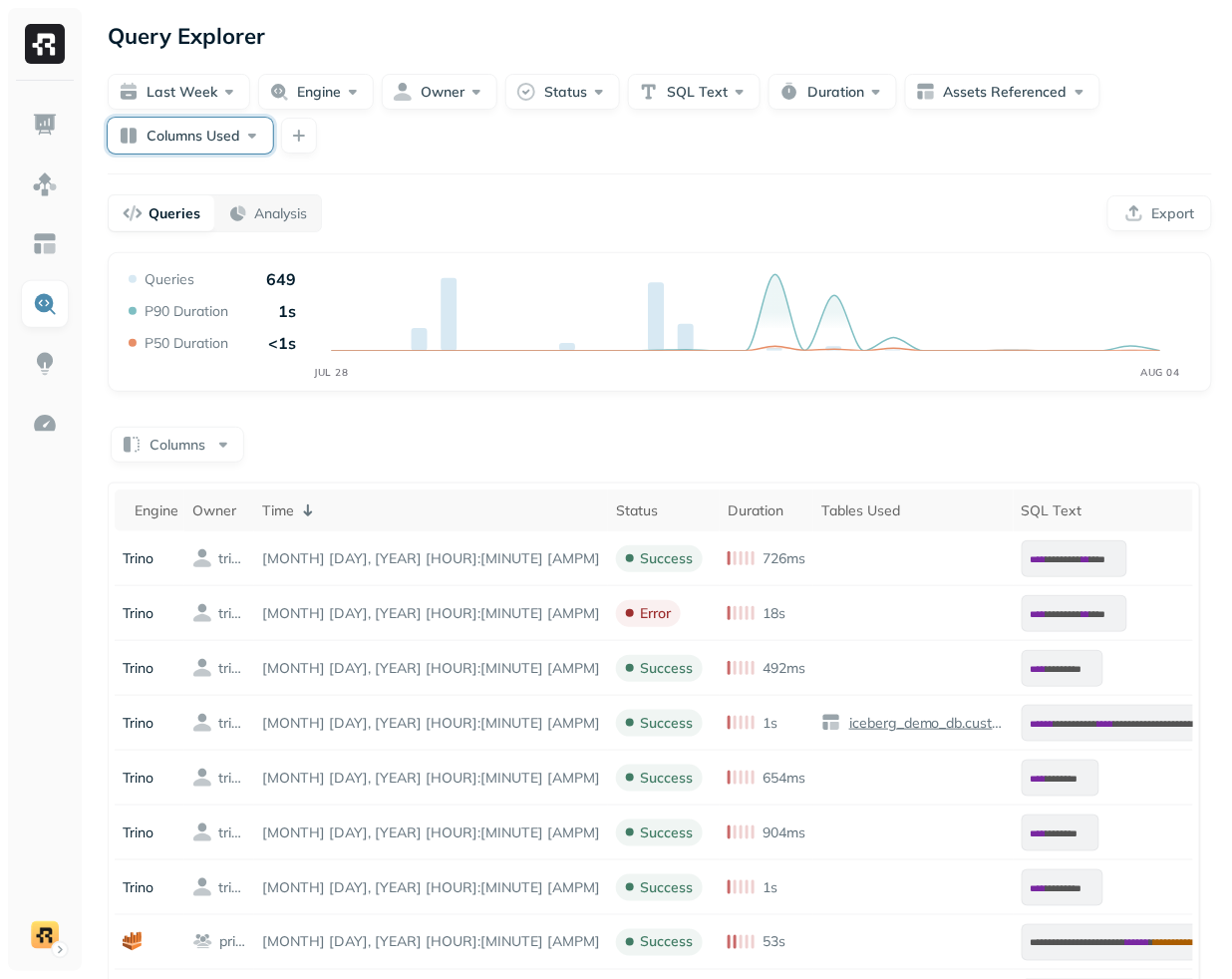 click on "Columns Used" at bounding box center (190, 136) 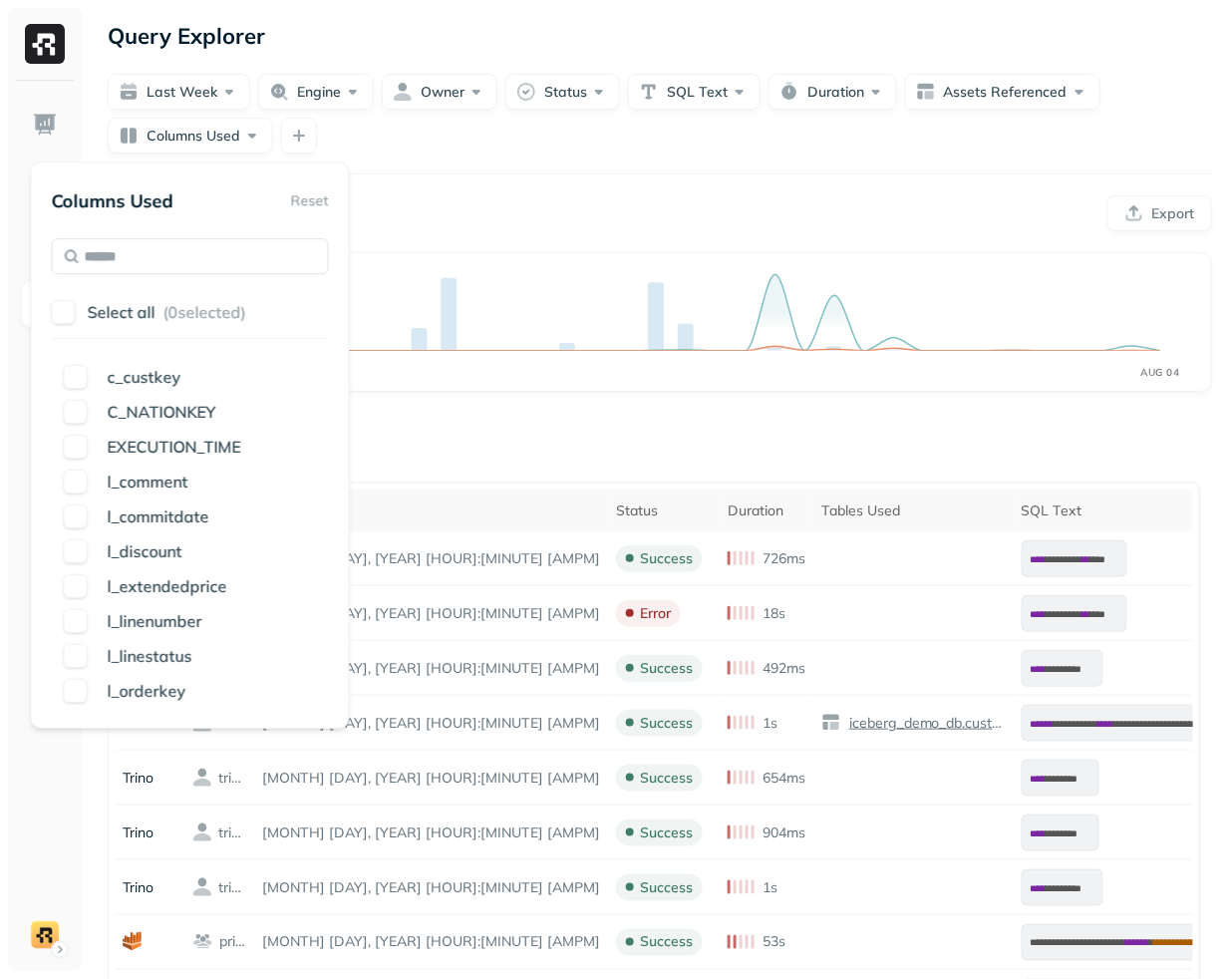 click on "Last week Engine Owner Status SQL Text Duration Assets Referenced Columns Used" at bounding box center (660, 114) 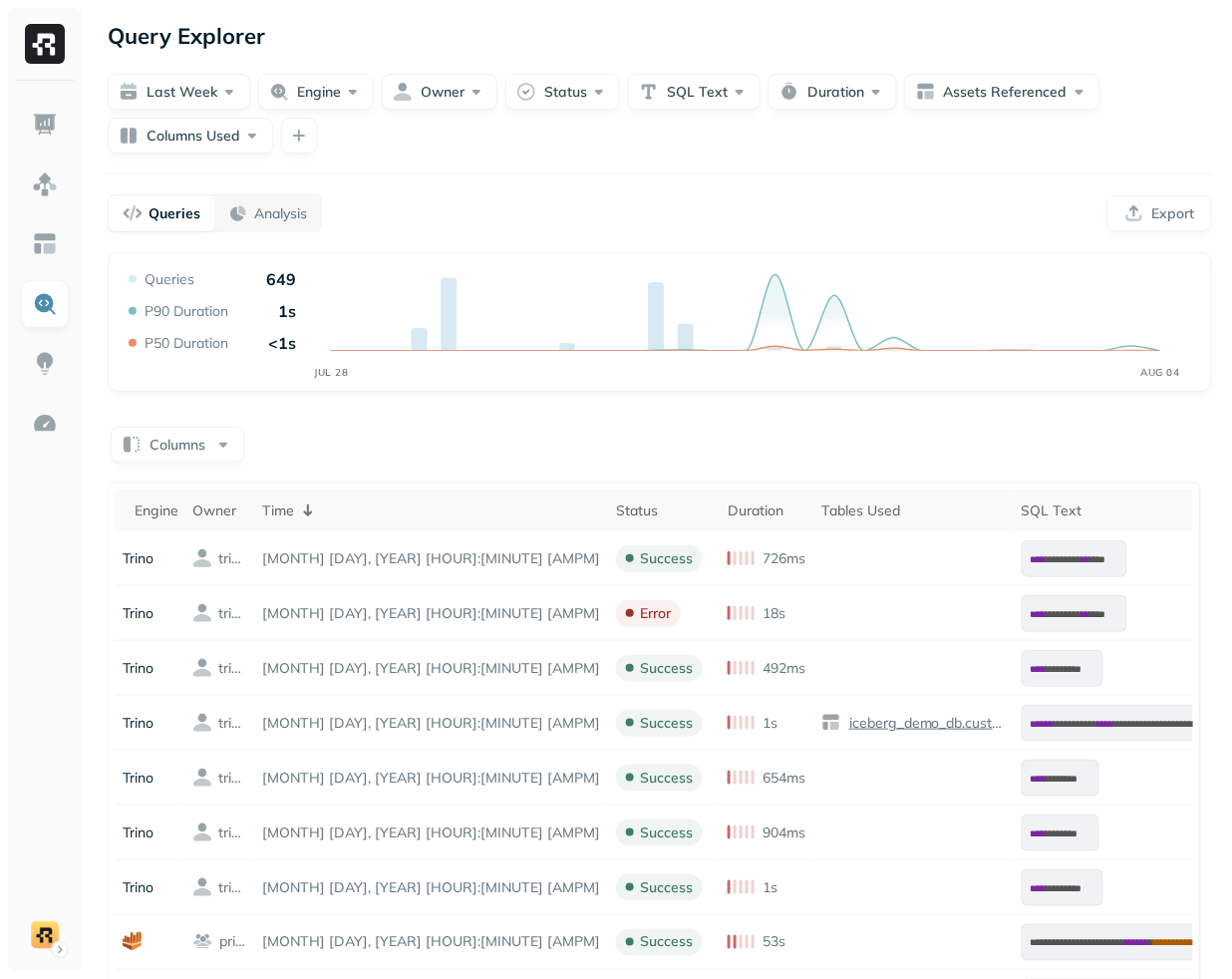 click on "Last week Engine Owner Status SQL Text Duration Assets Referenced Columns Used" at bounding box center [660, 104] 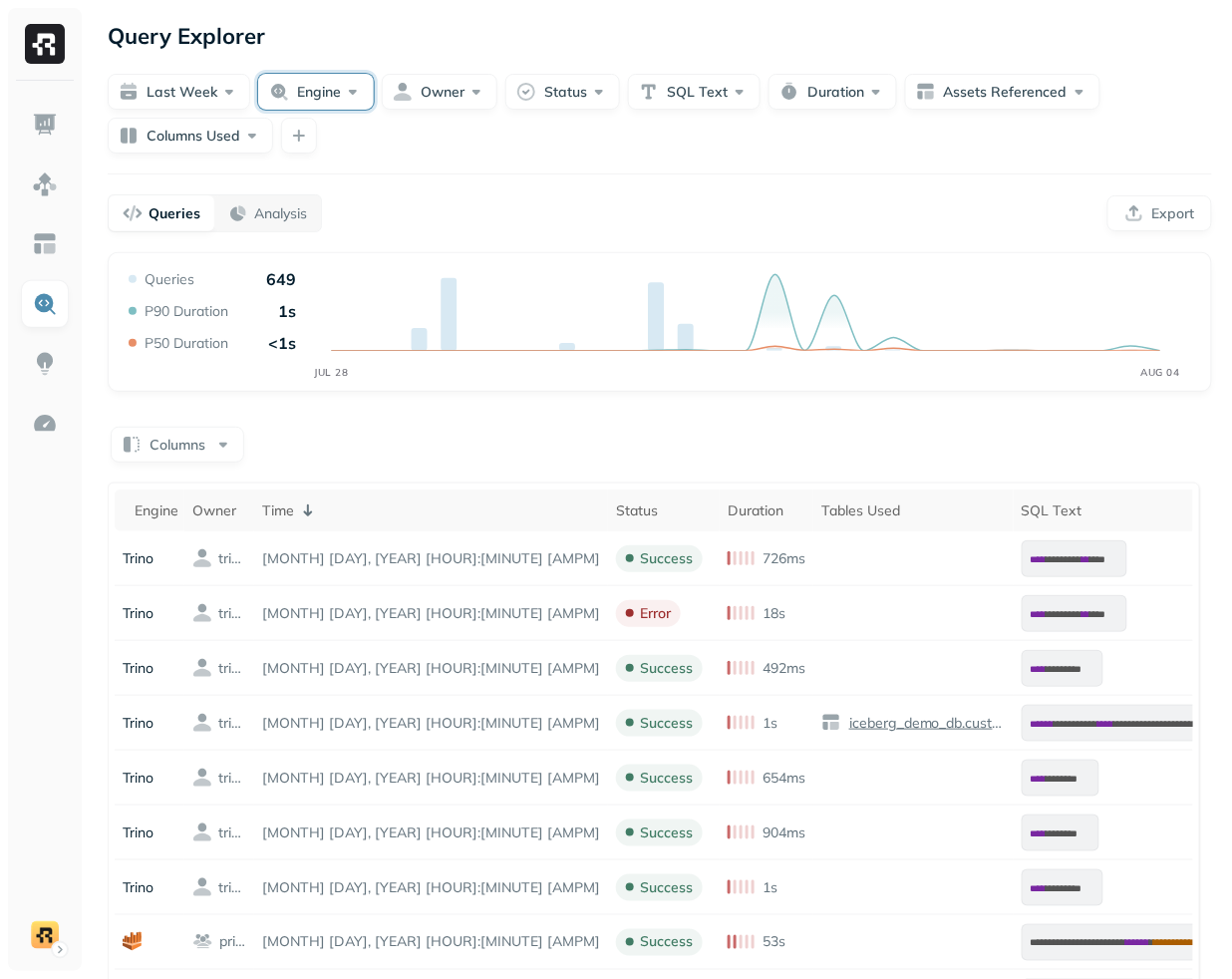 click on "Engine" at bounding box center (316, 92) 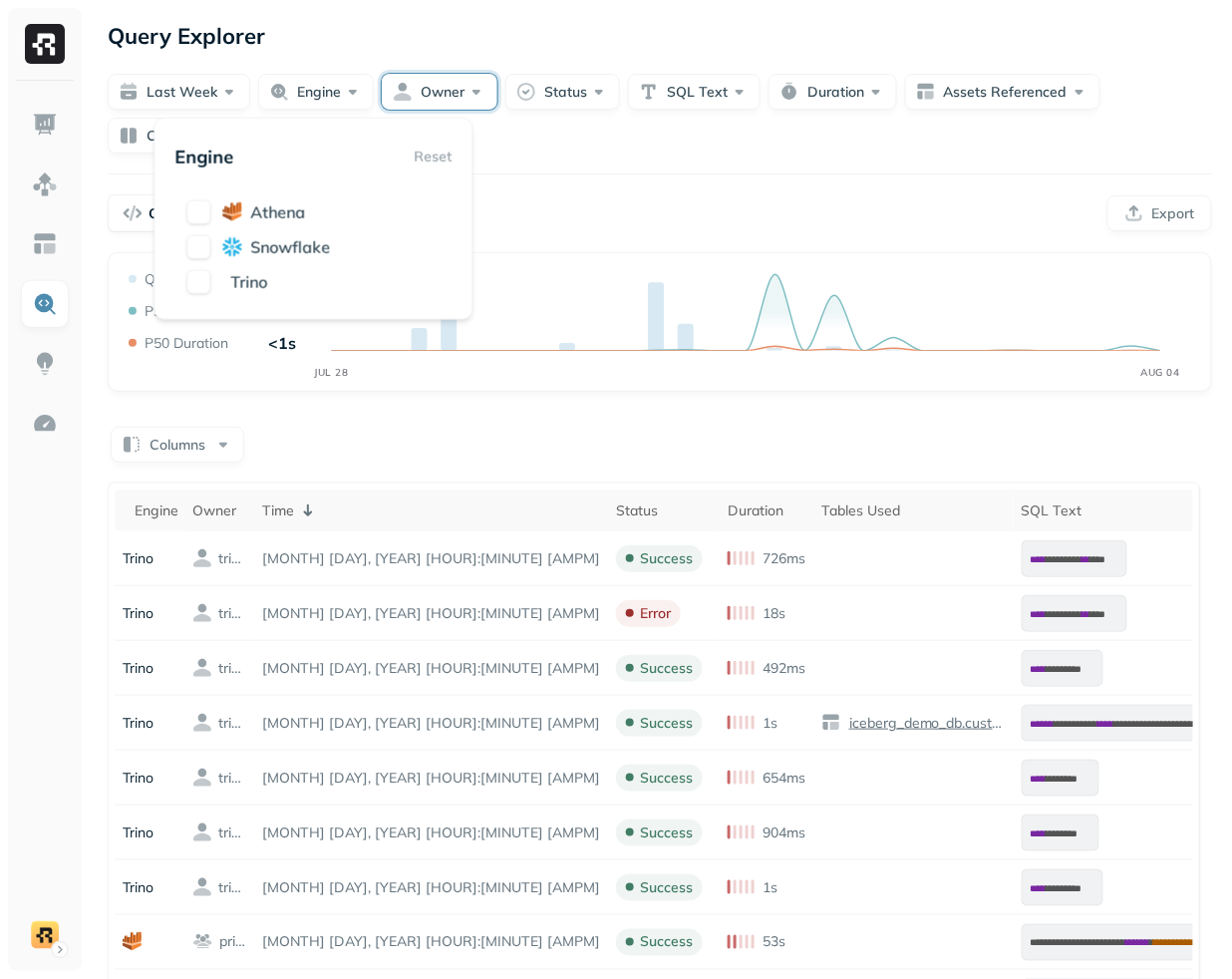 click on "Owner" at bounding box center (440, 92) 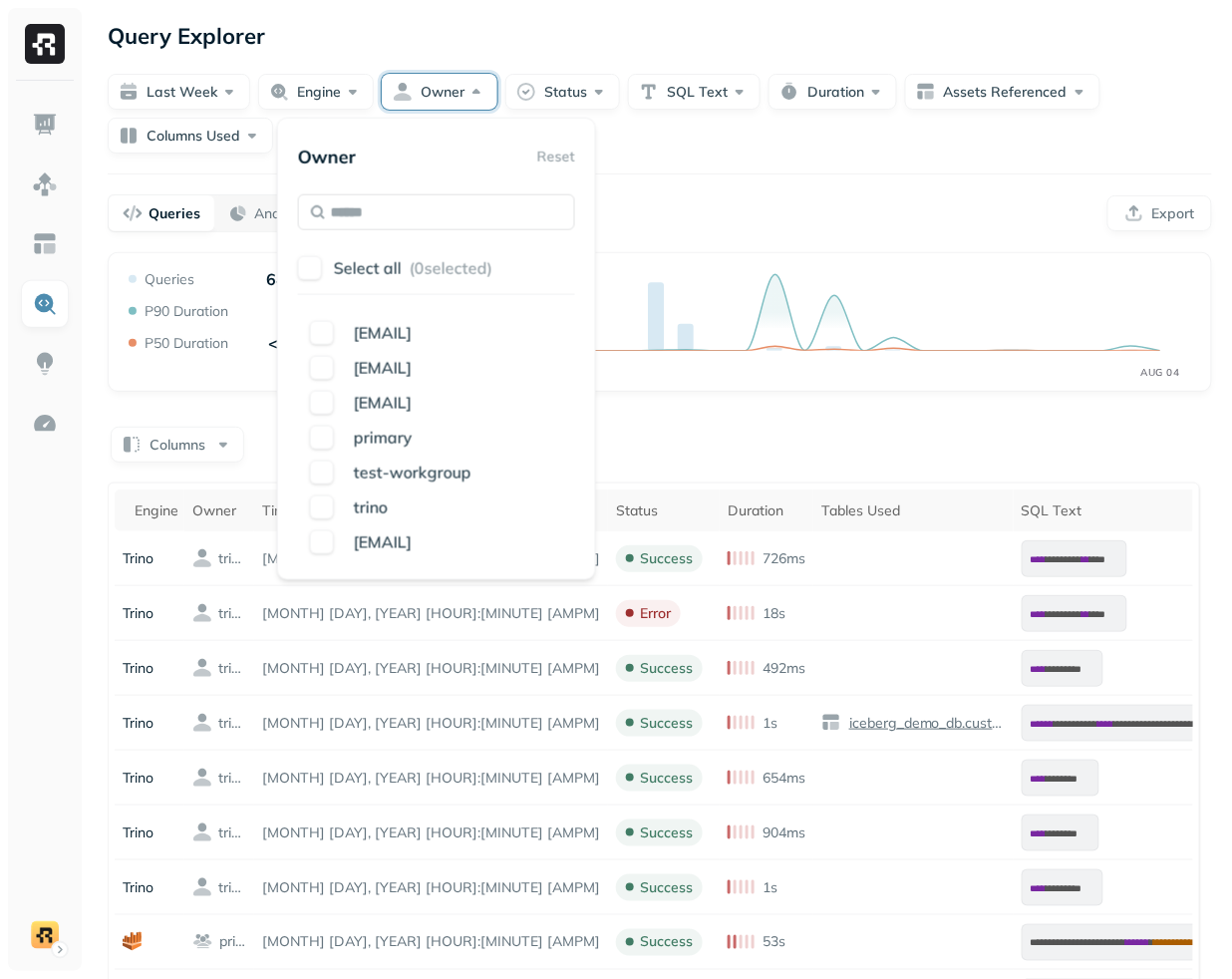 click on "Owner Reset Select all   ( 0  selected) [EMAIL] [EMAIL] [EMAIL] primary test-workgroup trino [EMAIL]" at bounding box center [437, 349] 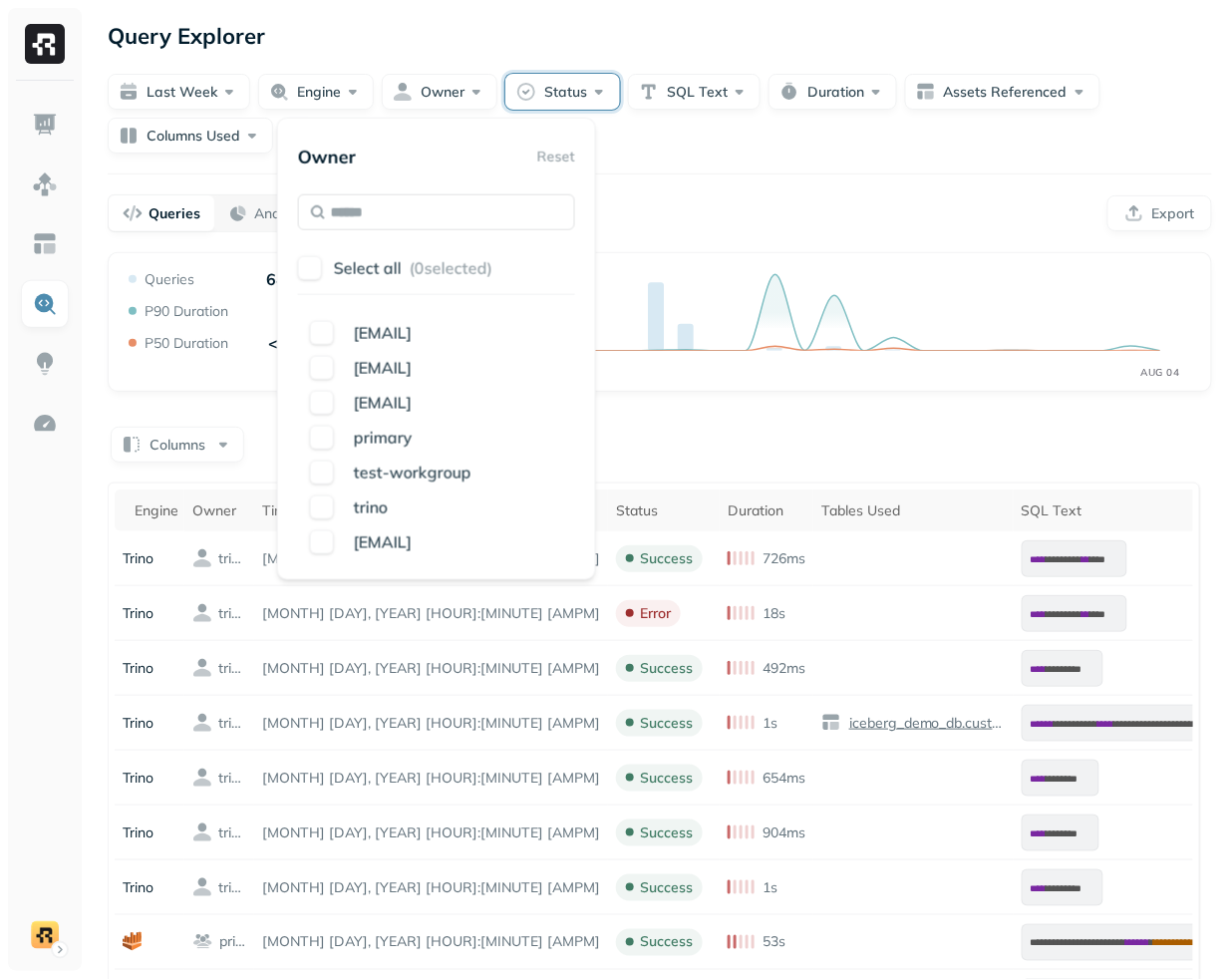 click on "Status" at bounding box center (562, 92) 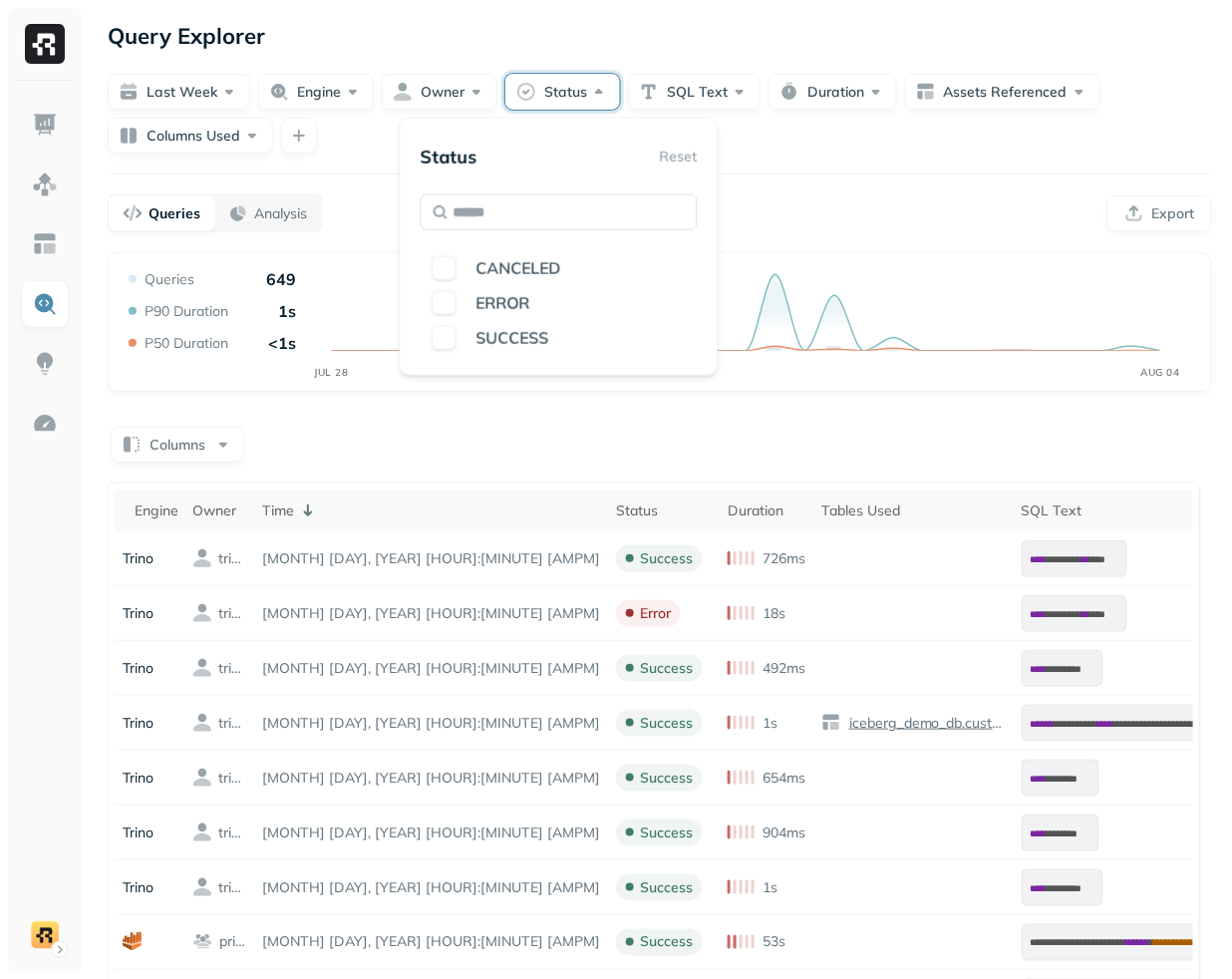 click on "Status Reset CANCELED ERROR SUCCESS" at bounding box center [559, 246] 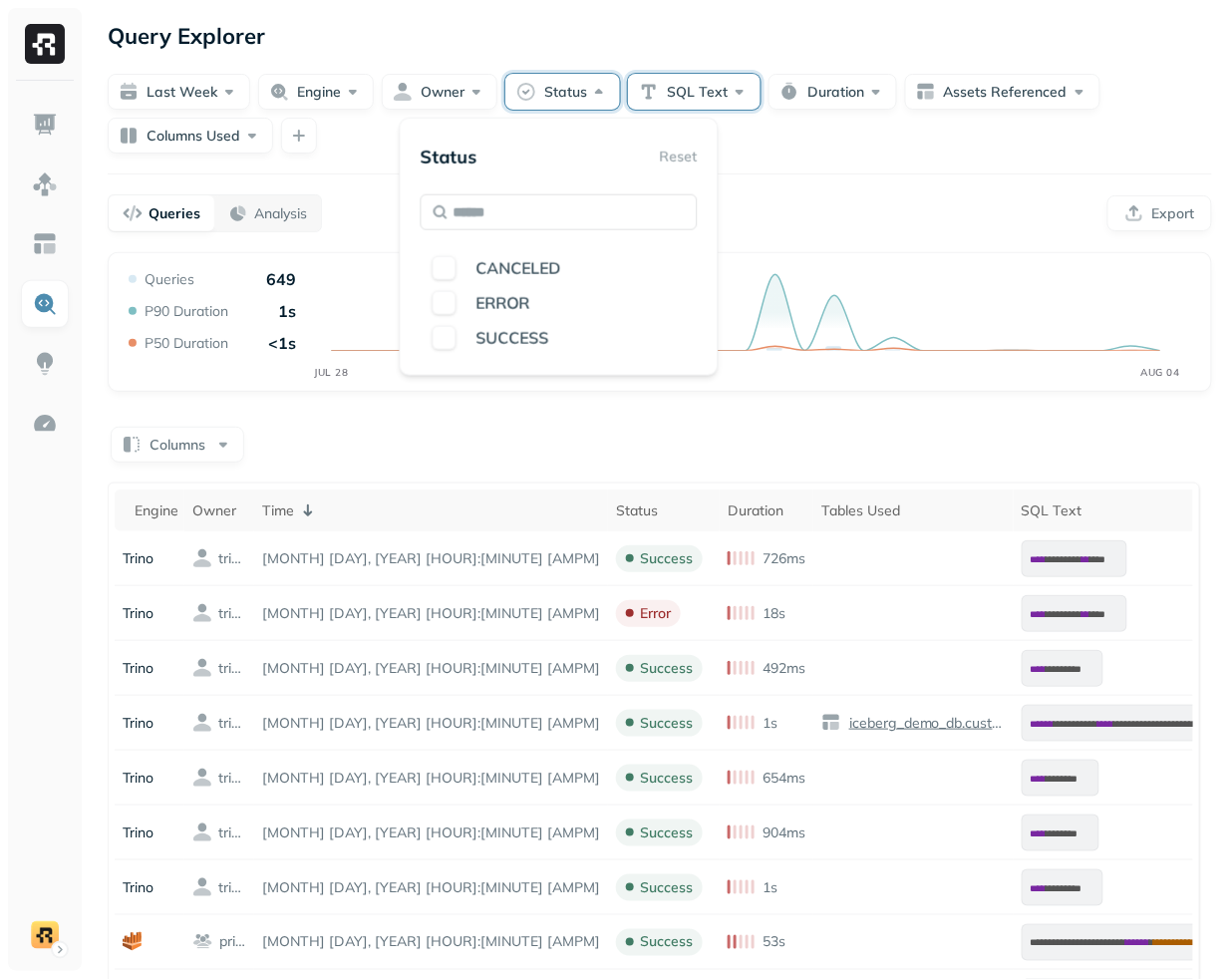 click on "SQL Text" at bounding box center [694, 92] 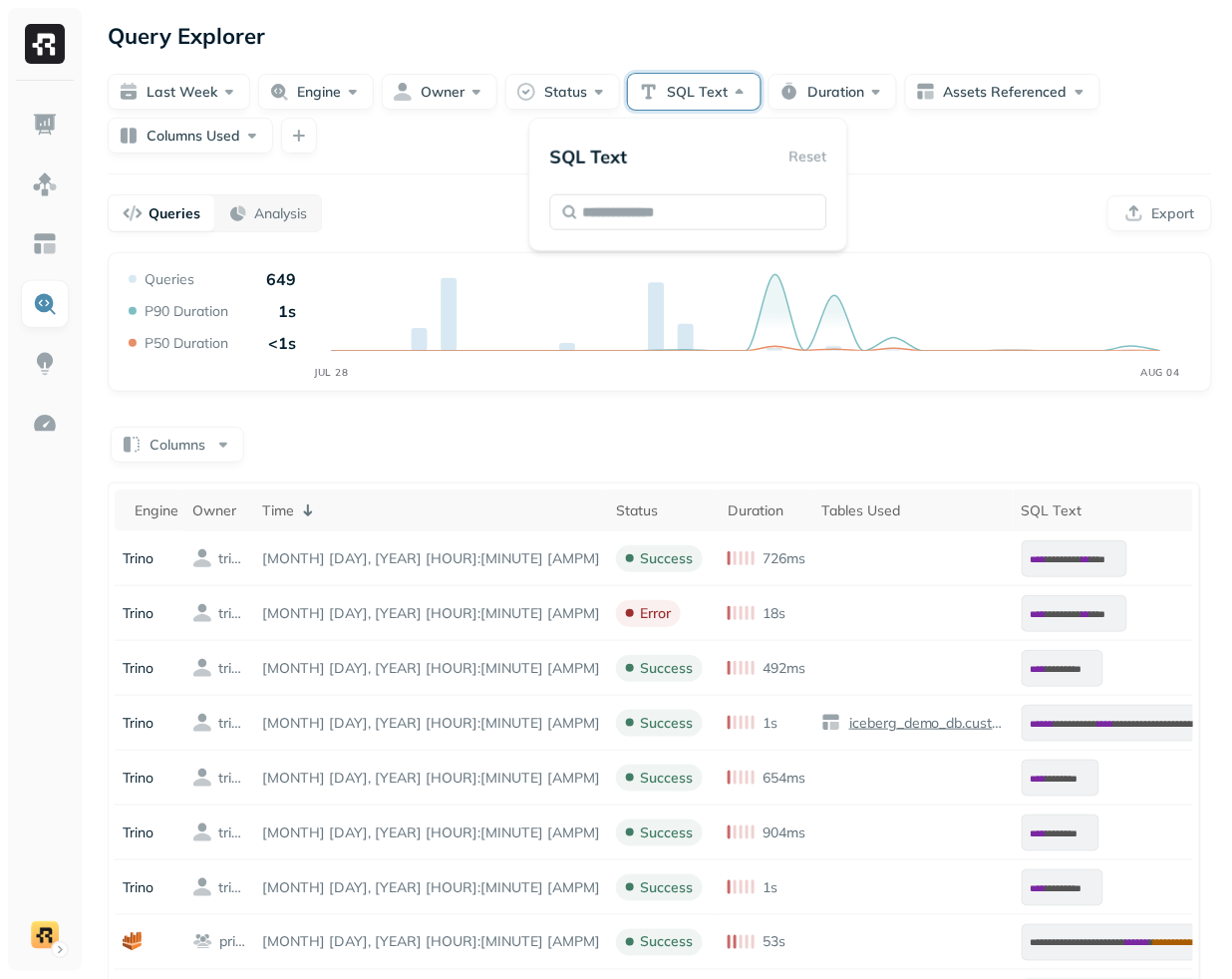 click on "Last week Engine Owner Status SQL Text Duration Assets Referenced Columns Used" at bounding box center [660, 114] 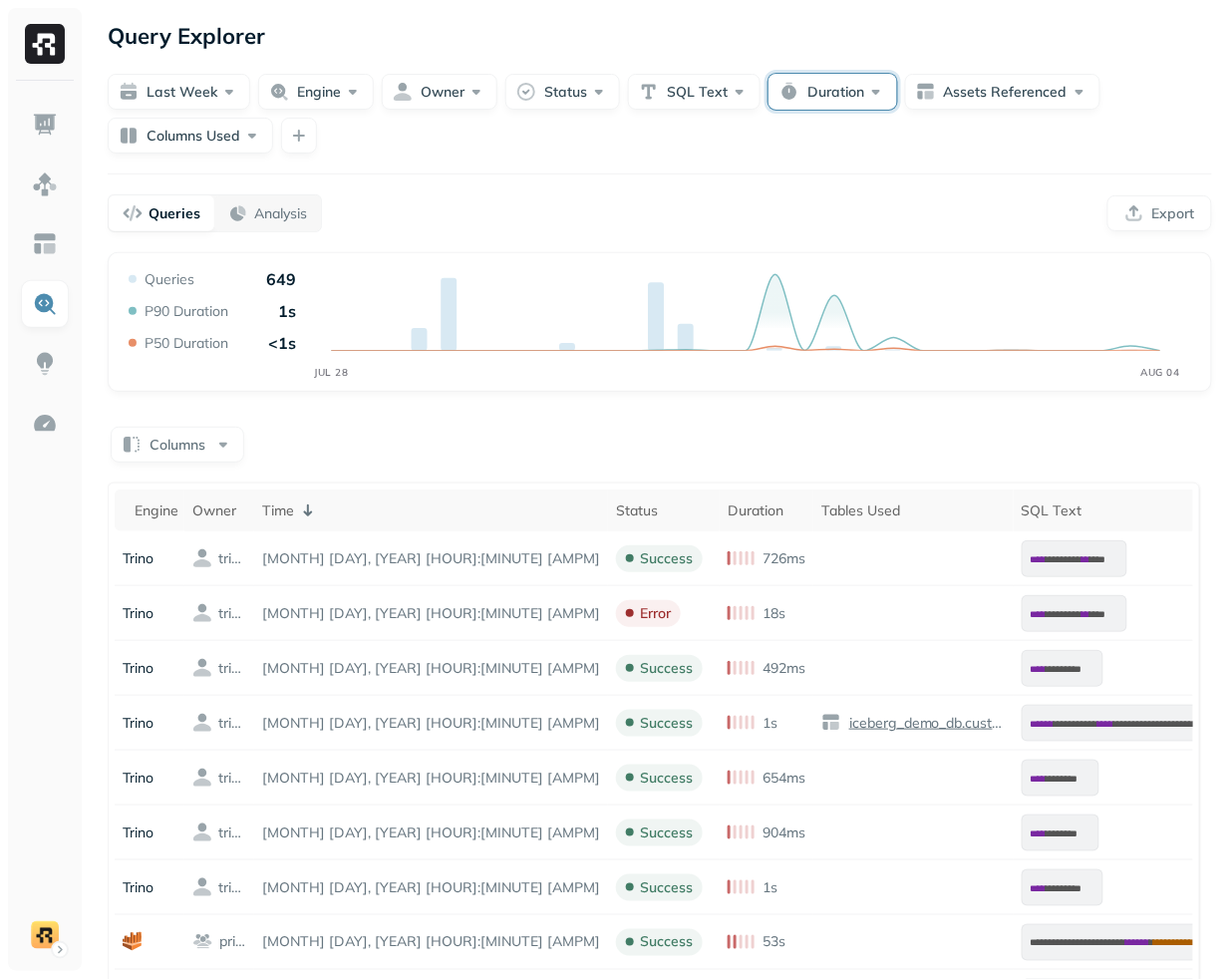 click on "Duration" at bounding box center [832, 92] 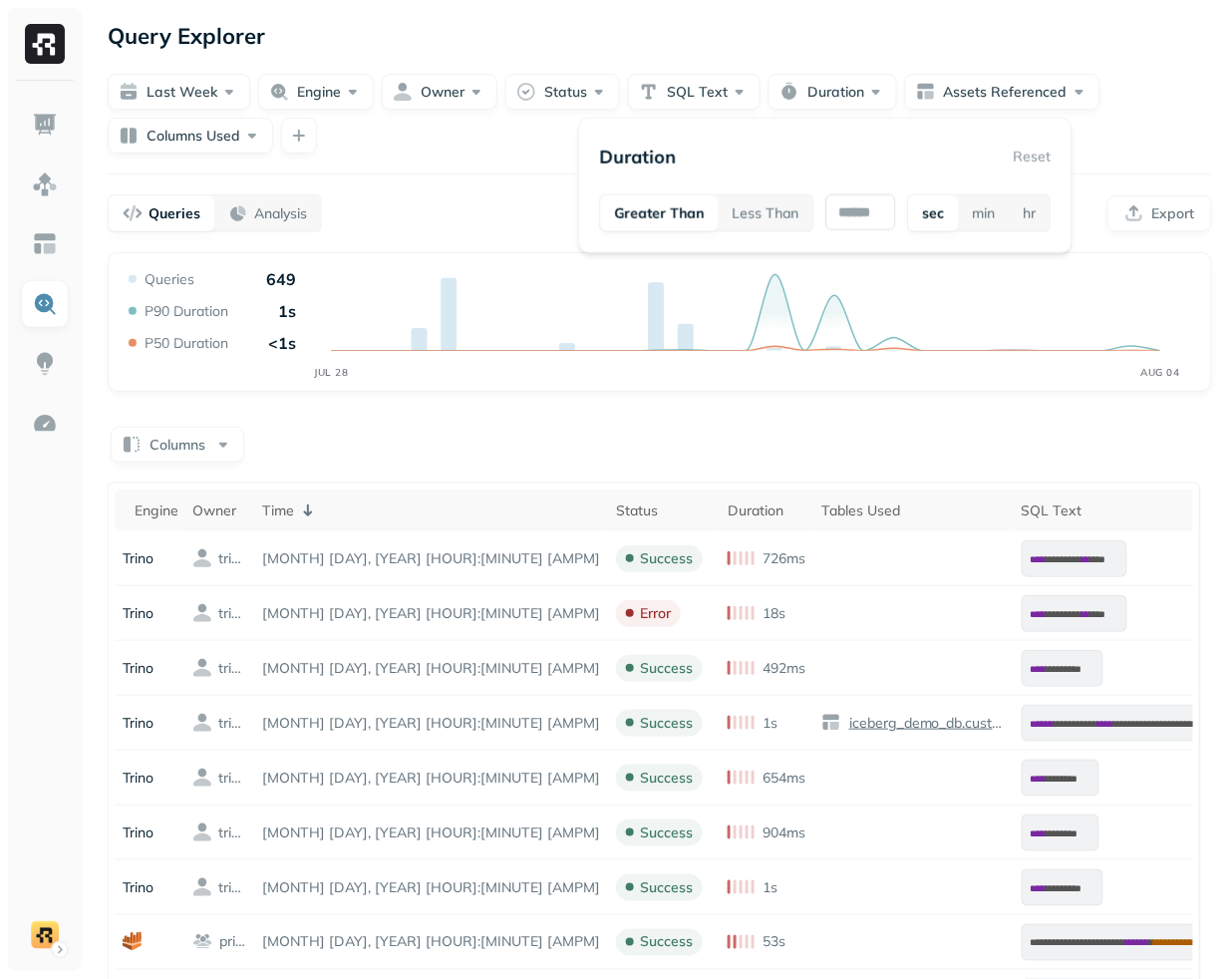 click on "Last week Engine Owner Status SQL Text Duration Assets Referenced Columns Used" at bounding box center [660, 104] 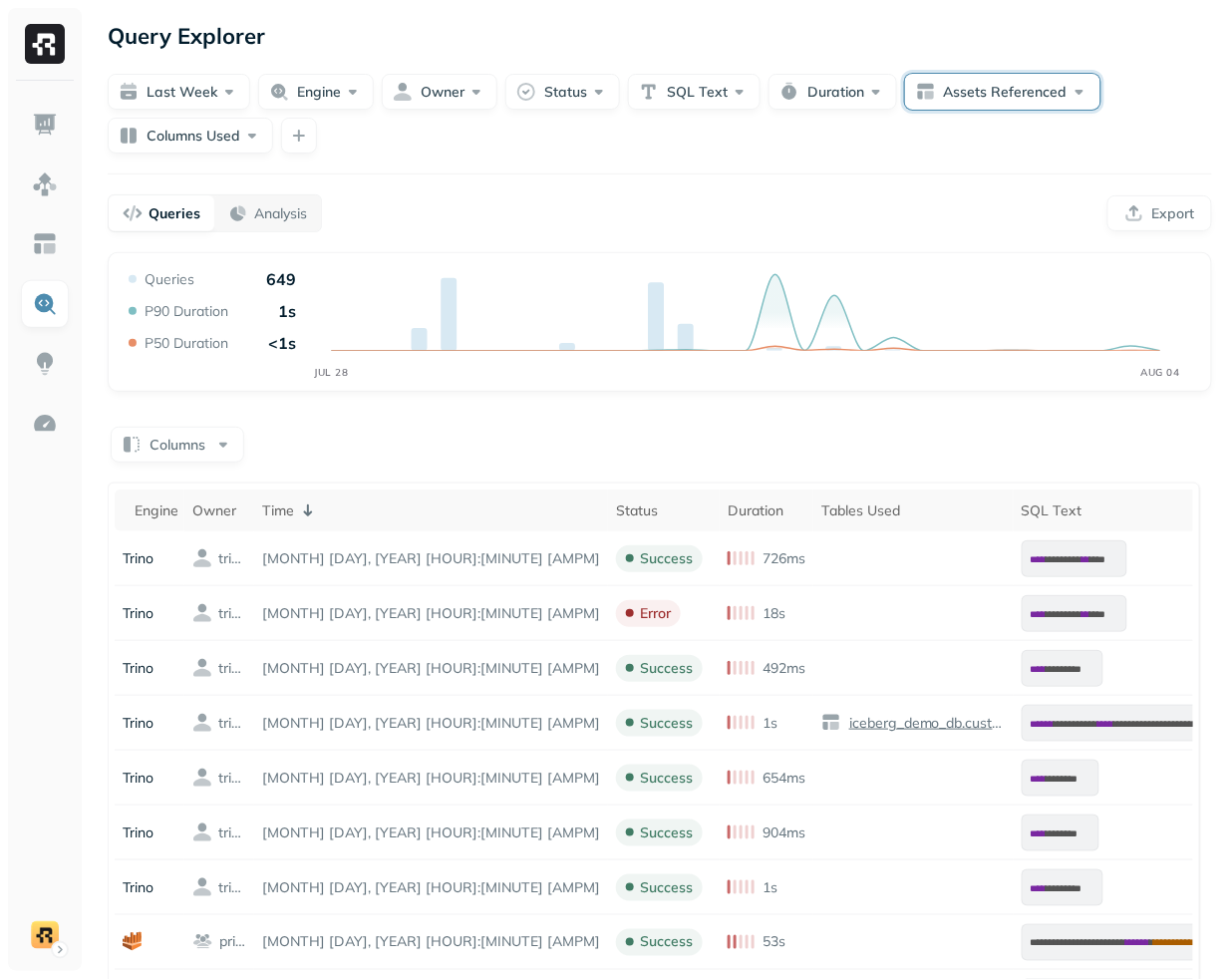 click on "Assets Referenced" at bounding box center [1003, 92] 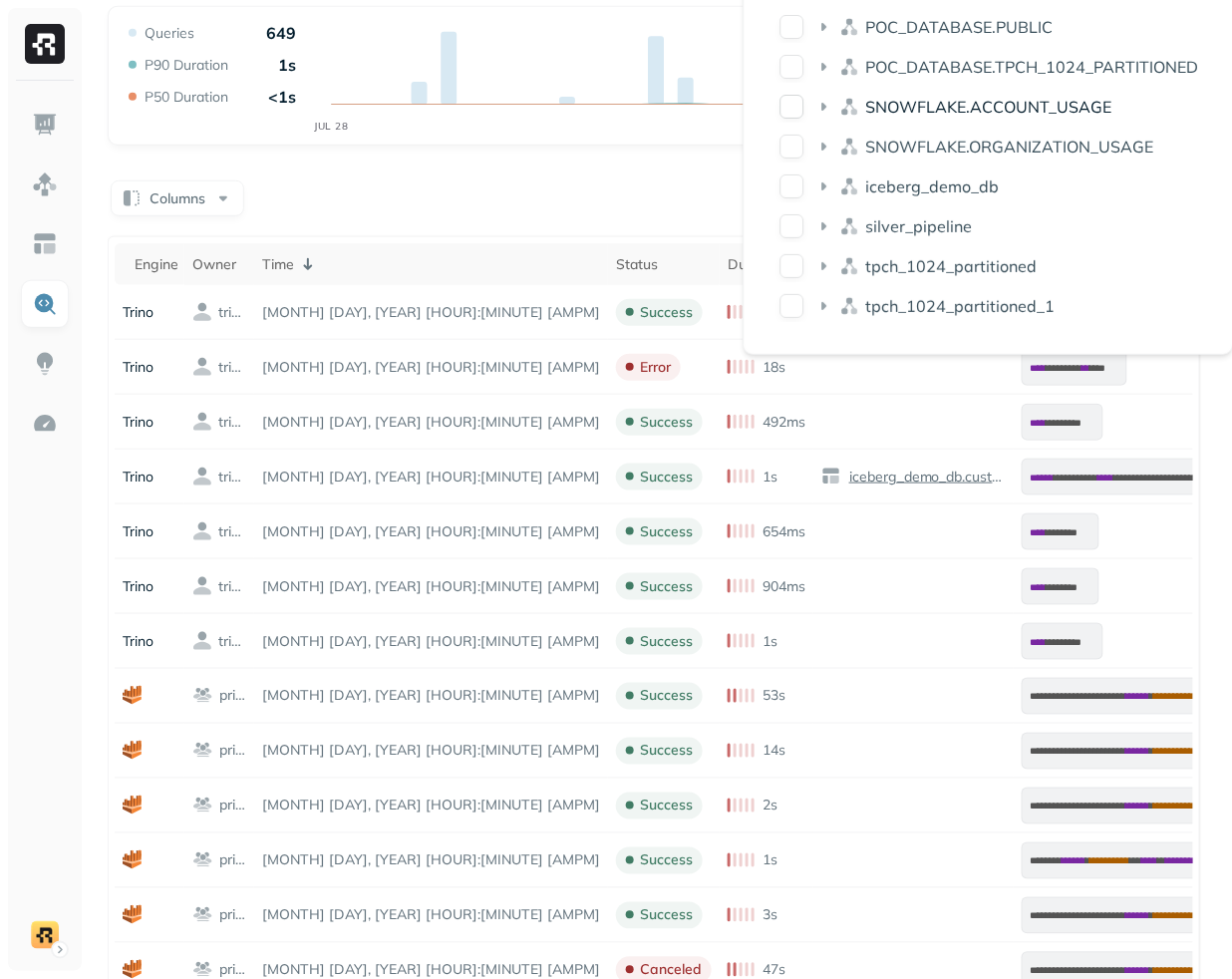 scroll, scrollTop: 492, scrollLeft: 0, axis: vertical 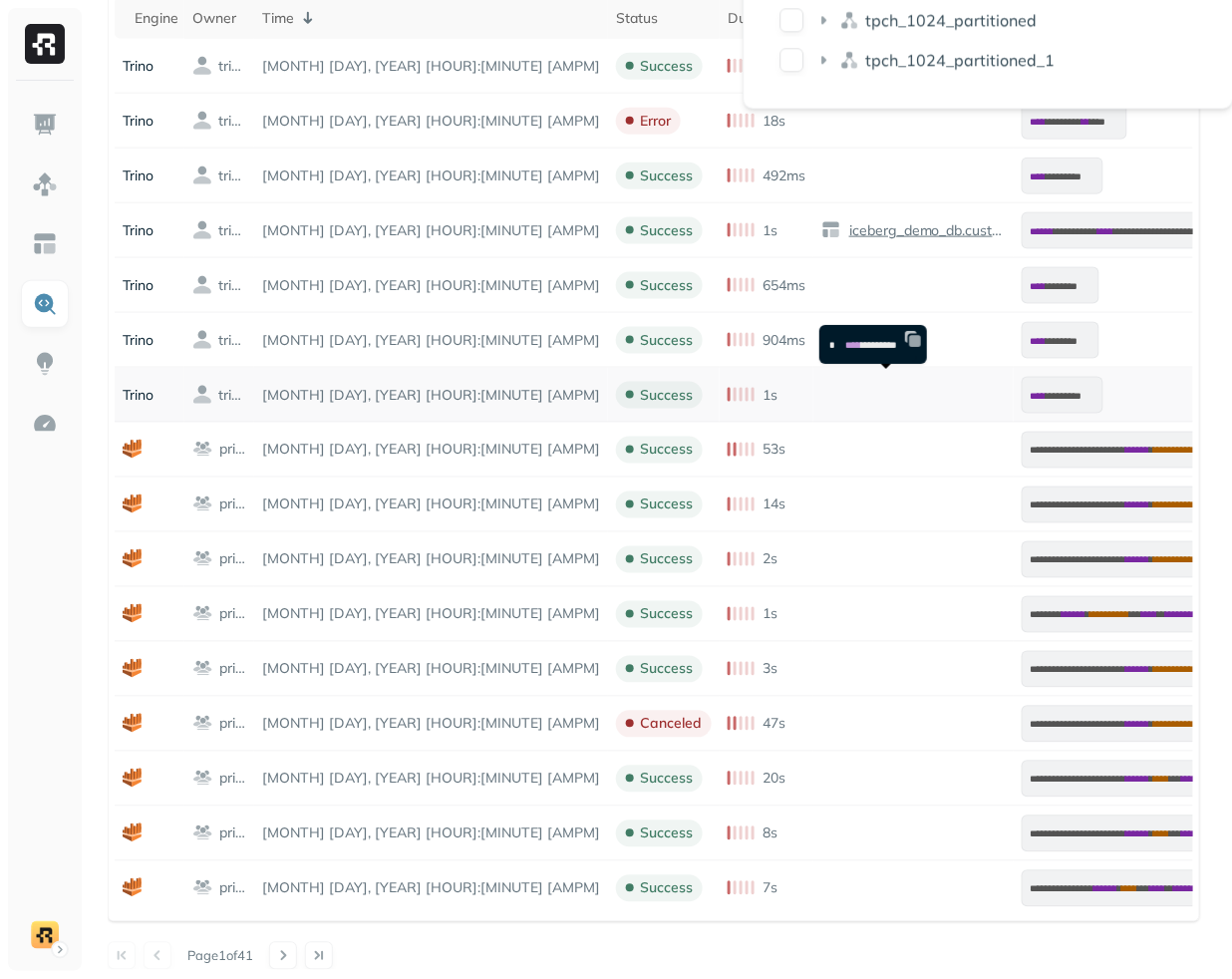 click at bounding box center (913, 395) 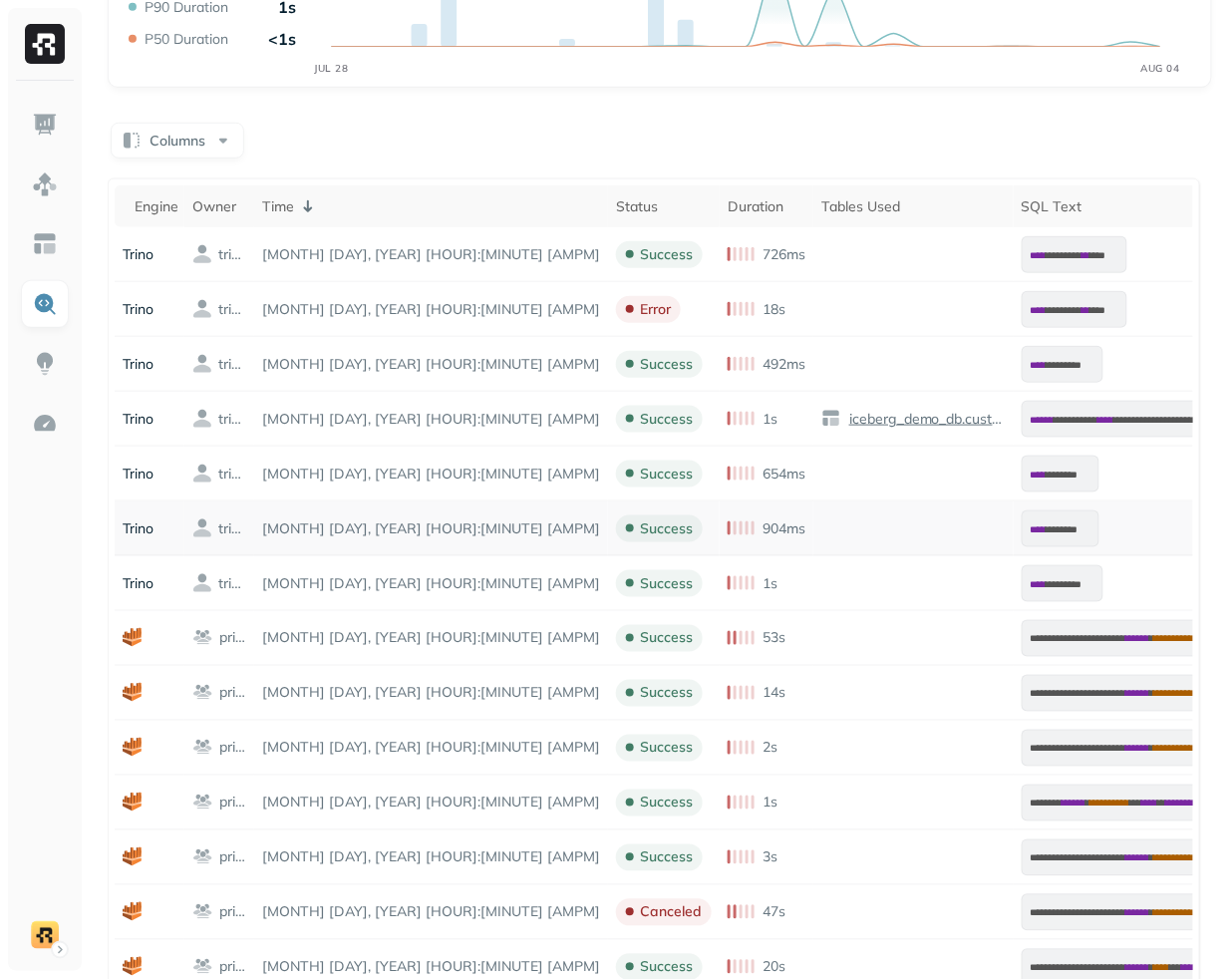 scroll, scrollTop: 0, scrollLeft: 0, axis: both 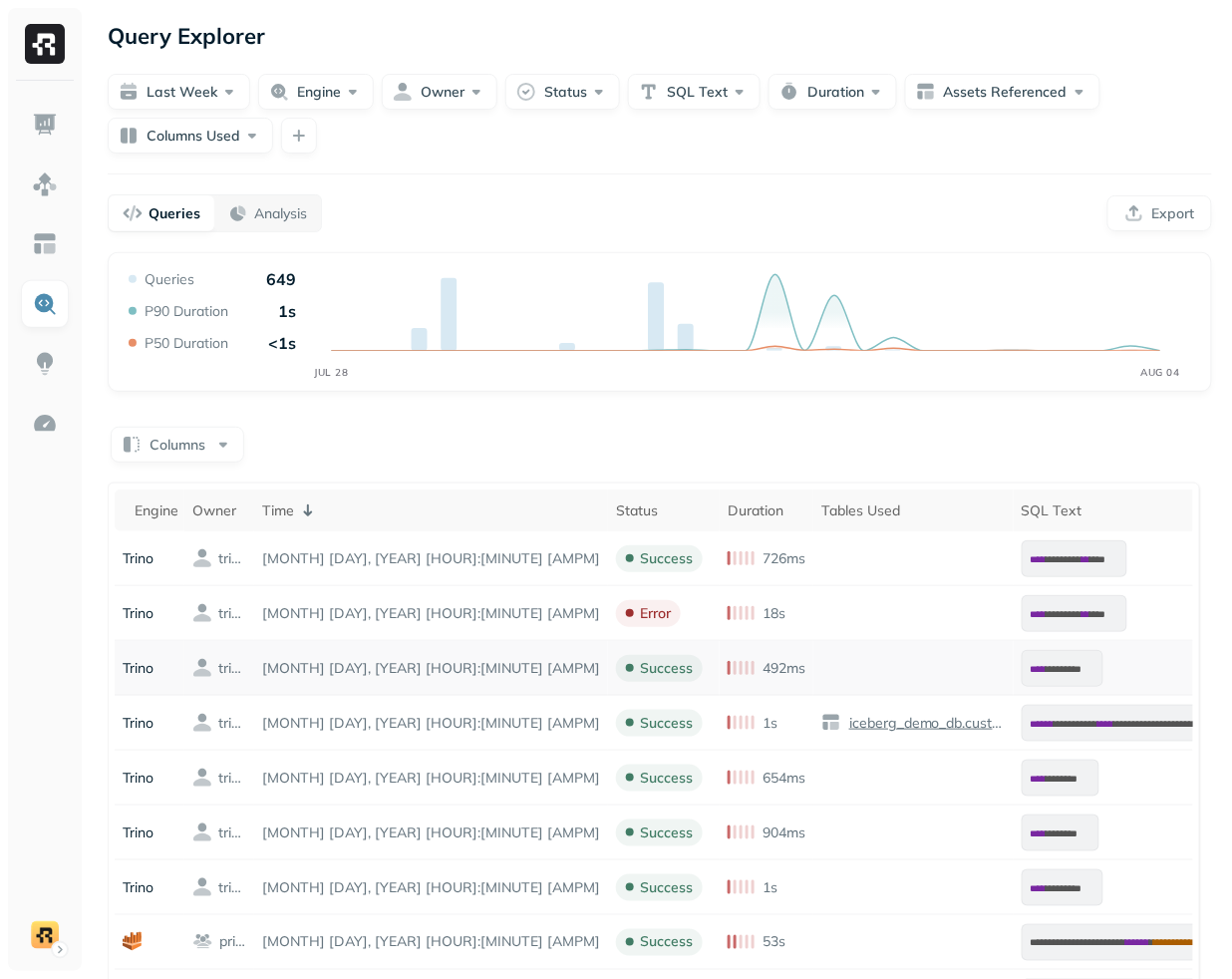 click at bounding box center [202, 668] 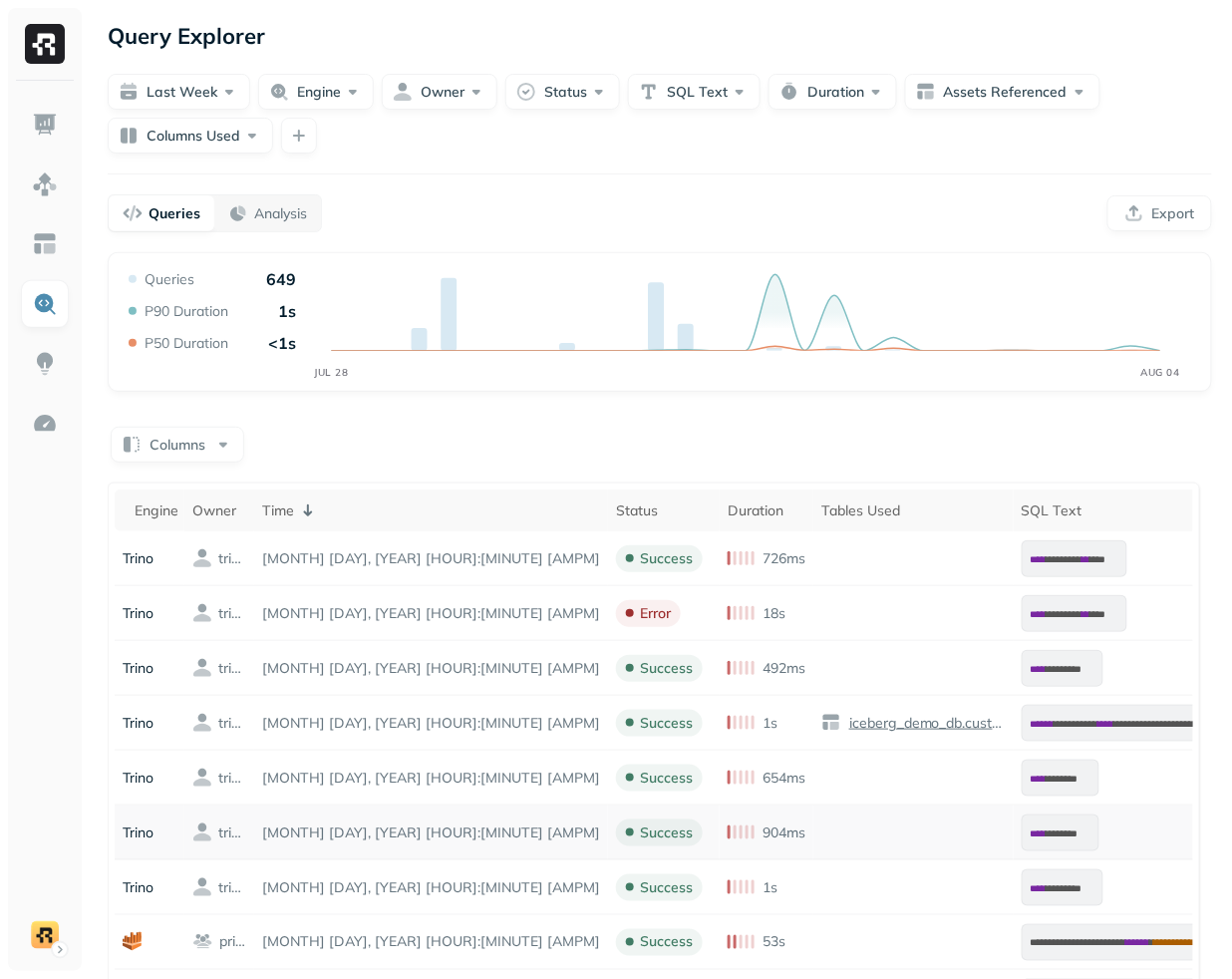 scroll, scrollTop: 492, scrollLeft: 0, axis: vertical 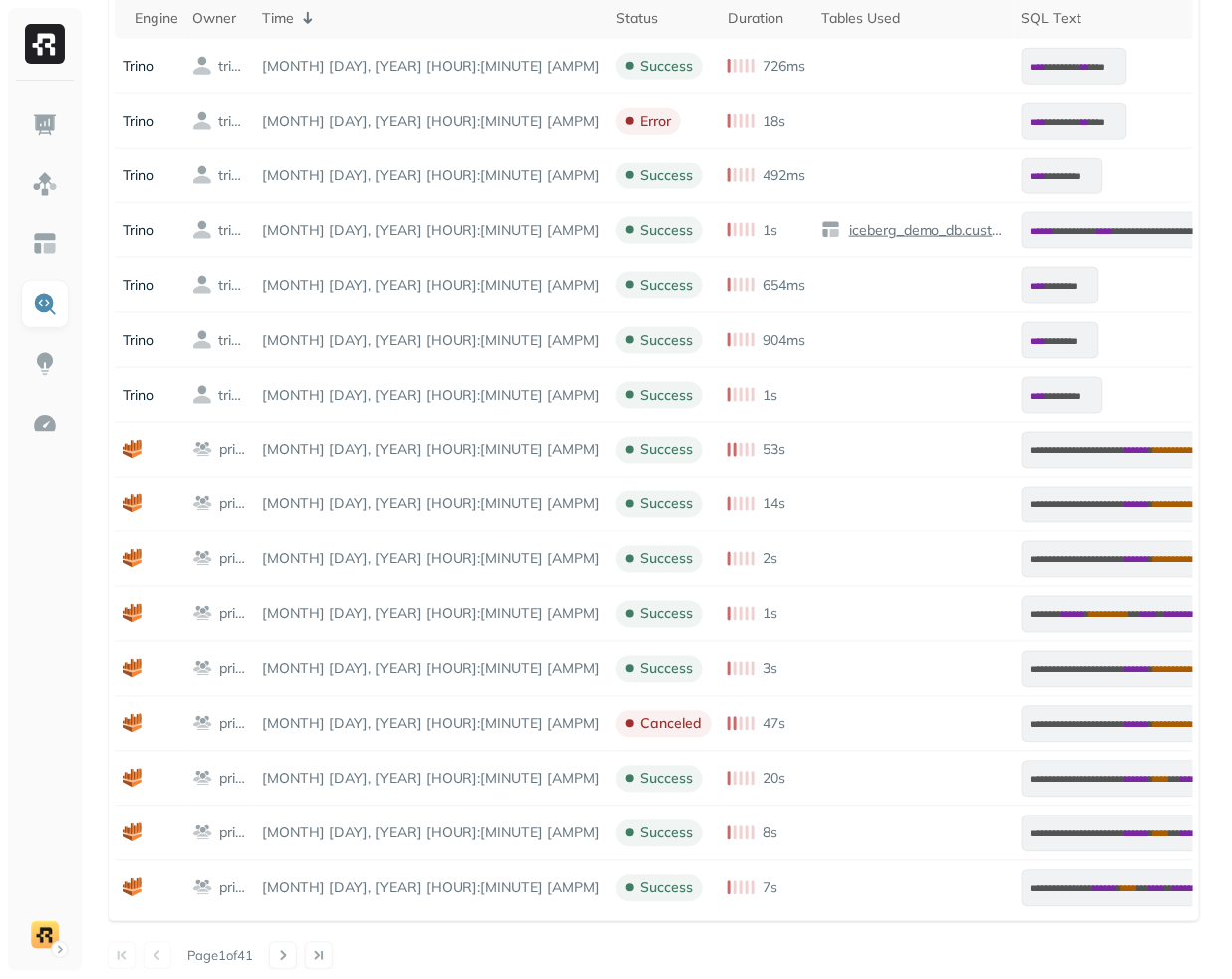 click on "**********" at bounding box center [660, 247] 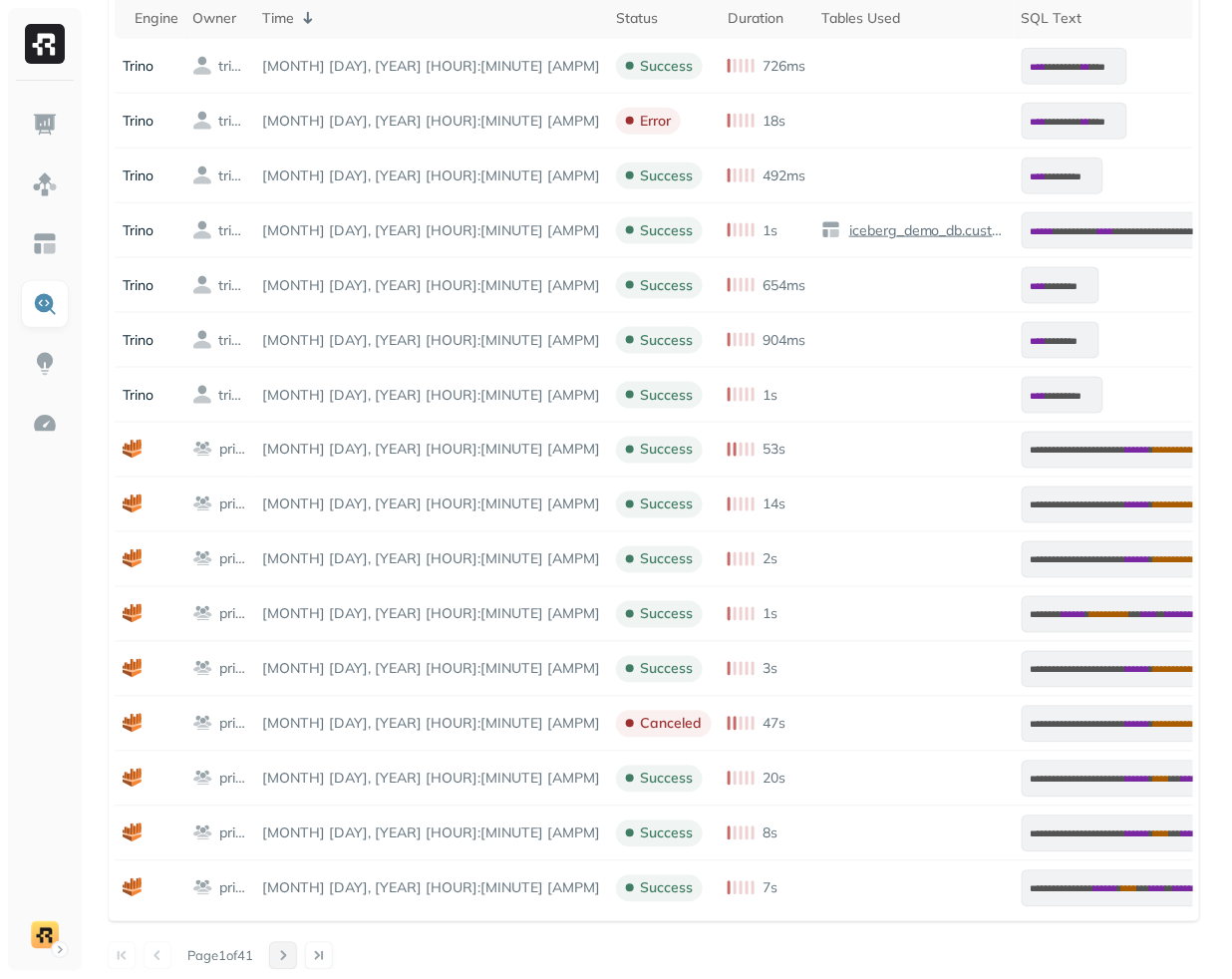 click at bounding box center (283, 956) 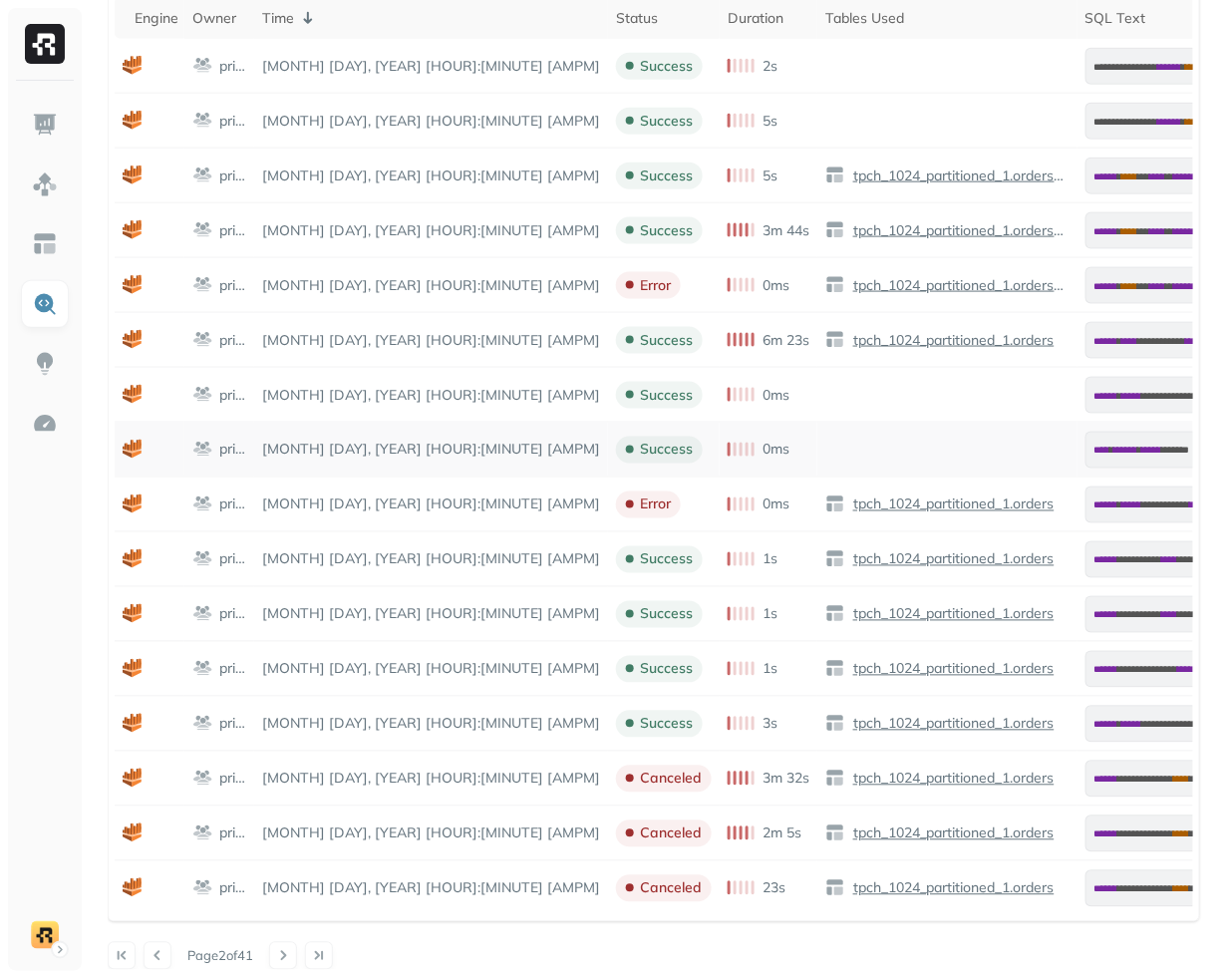 scroll, scrollTop: 0, scrollLeft: 0, axis: both 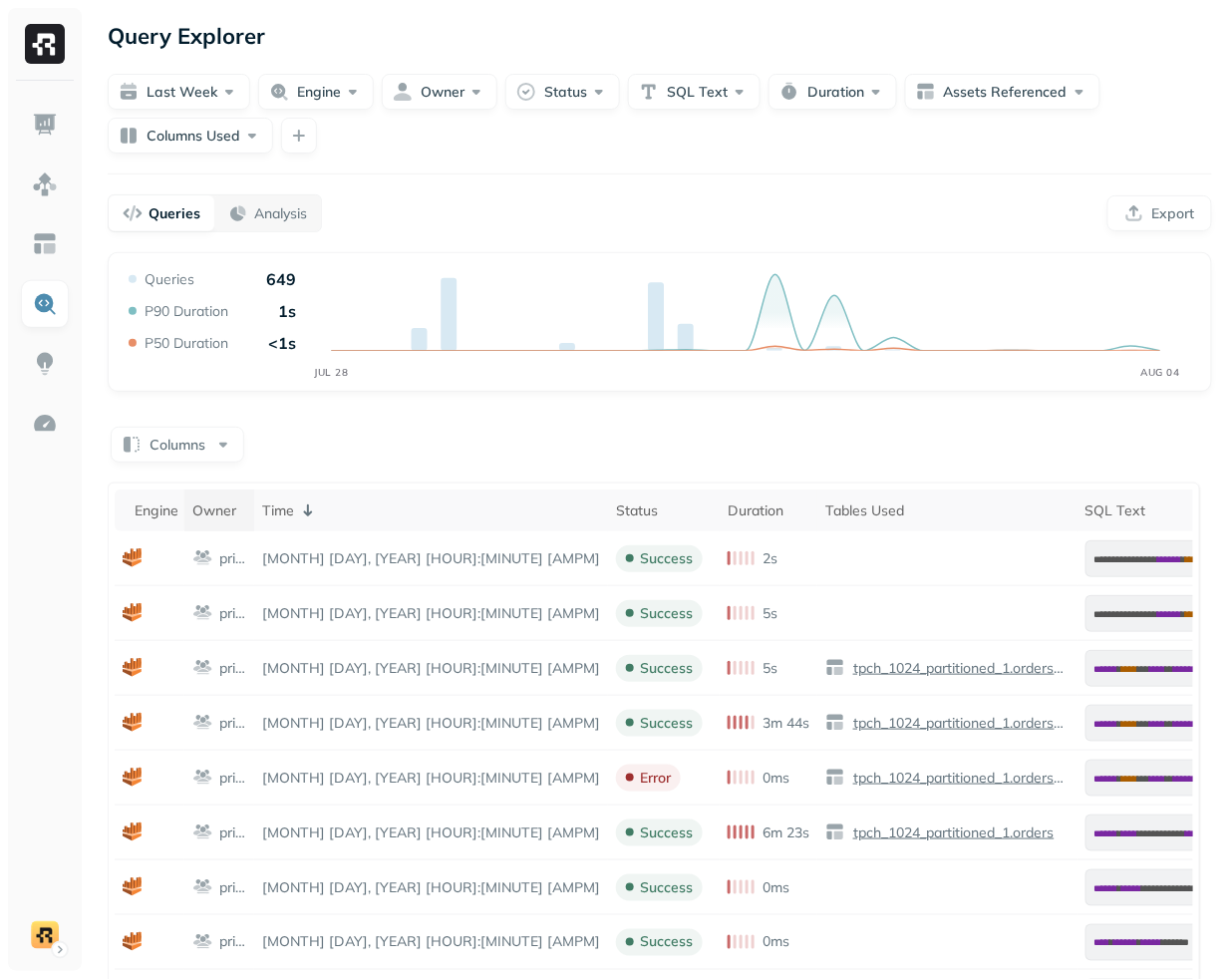 click on "Owner" at bounding box center [219, 510] 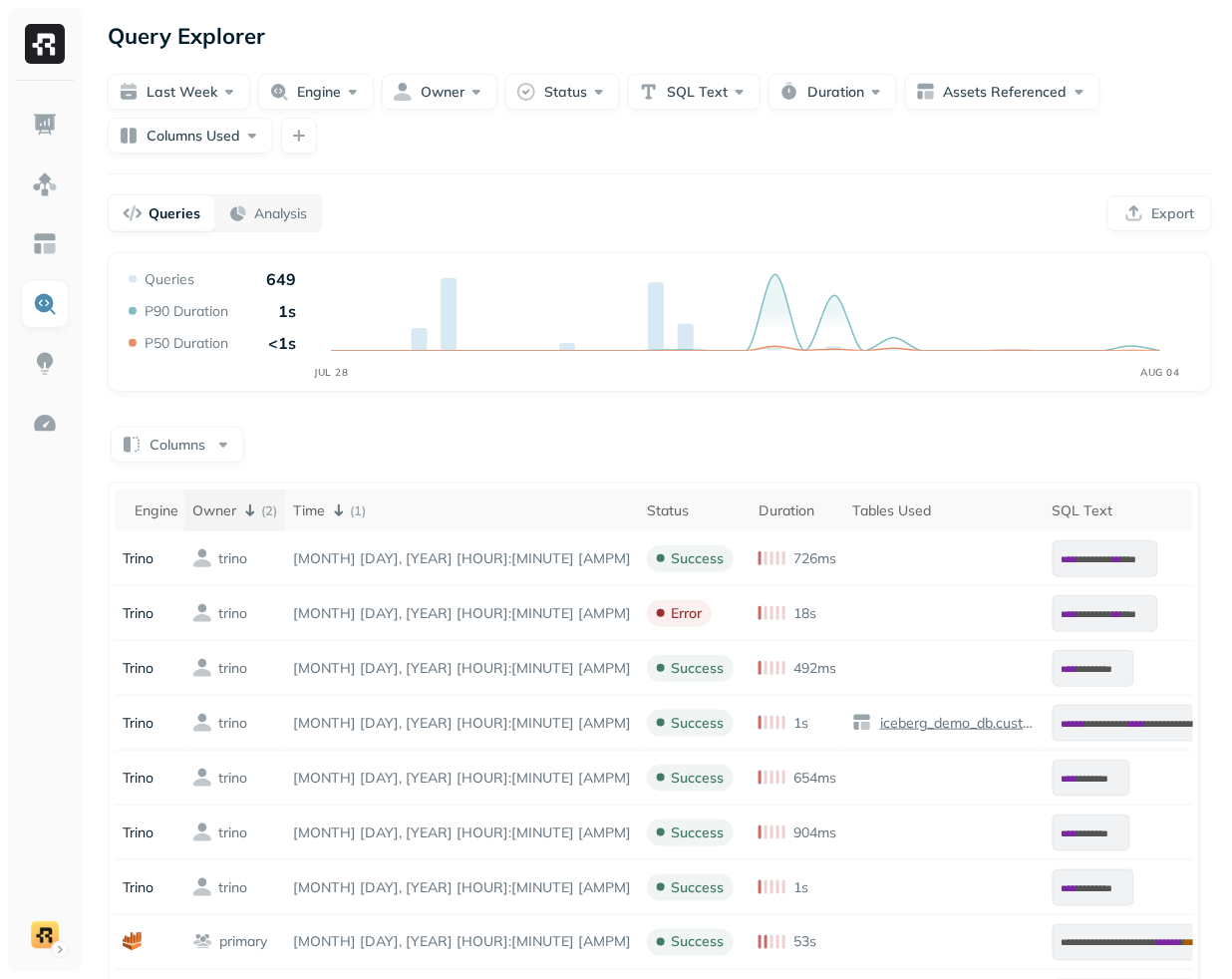 click 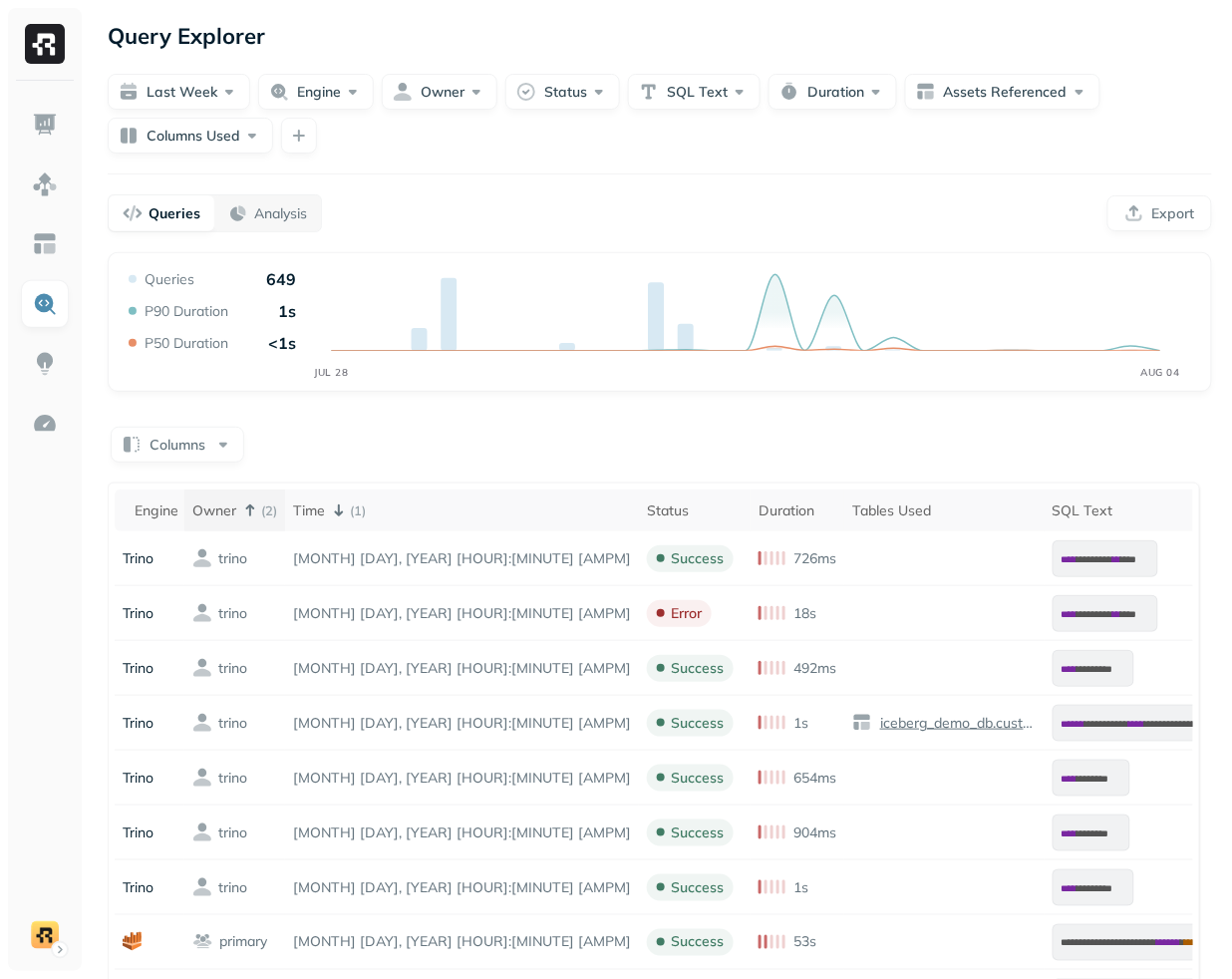 click 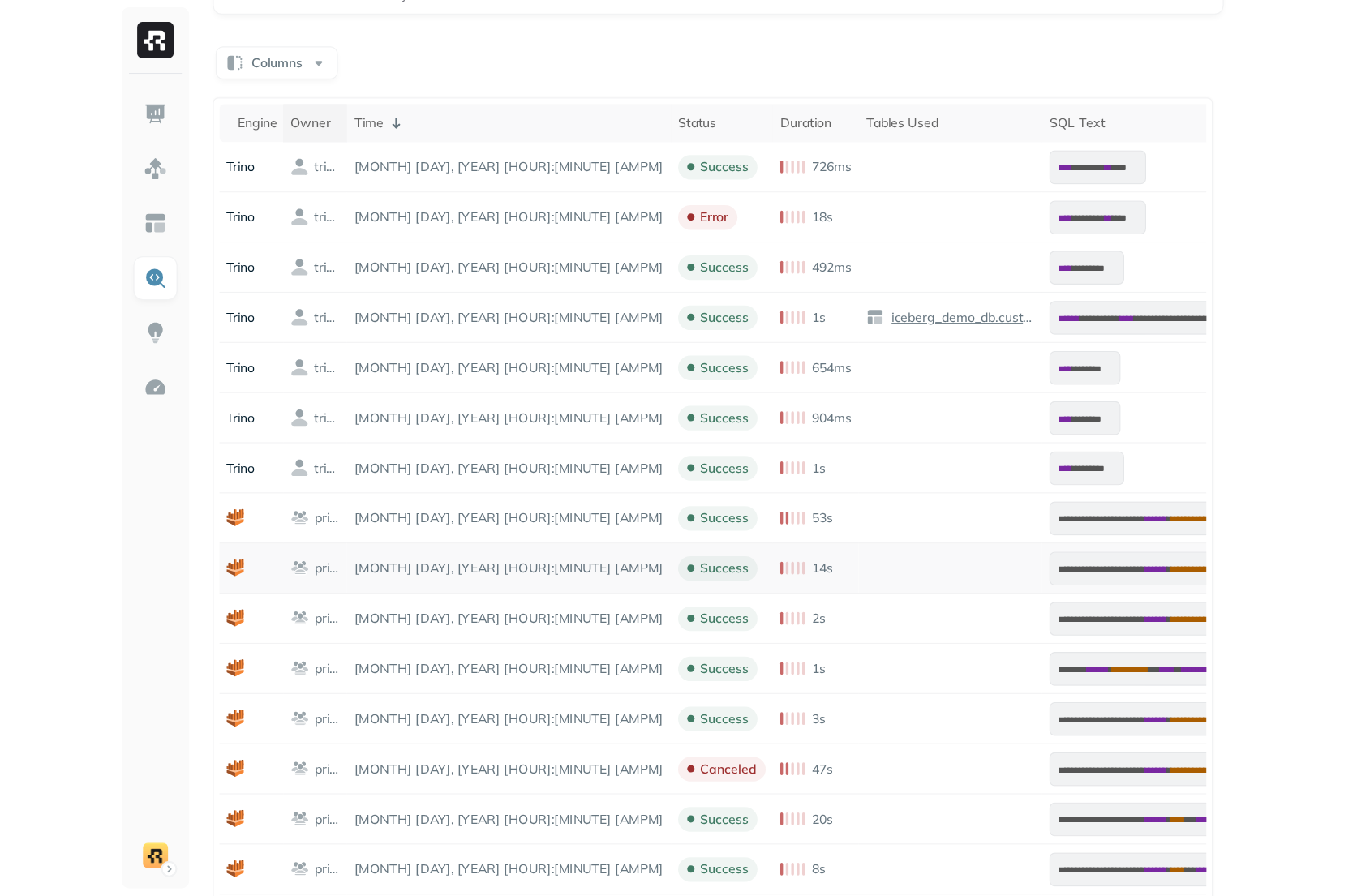 scroll, scrollTop: 0, scrollLeft: 0, axis: both 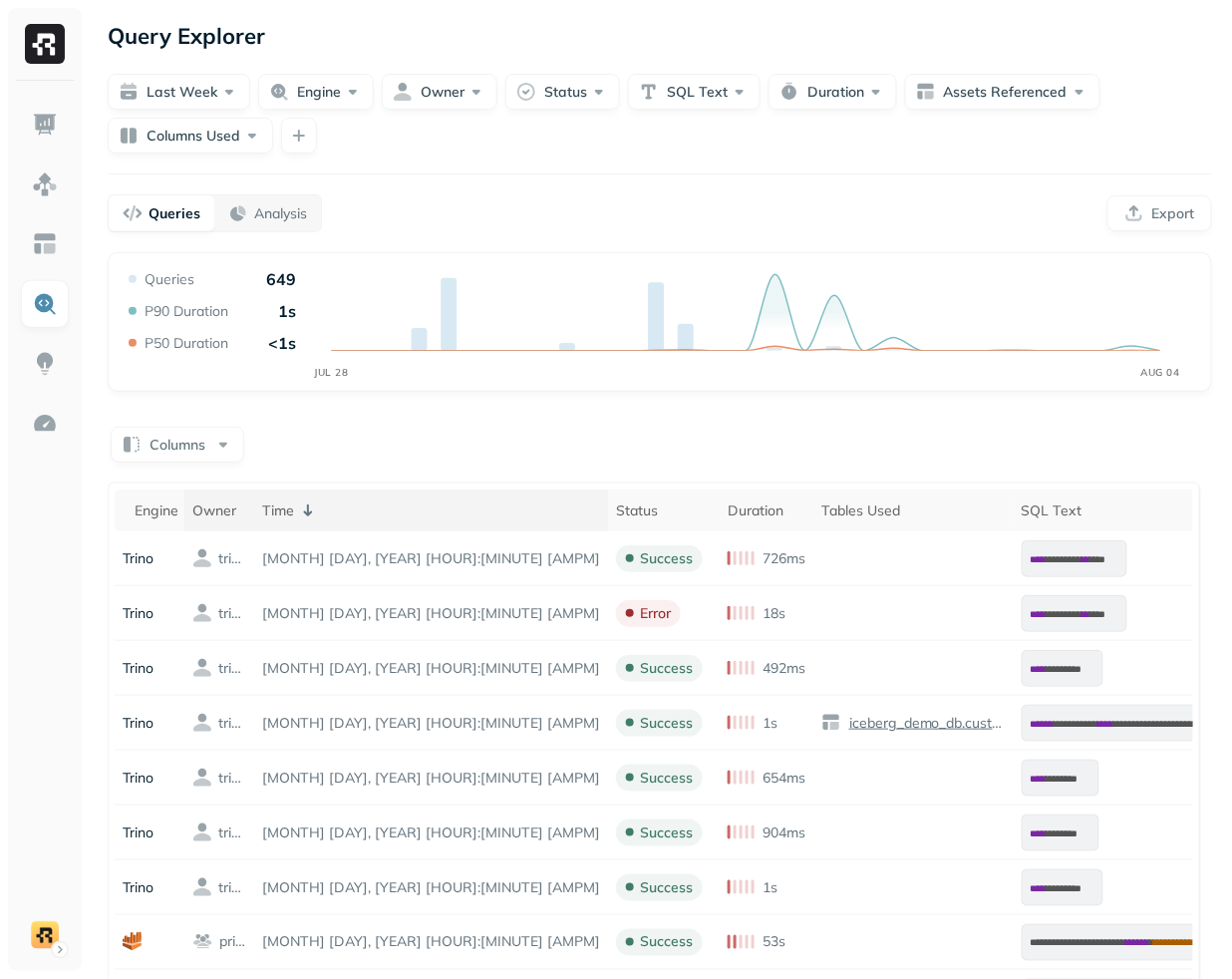 click 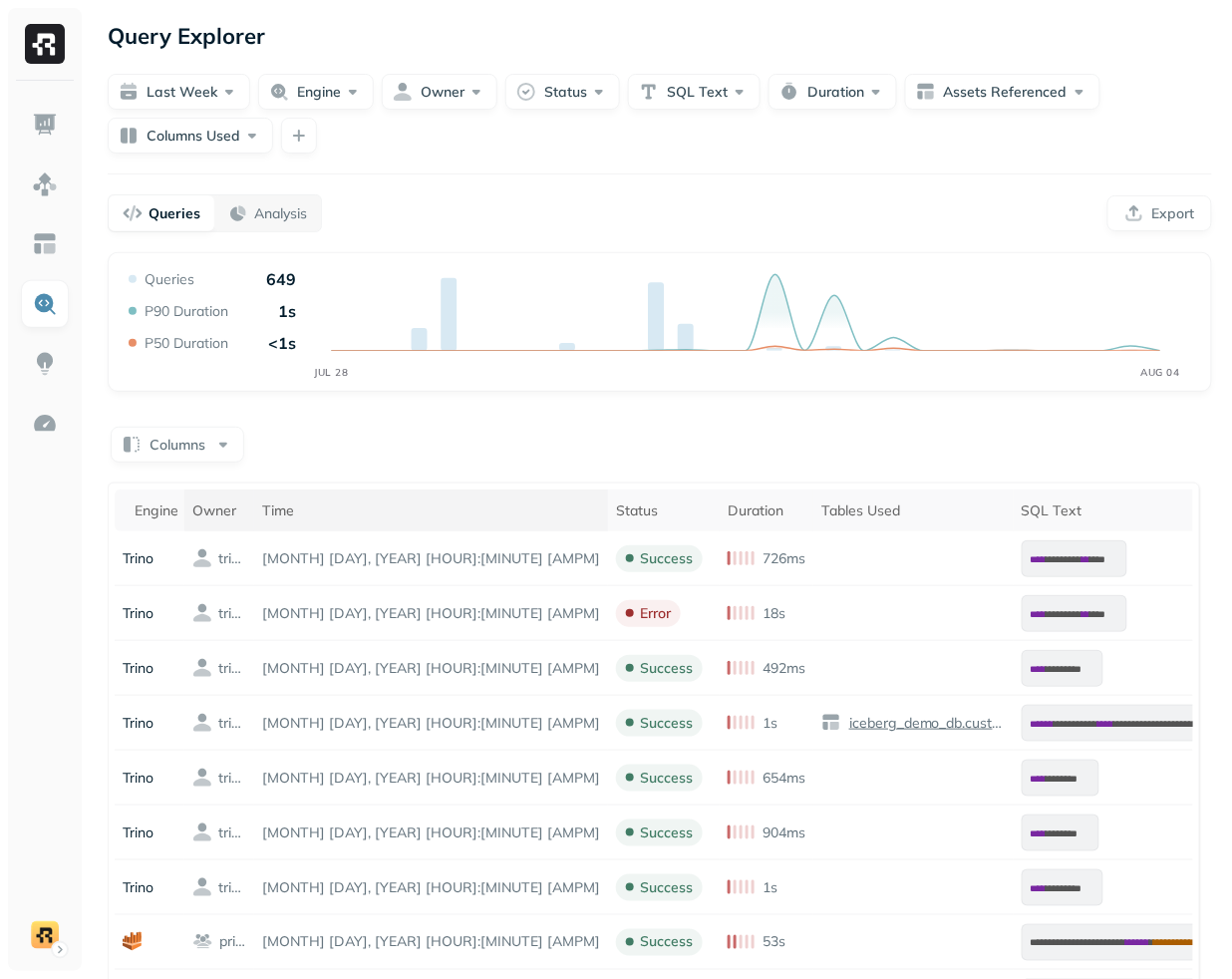 click on "Time" at bounding box center [431, 510] 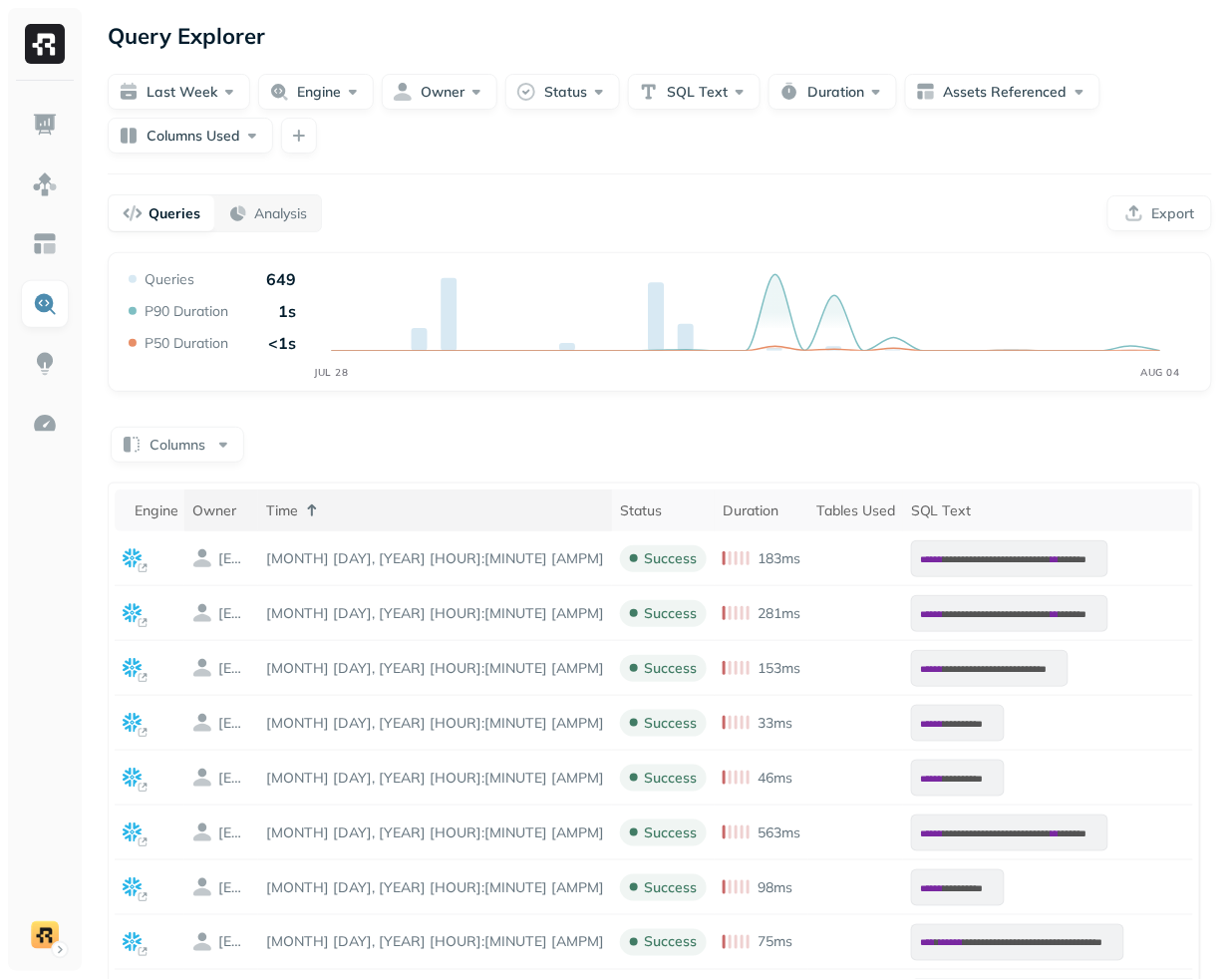 click on "Time" at bounding box center [435, 510] 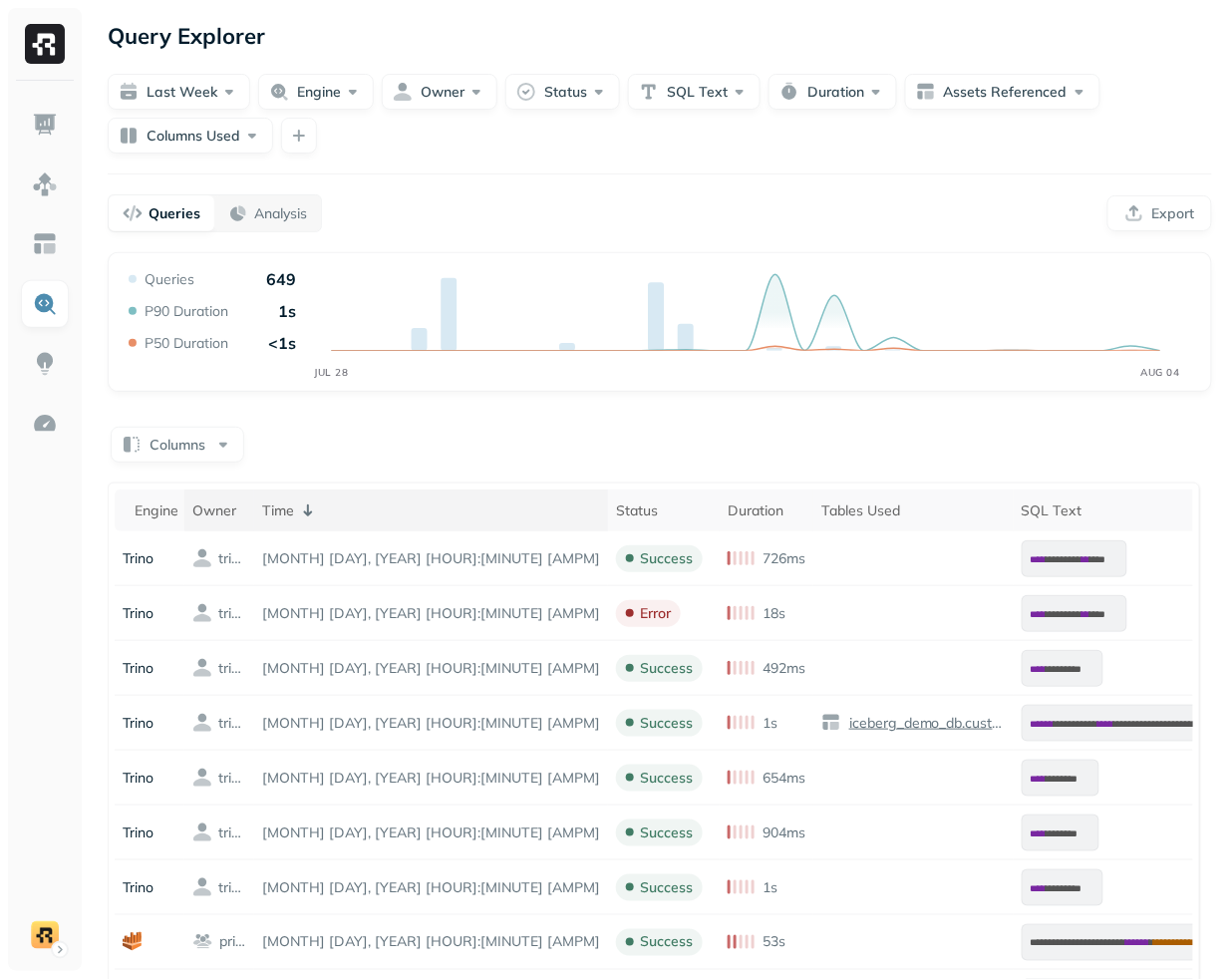 click on "Time" at bounding box center (431, 510) 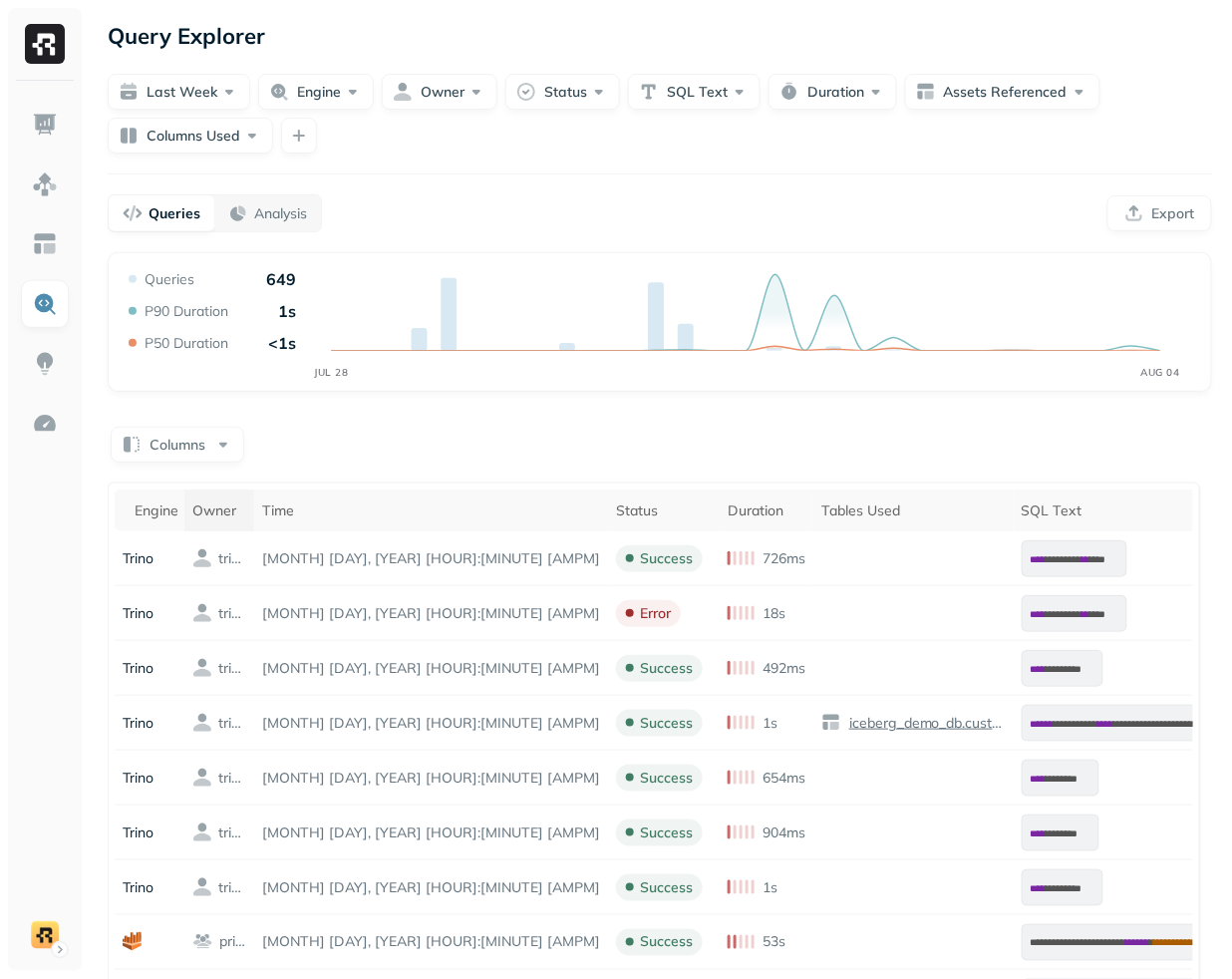 click on "Time" at bounding box center (431, 510) 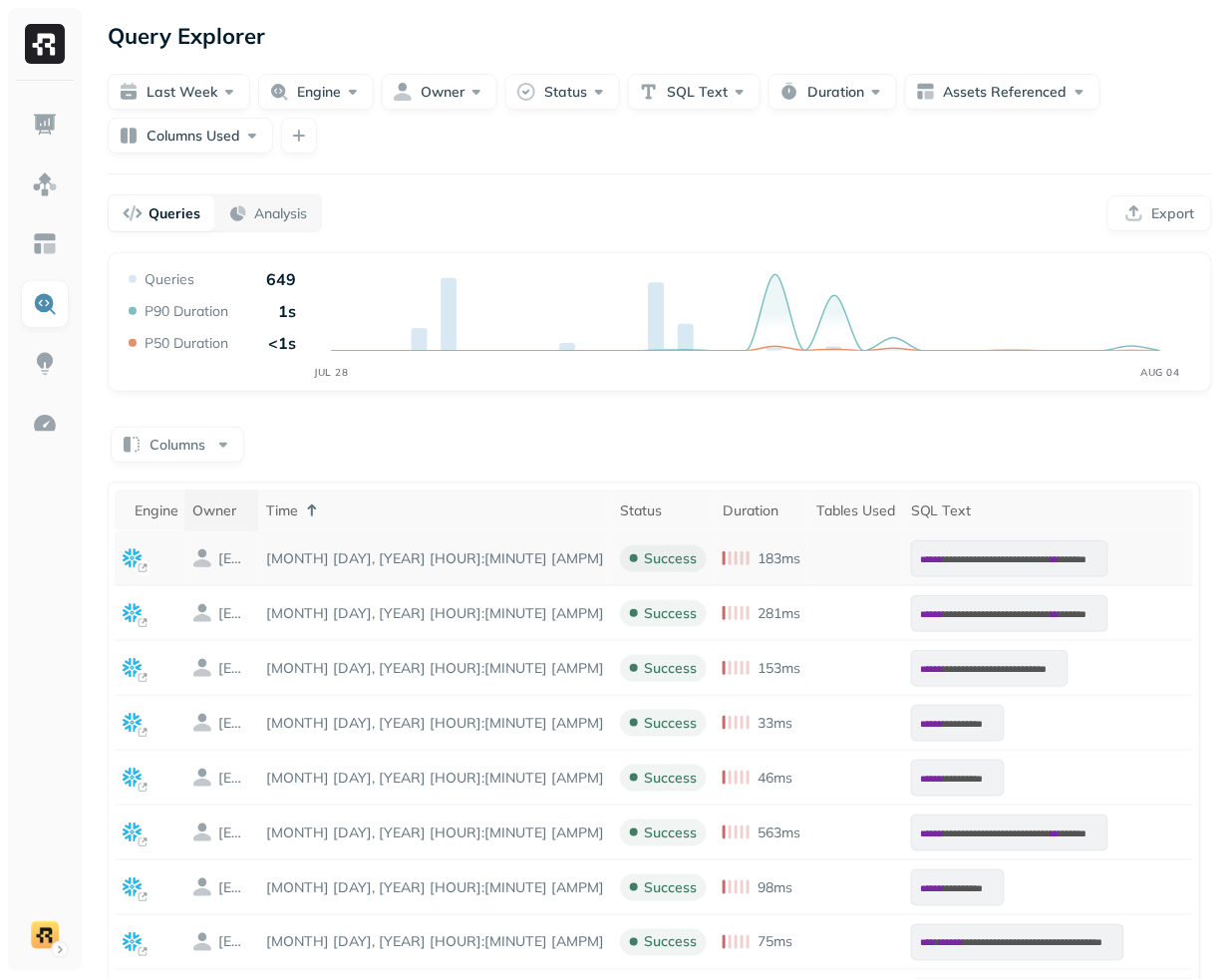 click on "[MONTH] [DAY], [YEAR] [HOUR]:[MINUTE] [AMPM]" at bounding box center (435, 558) 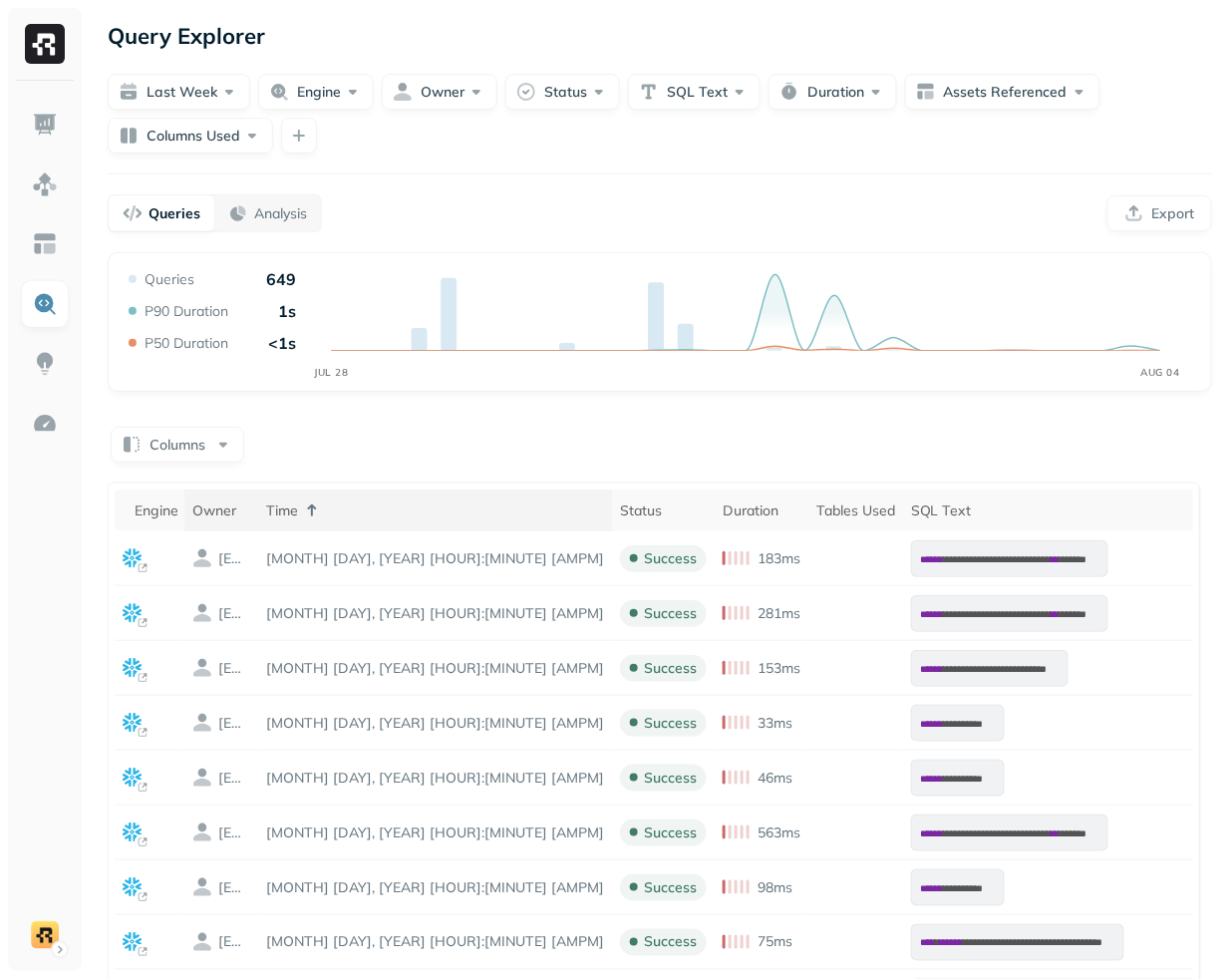 click on "Time" at bounding box center [435, 510] 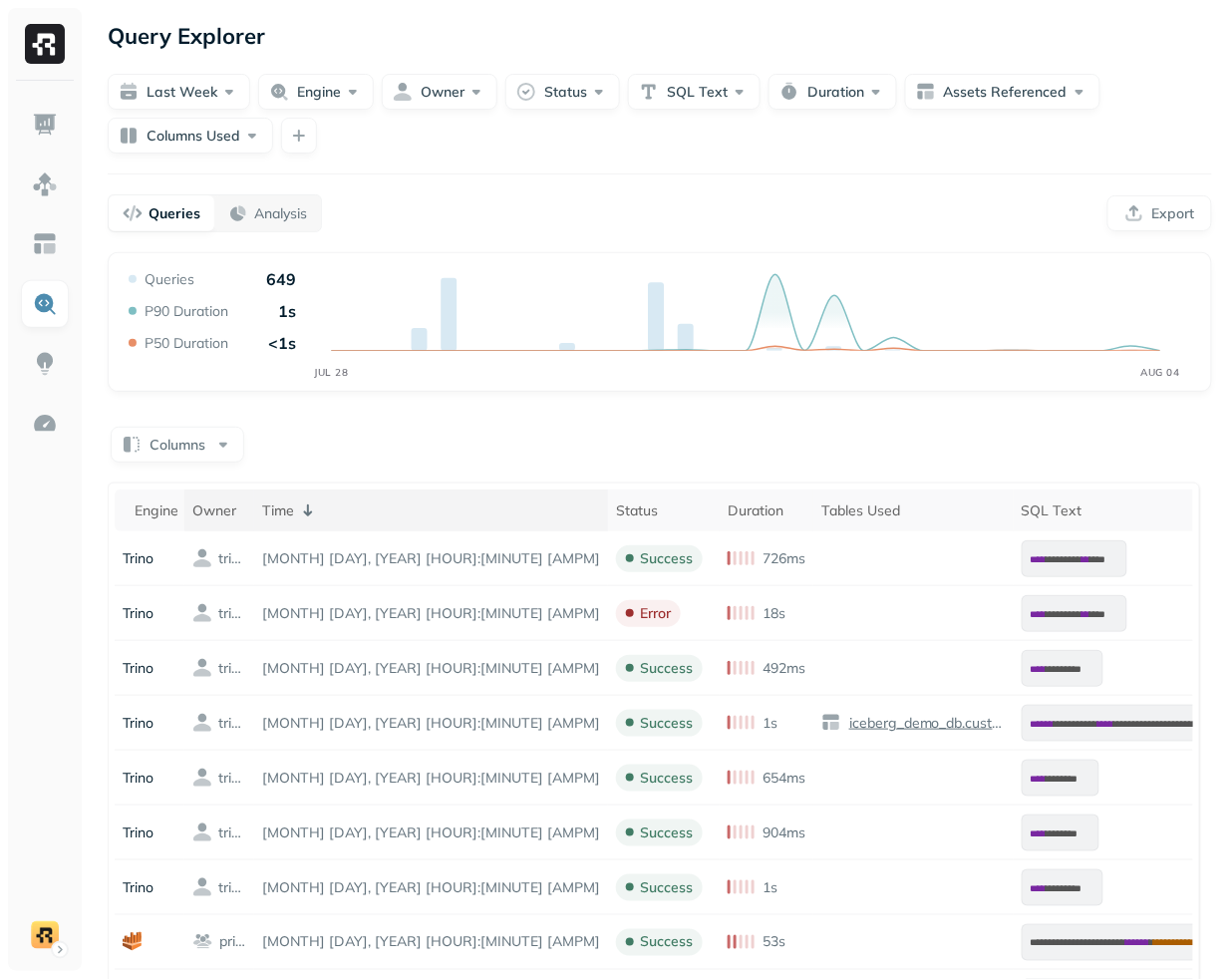 click on "Time" at bounding box center (431, 510) 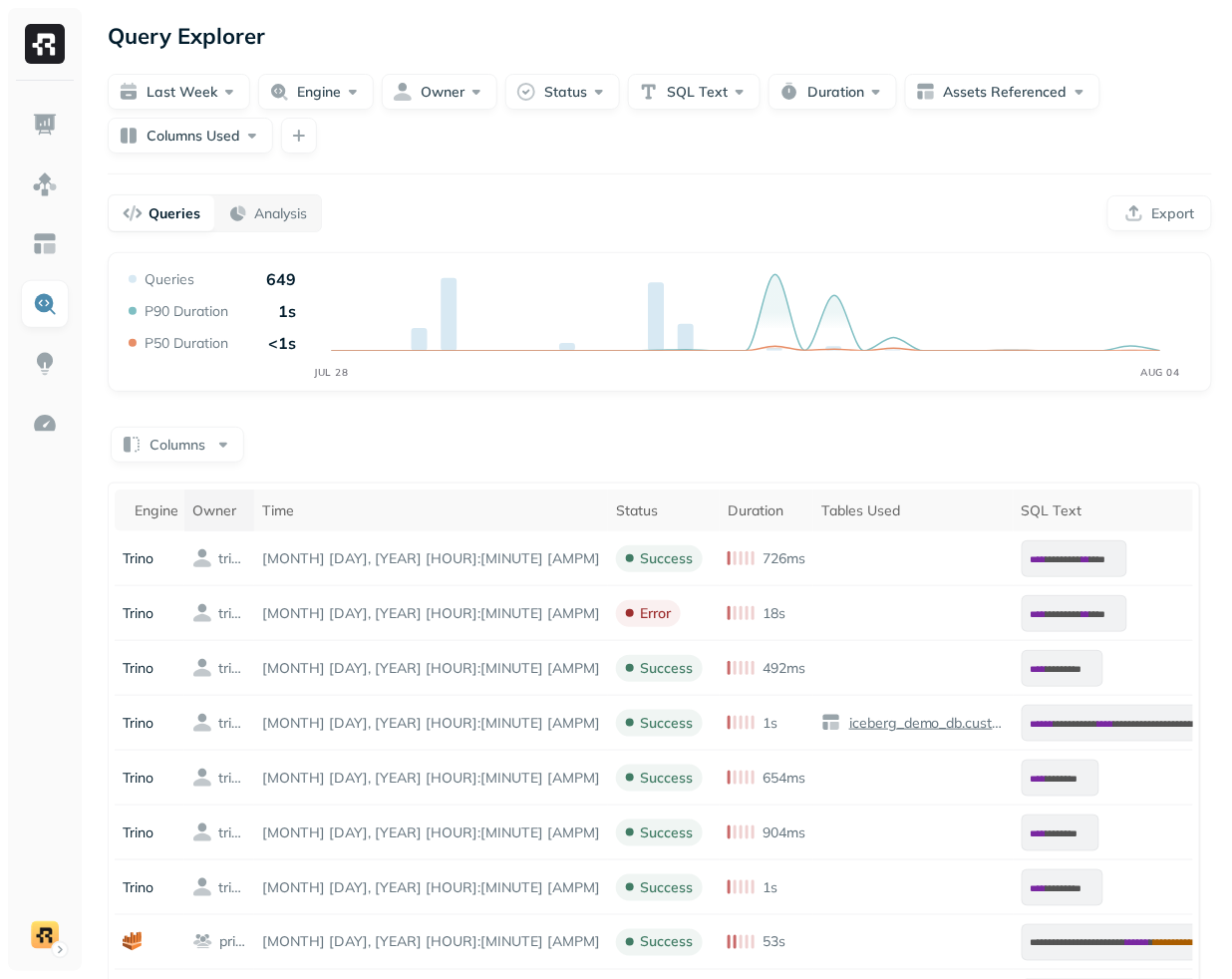 click on "**********" at bounding box center [660, 943] 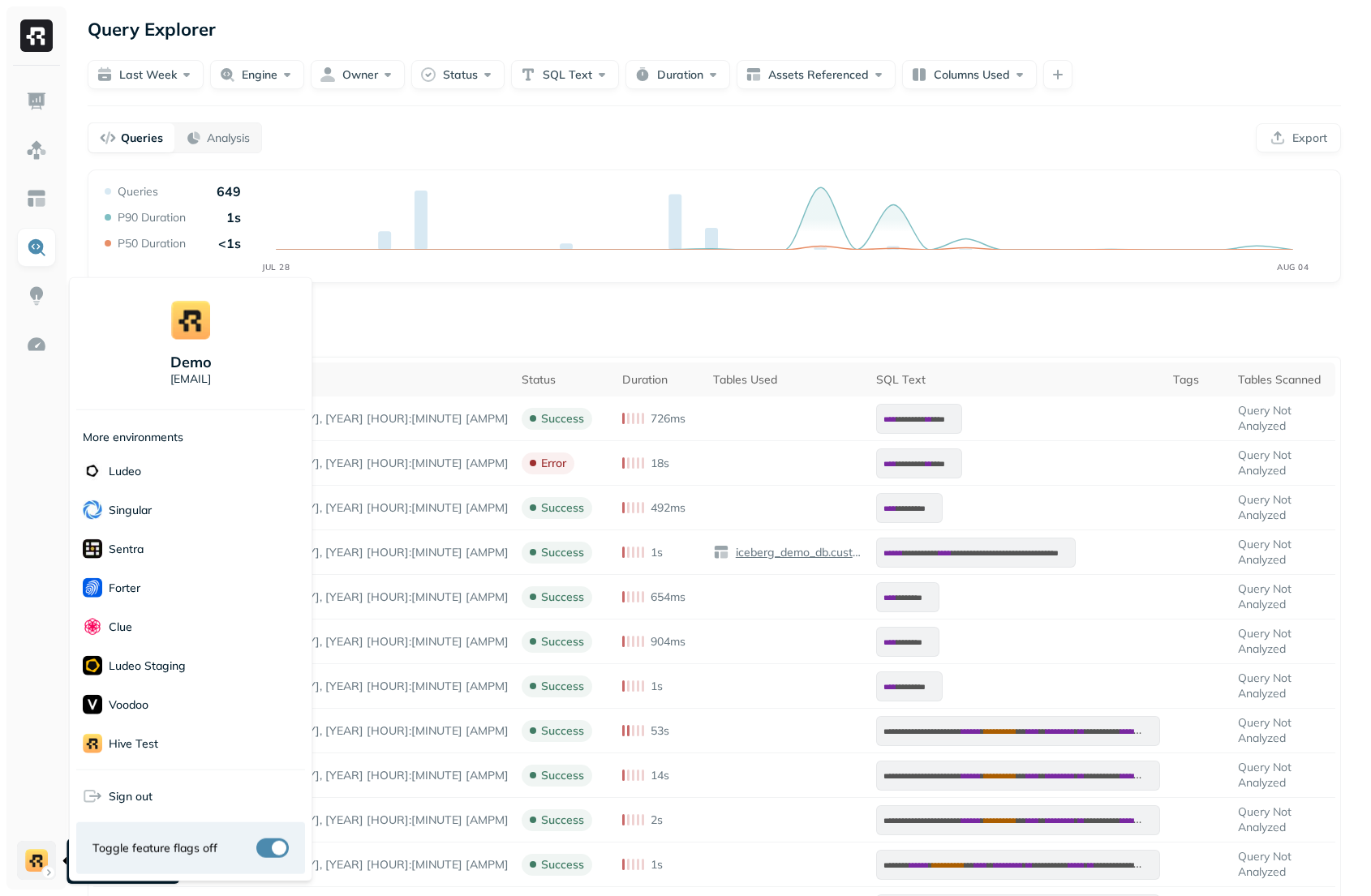 click on "**********" at bounding box center (686, 584) 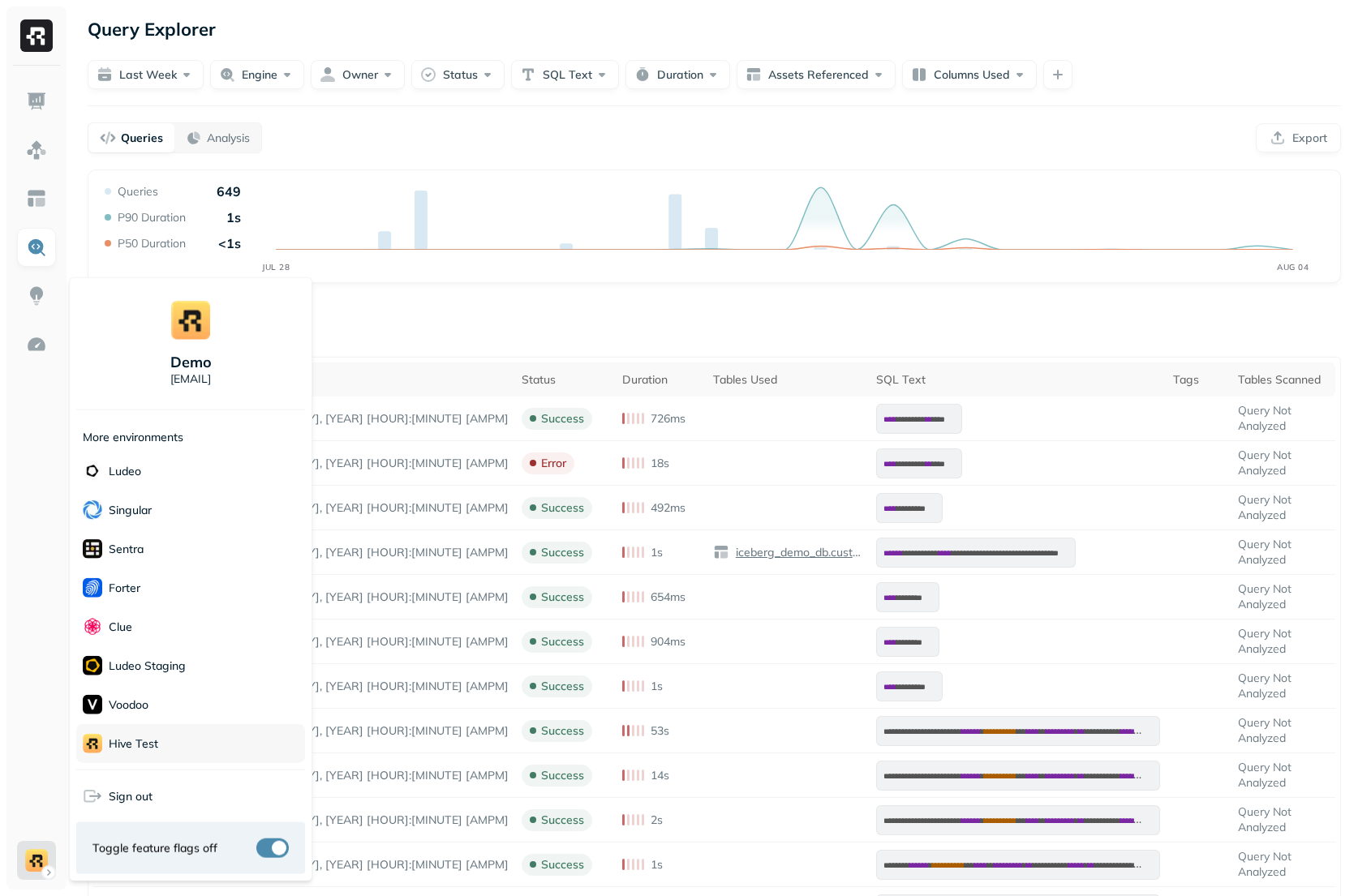 click on "Hive Test" at bounding box center (133, 743) 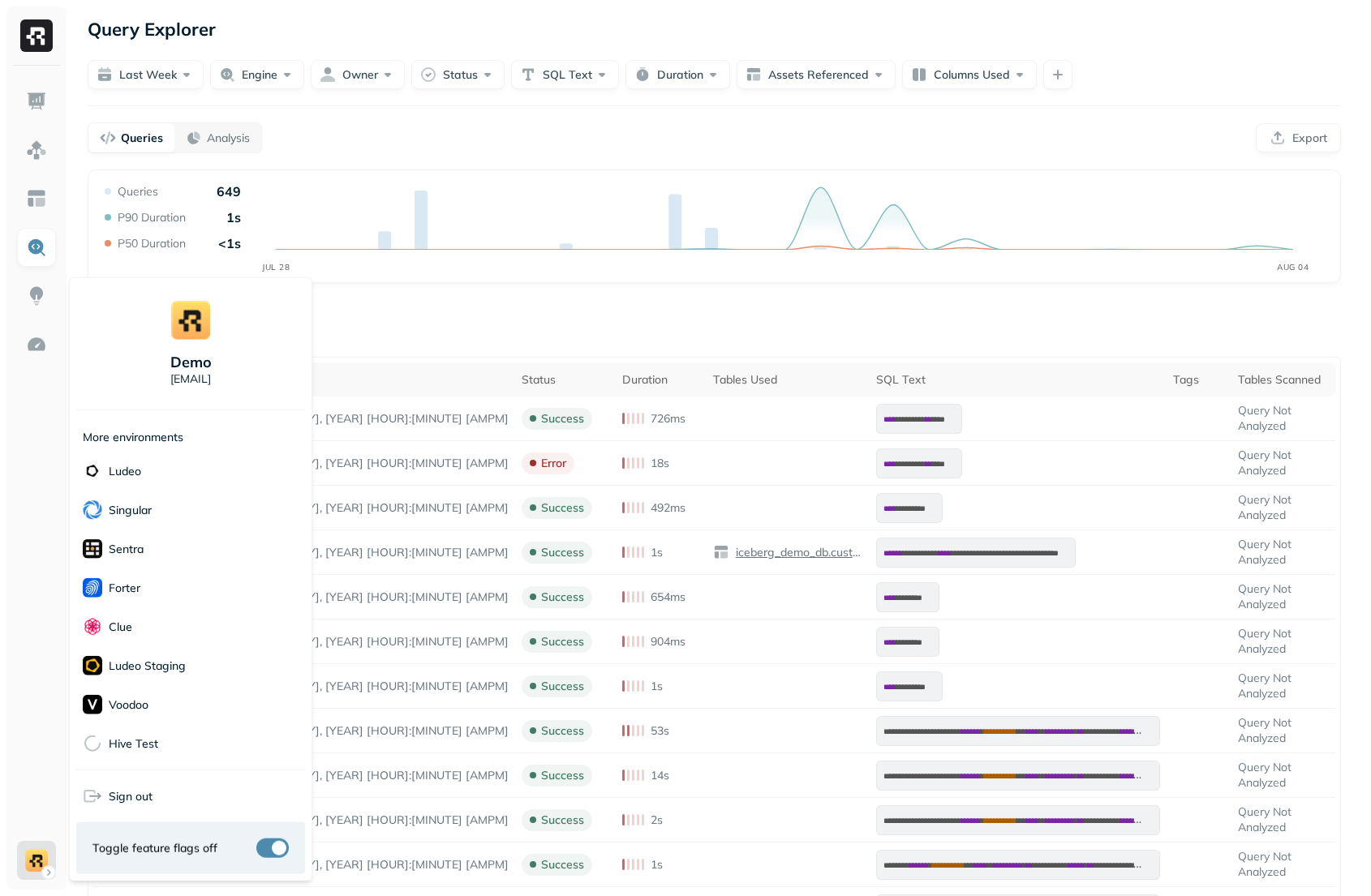 click on "**********" at bounding box center [686, 584] 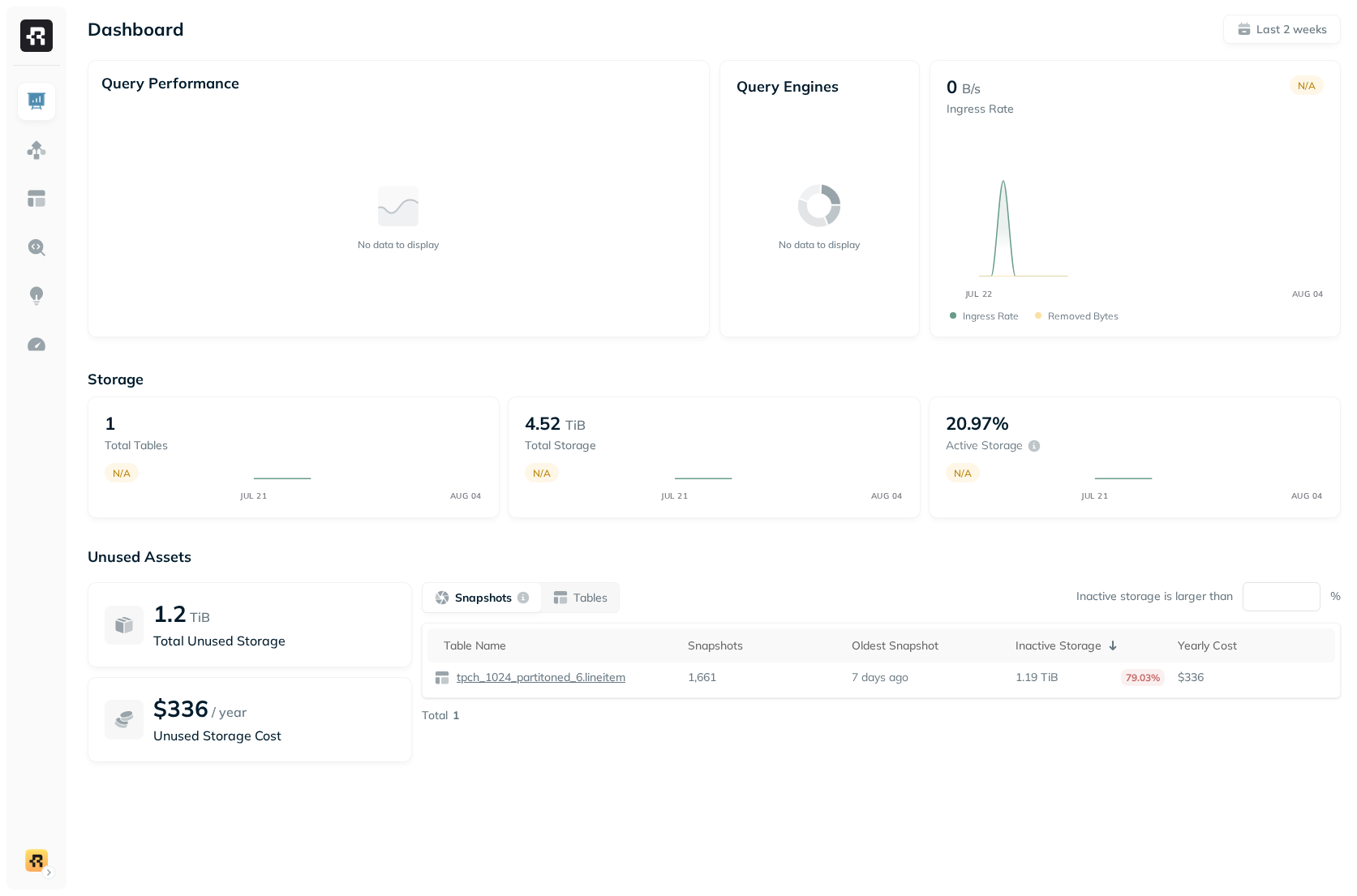 scroll, scrollTop: 0, scrollLeft: 0, axis: both 